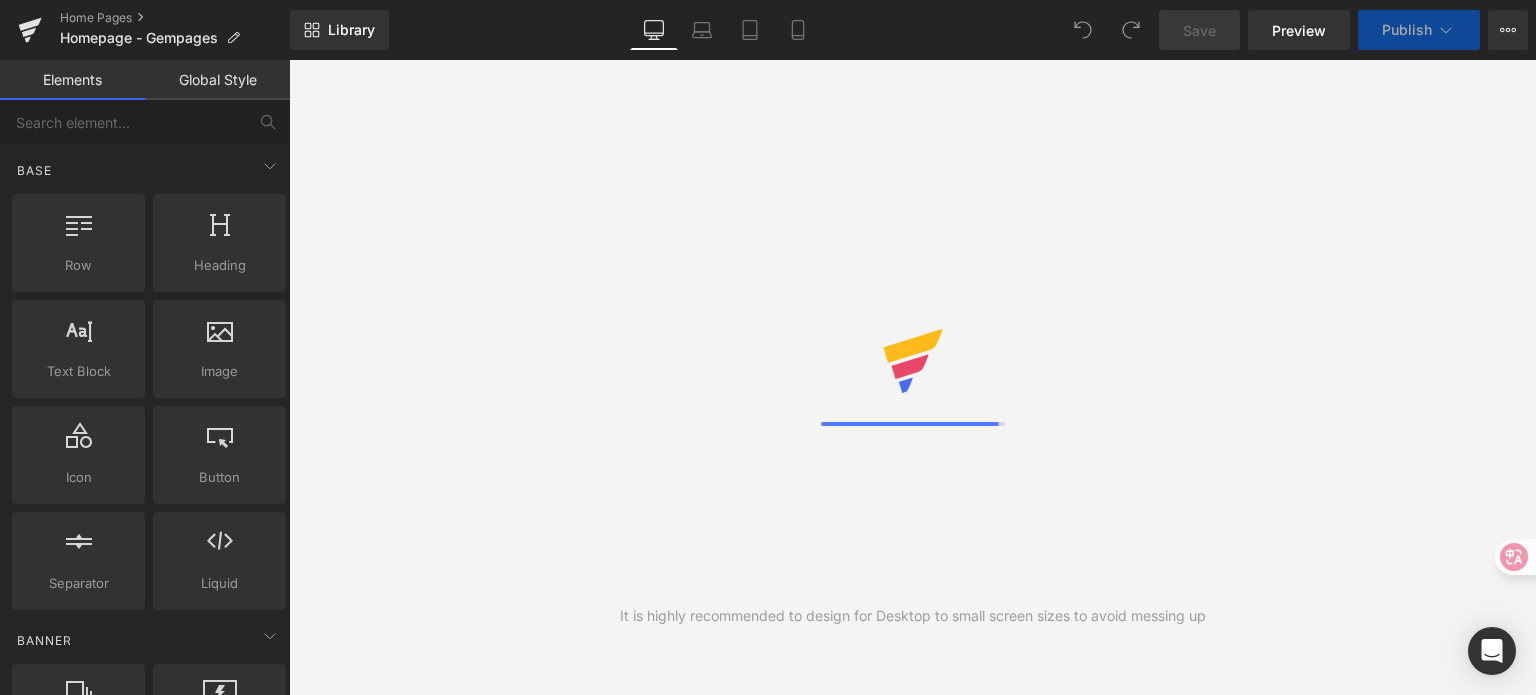 scroll, scrollTop: 0, scrollLeft: 0, axis: both 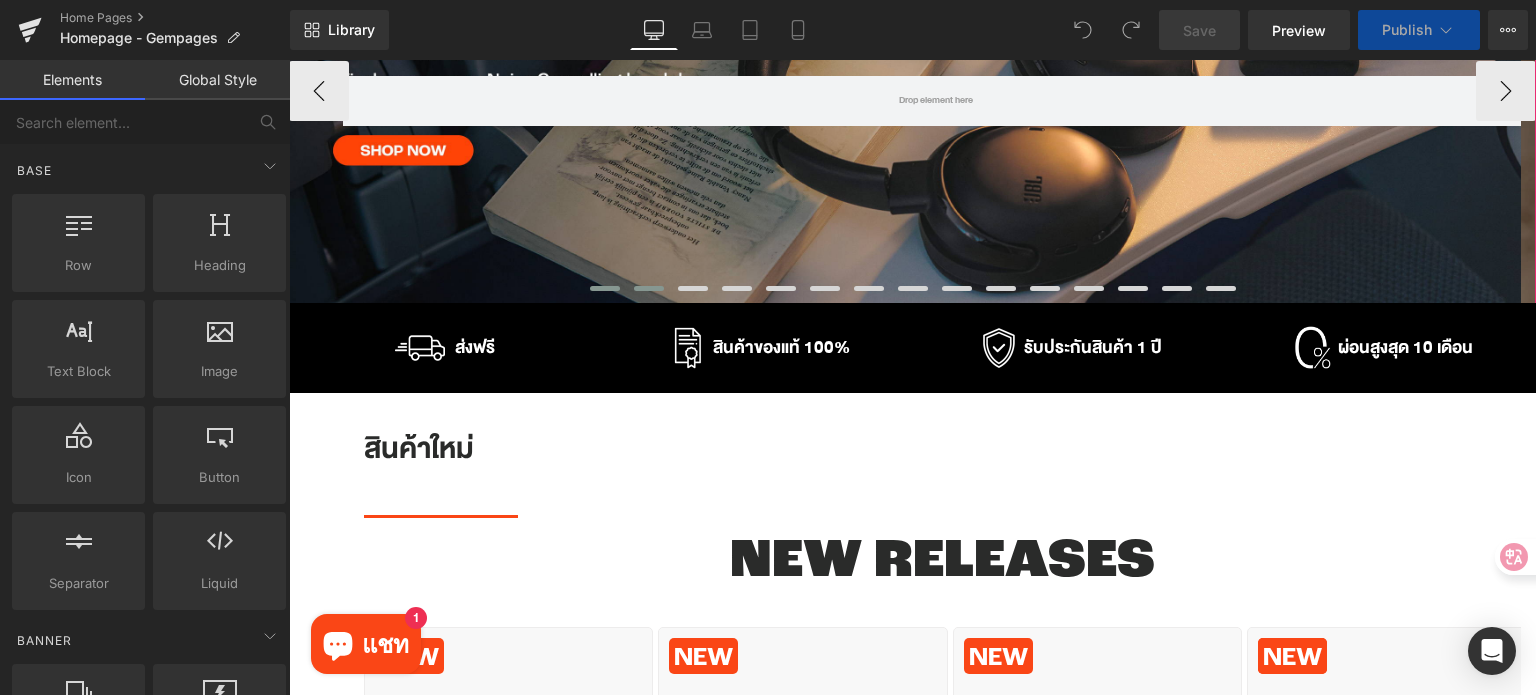 click at bounding box center [649, 288] 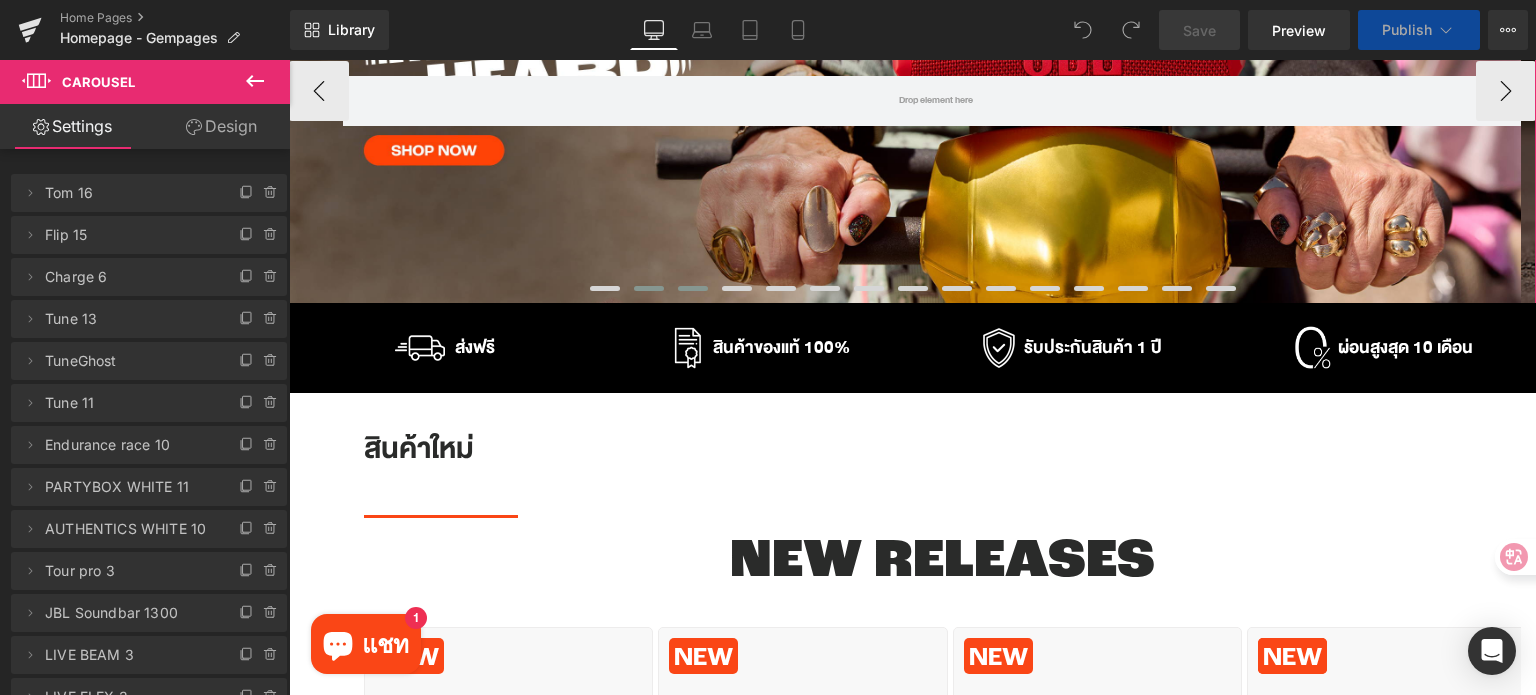 click at bounding box center [693, 288] 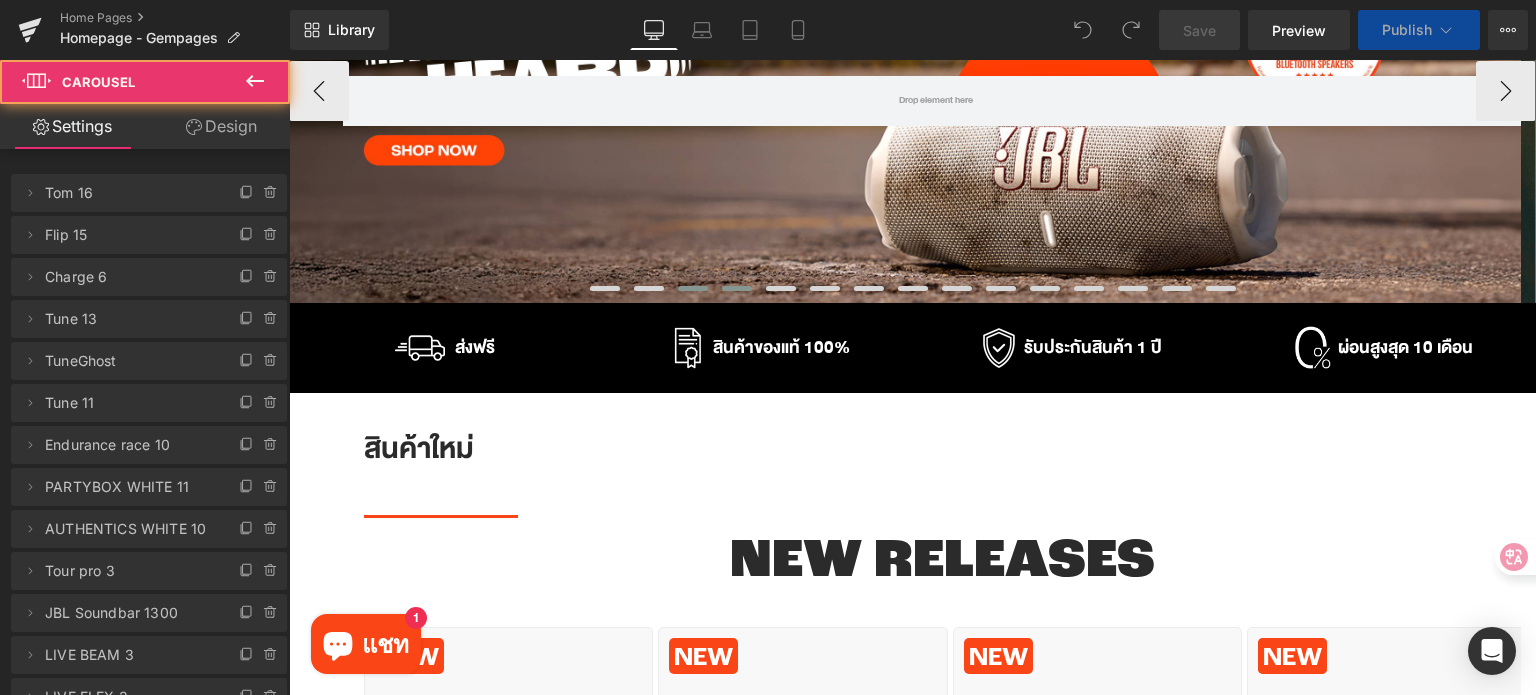click at bounding box center [737, 288] 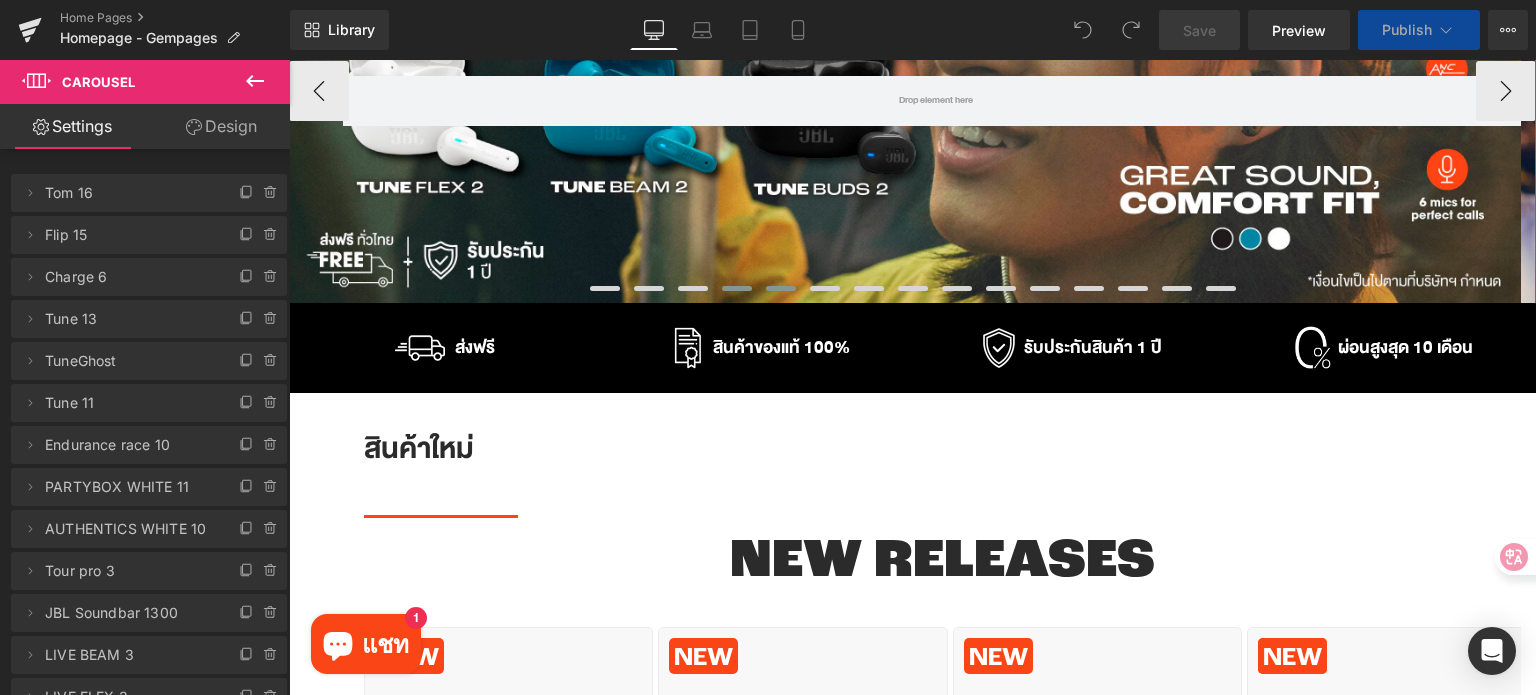 click at bounding box center [781, 288] 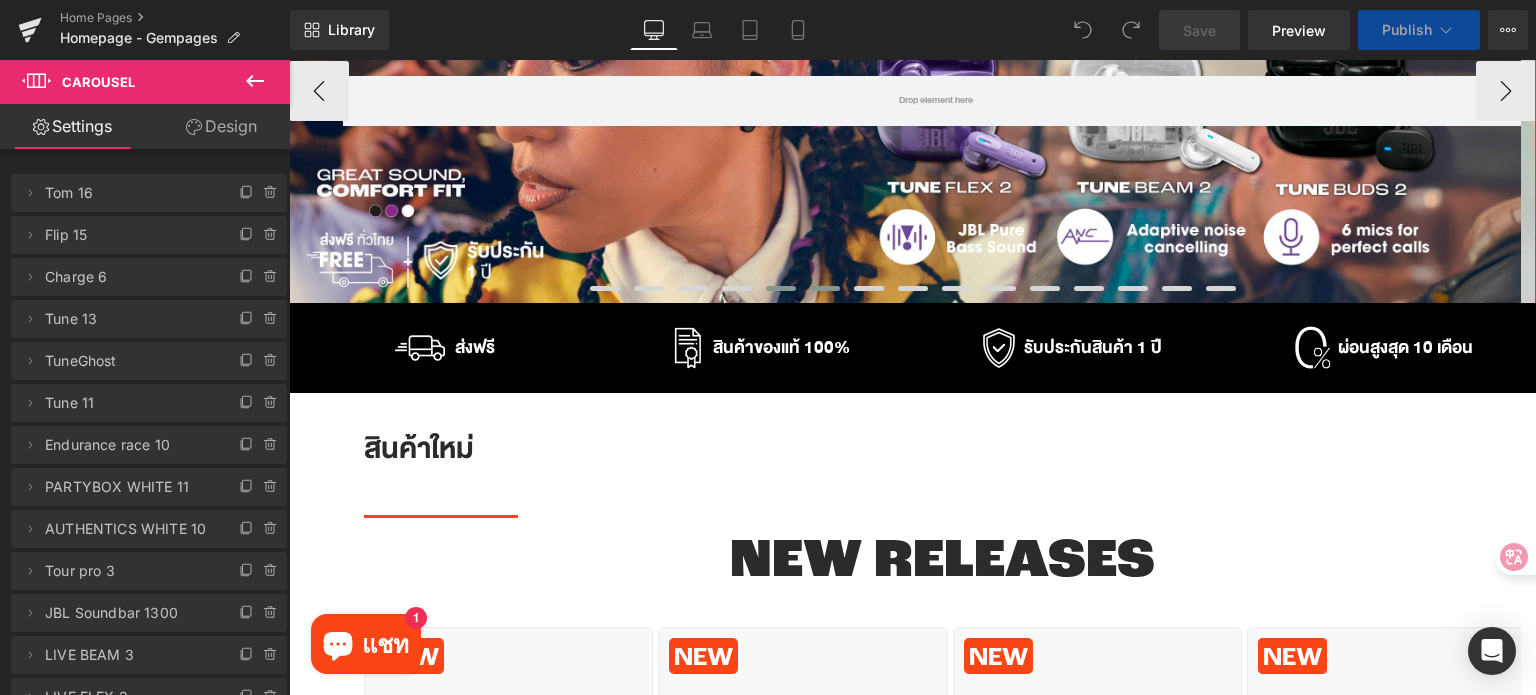click at bounding box center [825, 288] 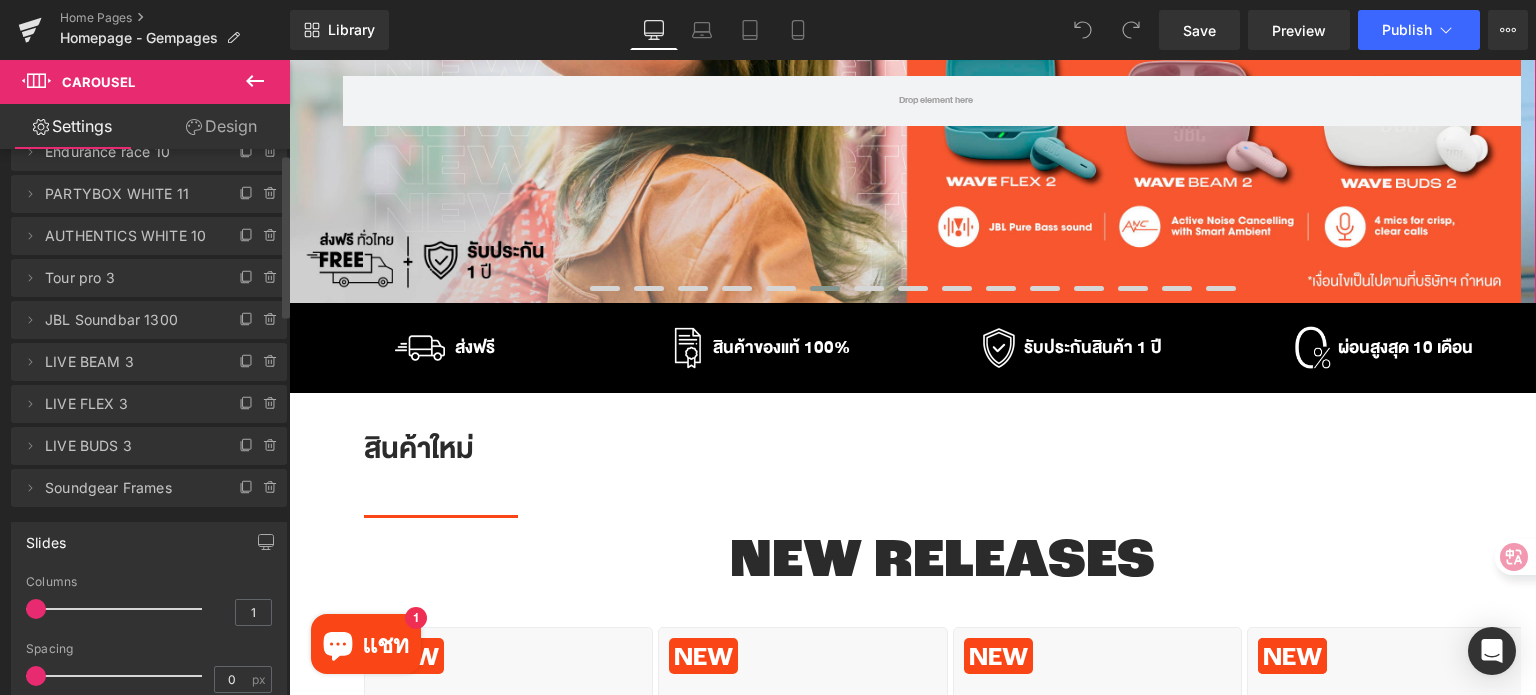 scroll, scrollTop: 300, scrollLeft: 0, axis: vertical 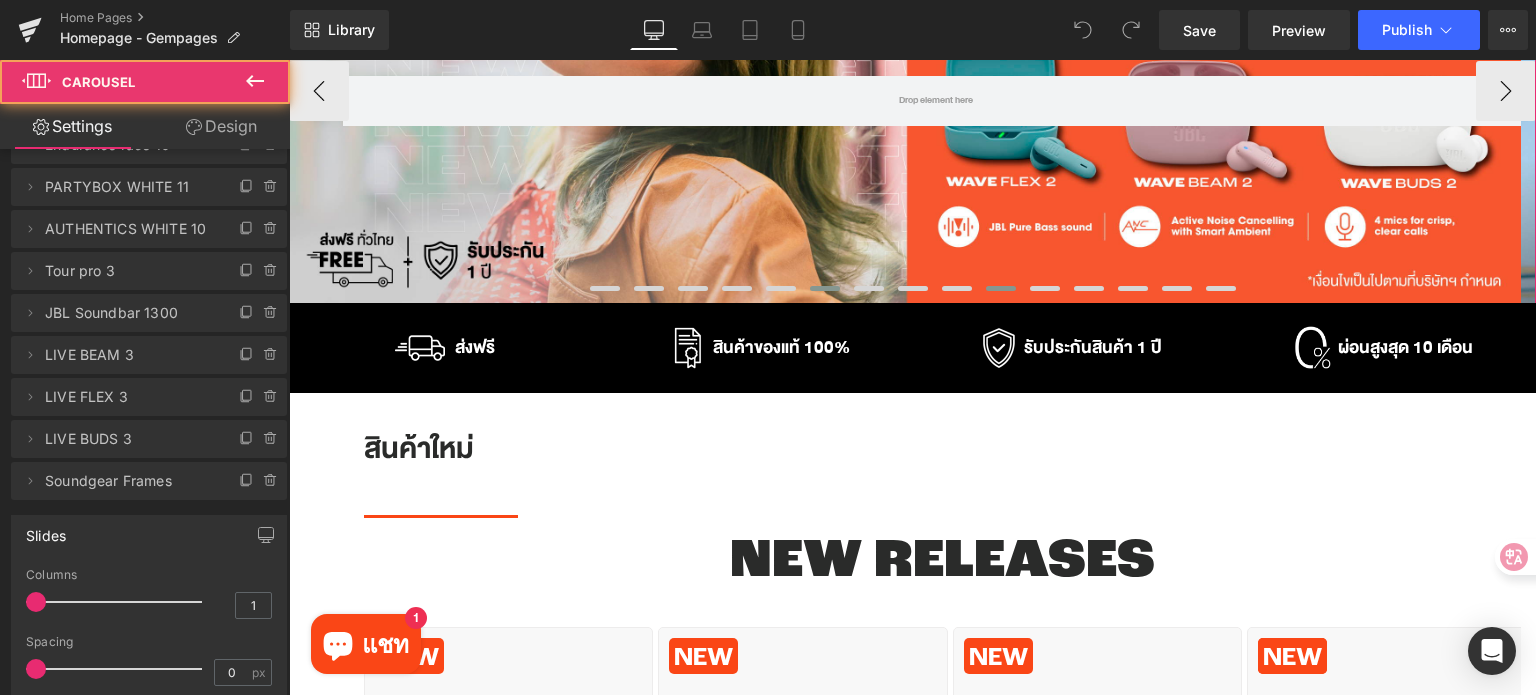 click at bounding box center [1001, 288] 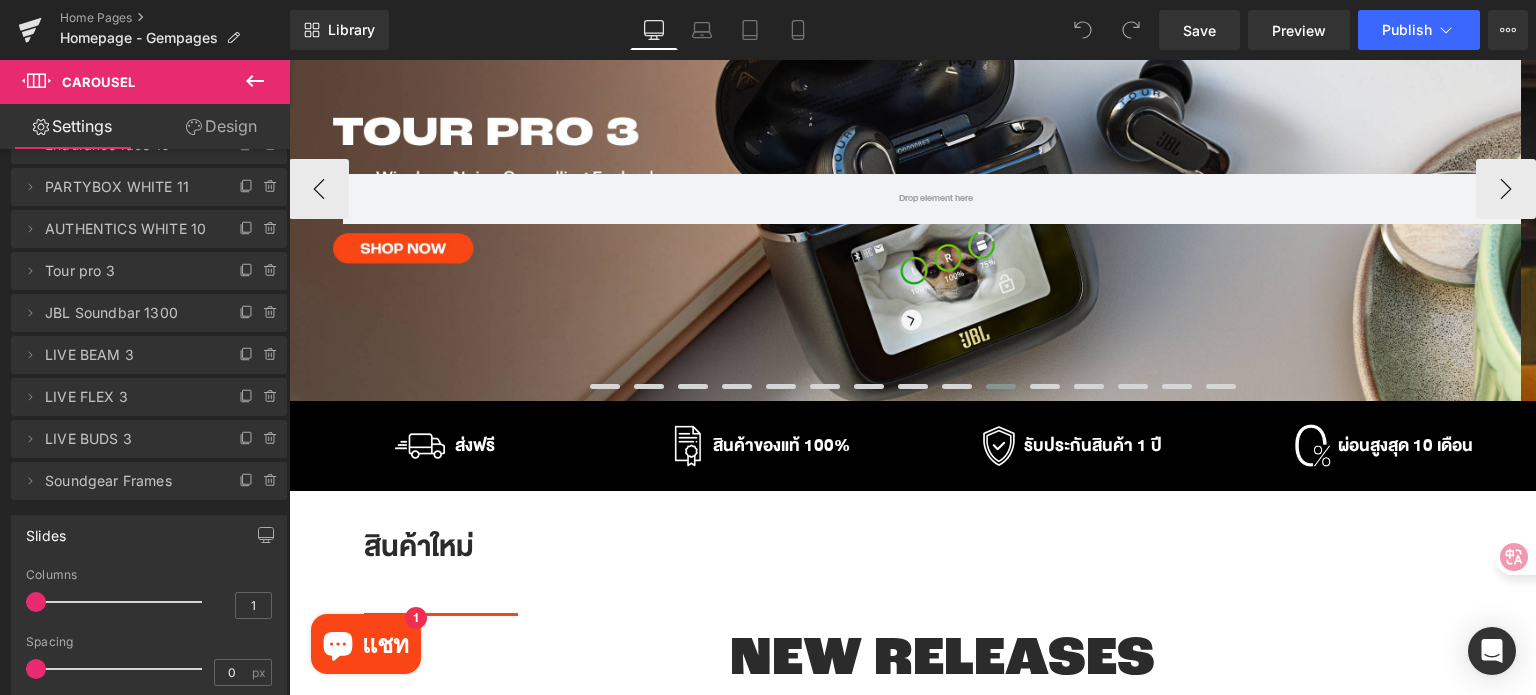 scroll, scrollTop: 200, scrollLeft: 0, axis: vertical 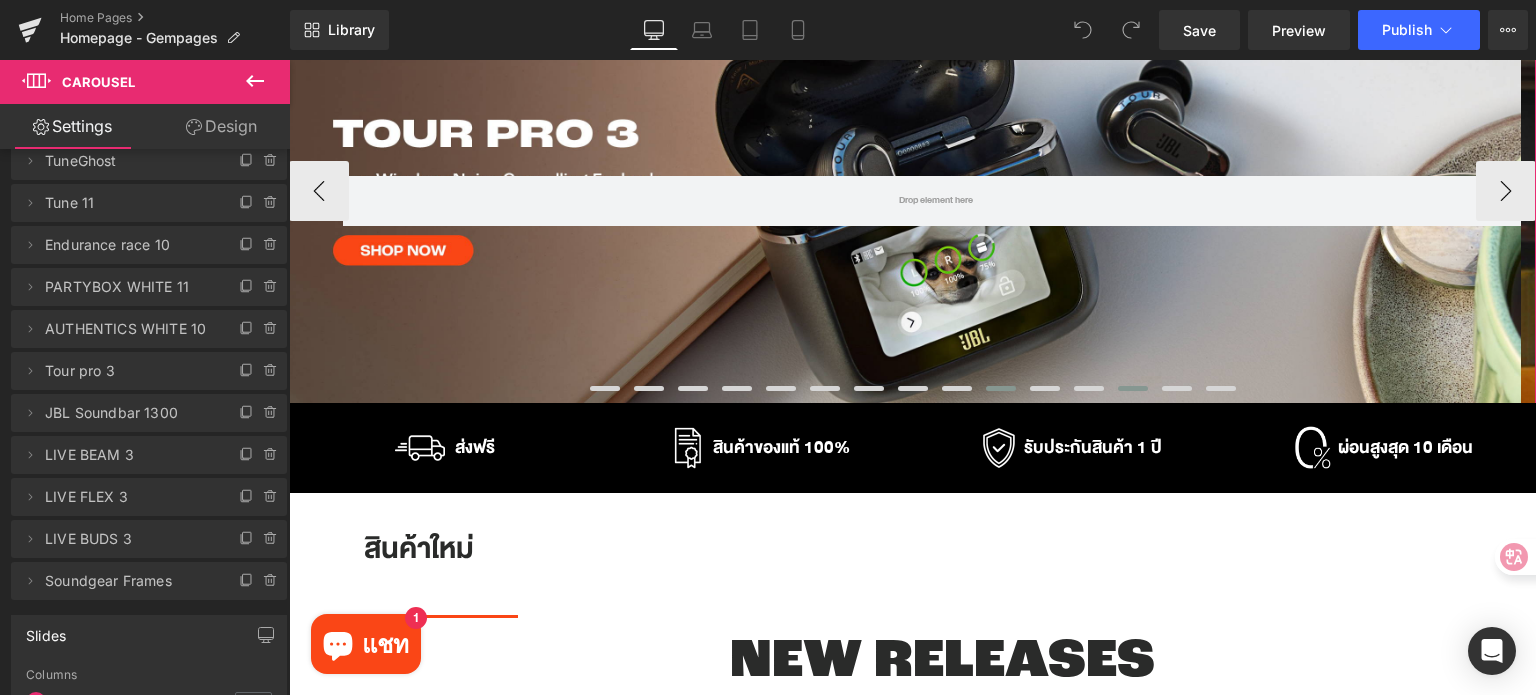 click at bounding box center (1133, 388) 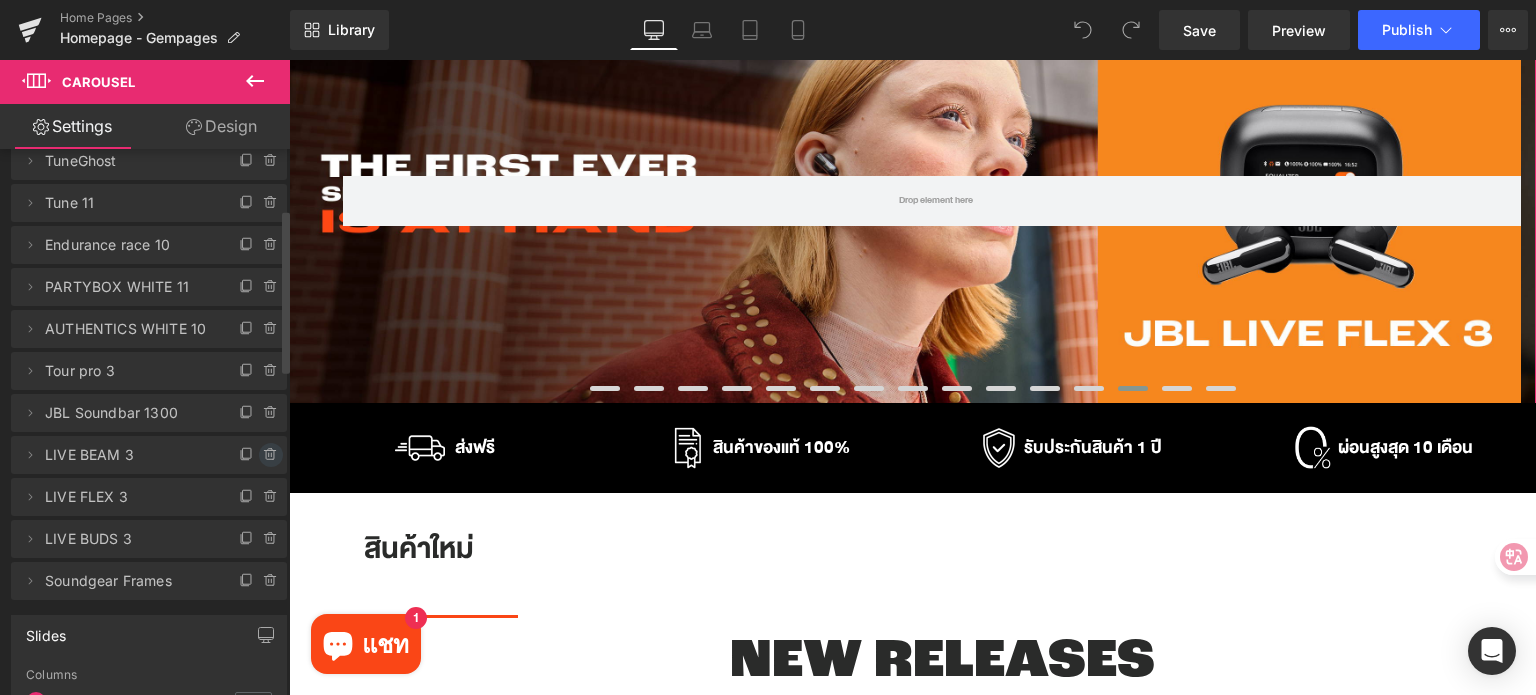 click 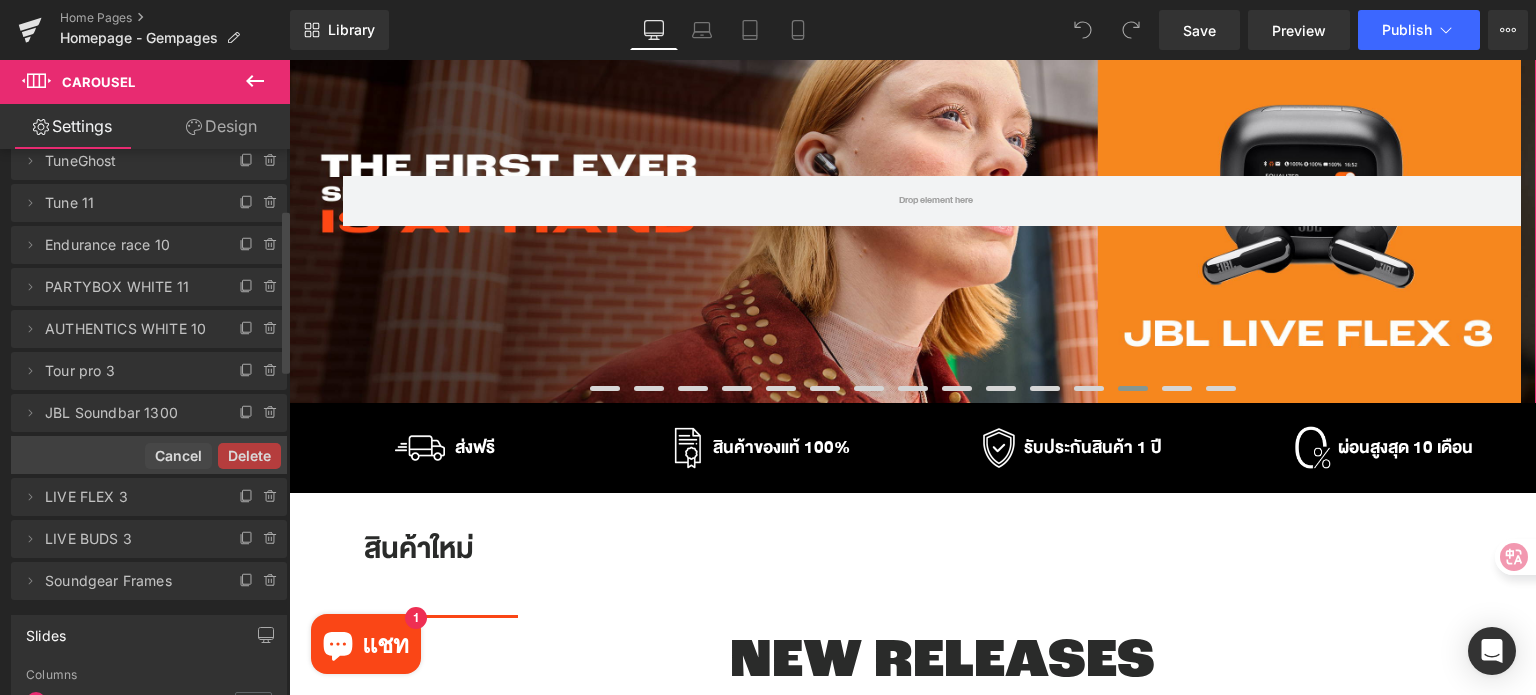 click on "Delete" at bounding box center (249, 456) 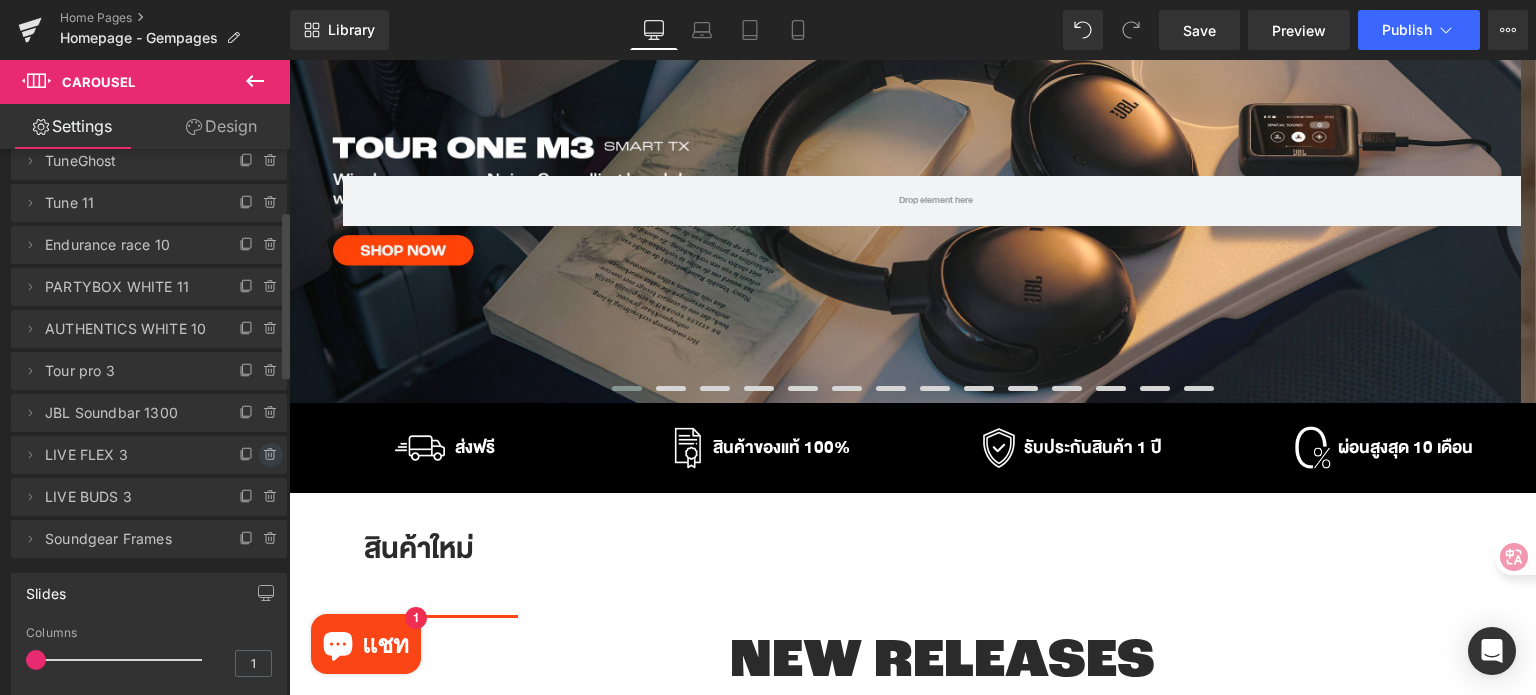 click 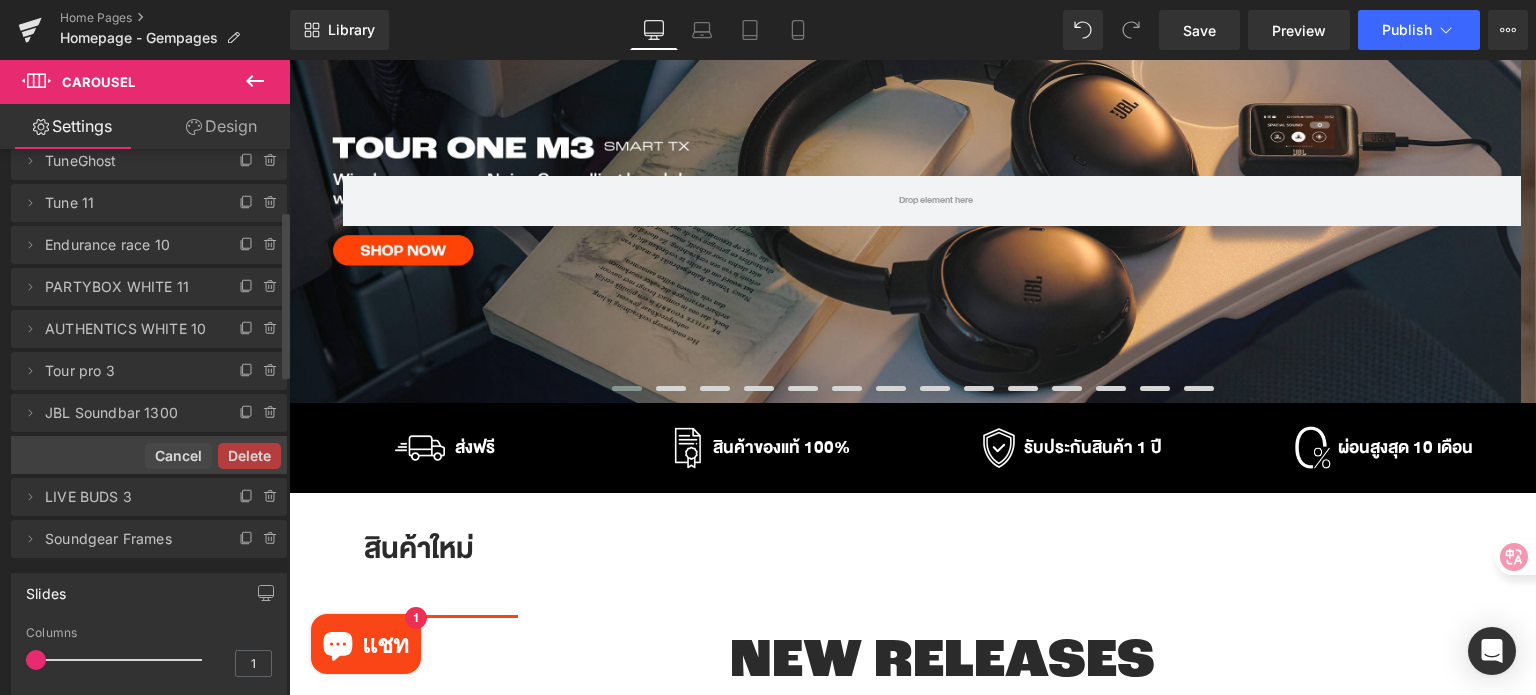 click on "Delete" at bounding box center (249, 456) 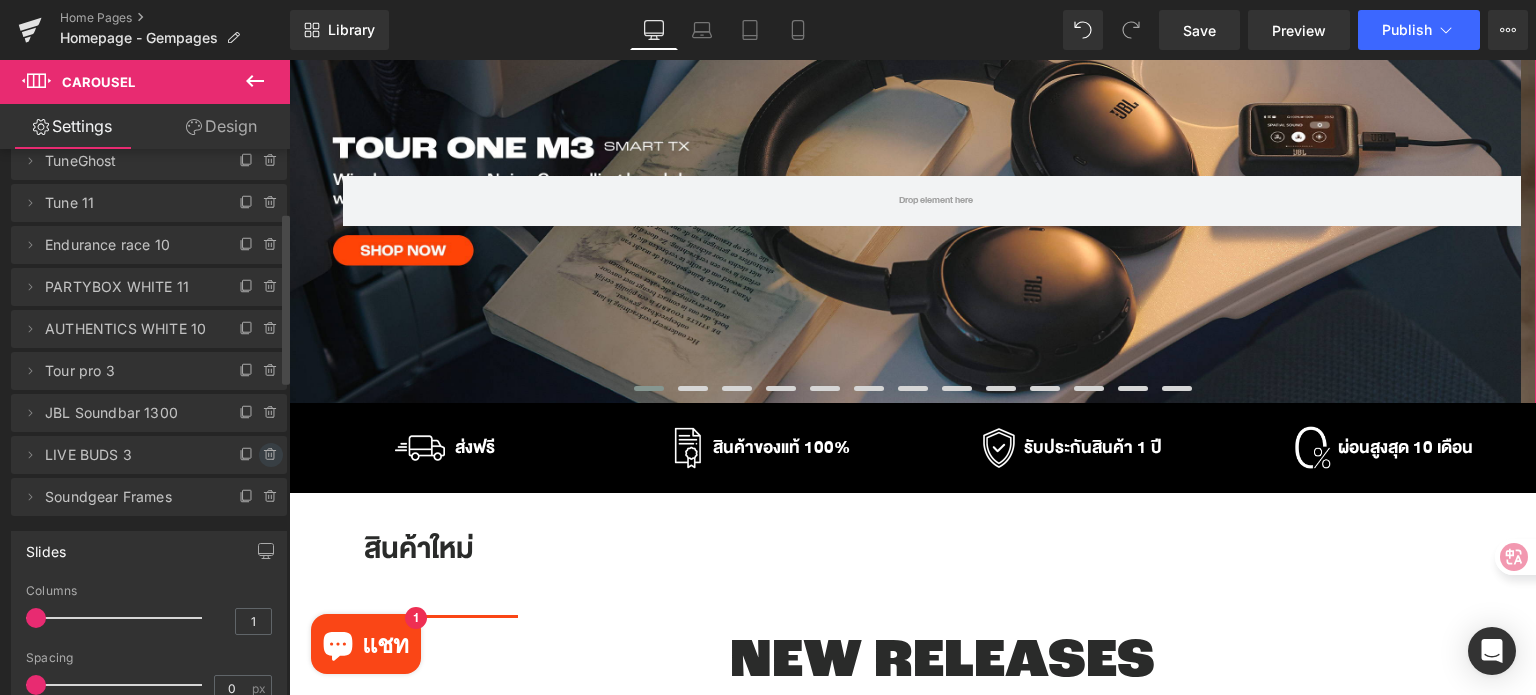 click 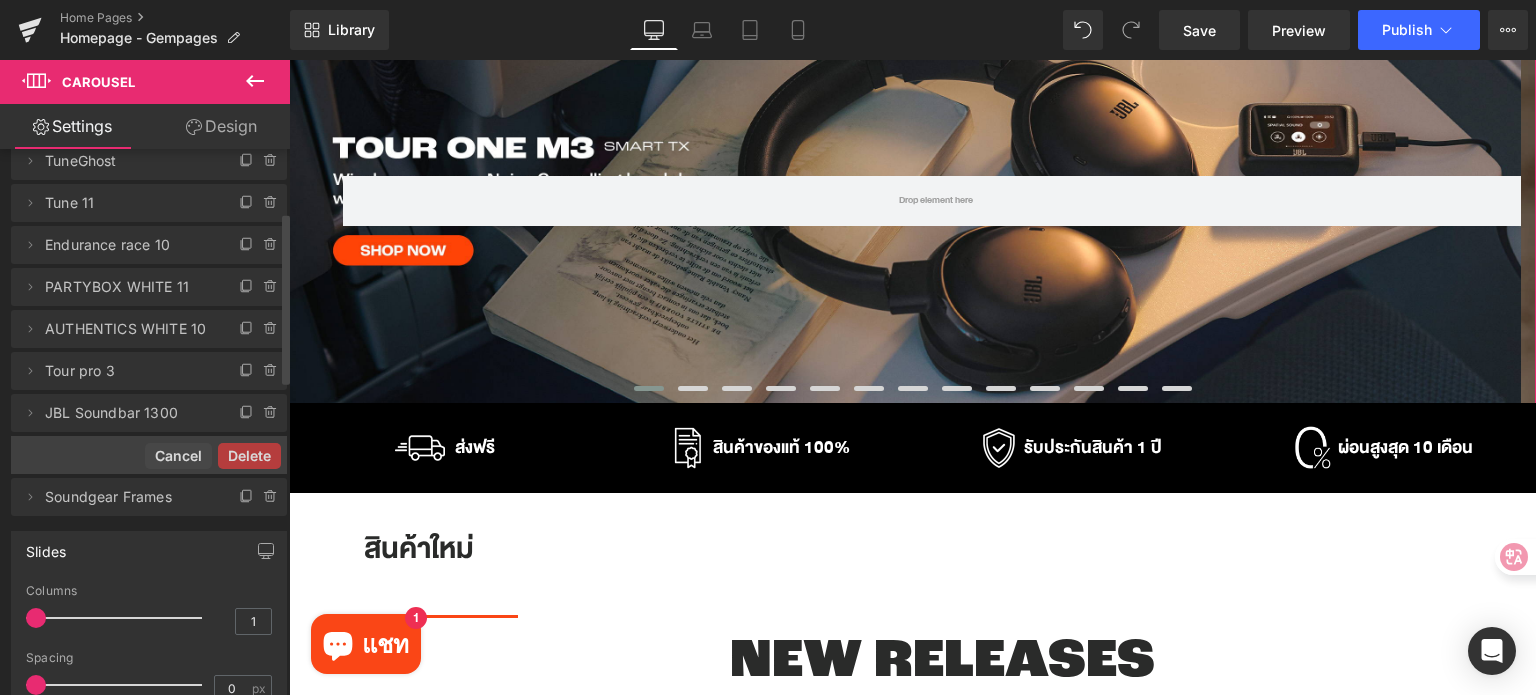 click on "Delete" at bounding box center (249, 456) 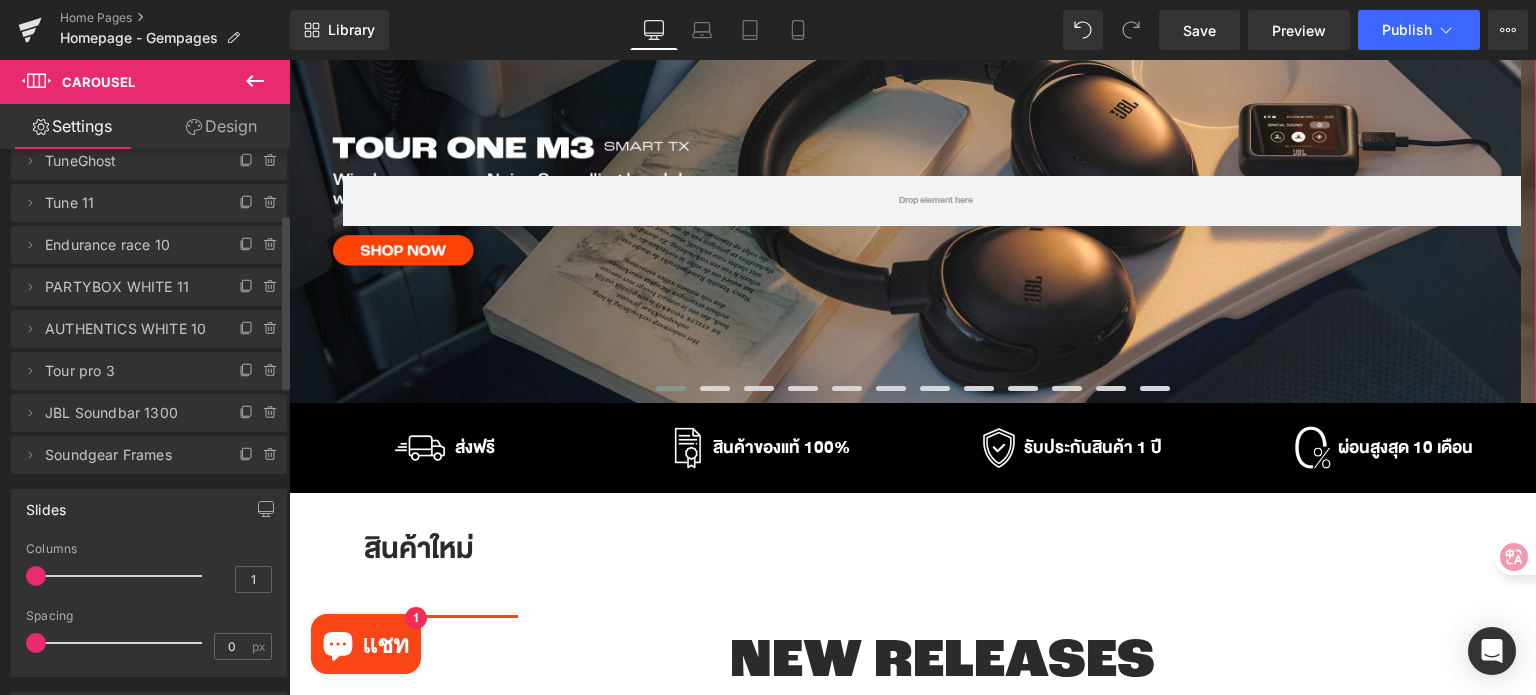 click 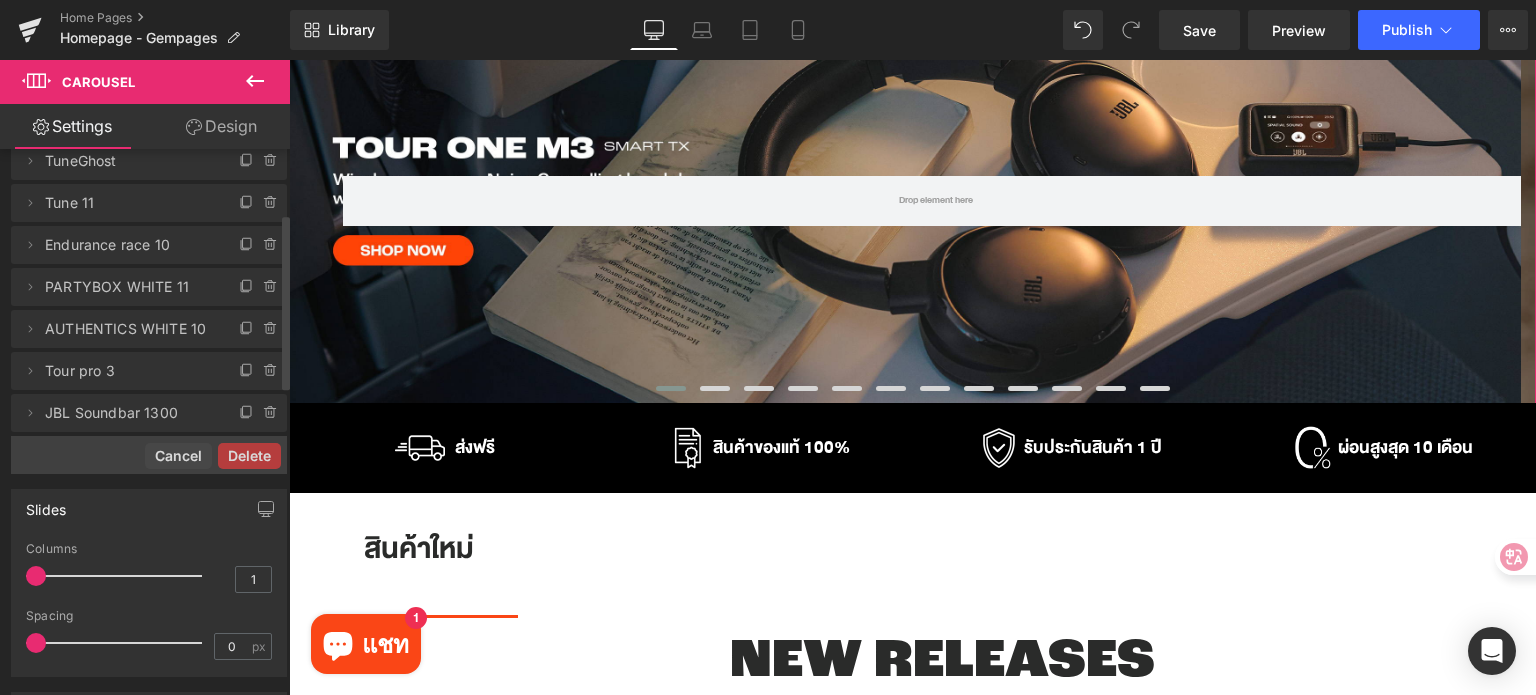 click on "Delete" at bounding box center (249, 456) 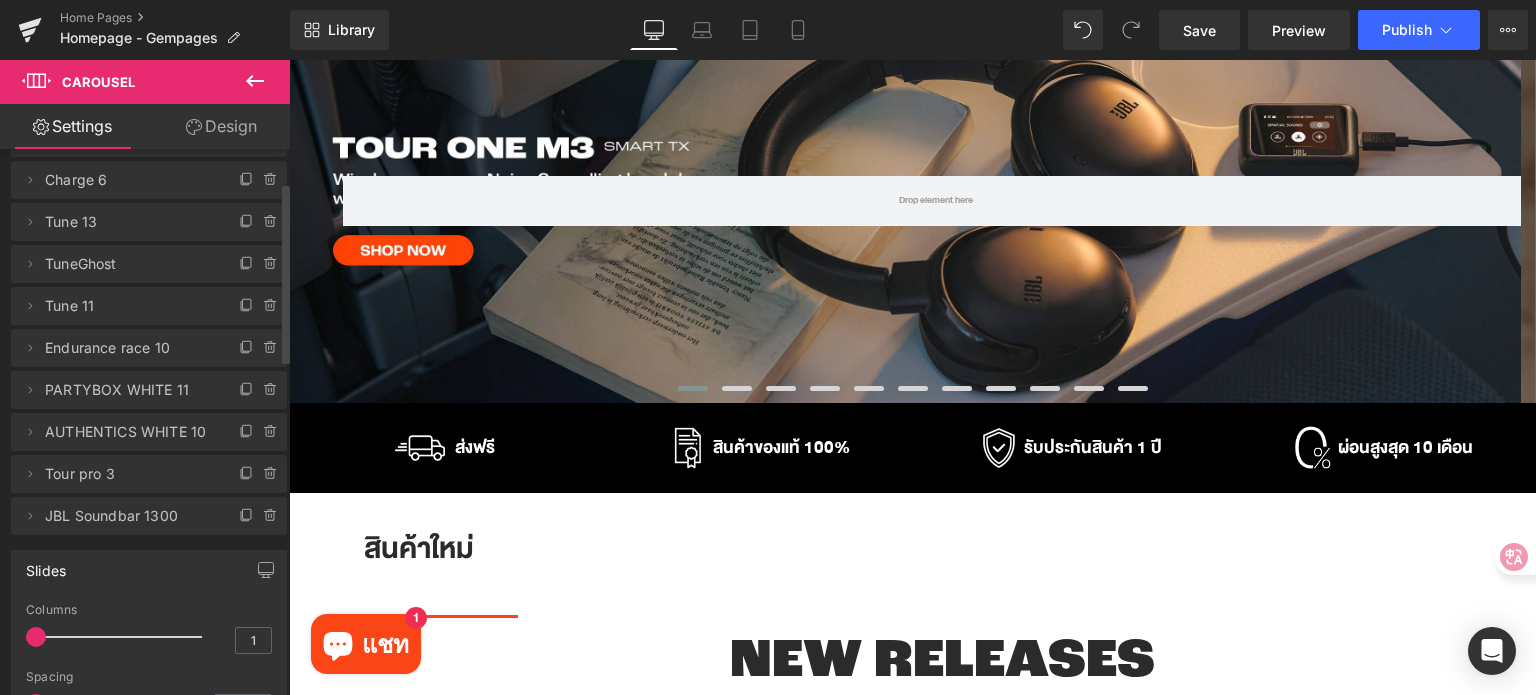 scroll, scrollTop: 100, scrollLeft: 0, axis: vertical 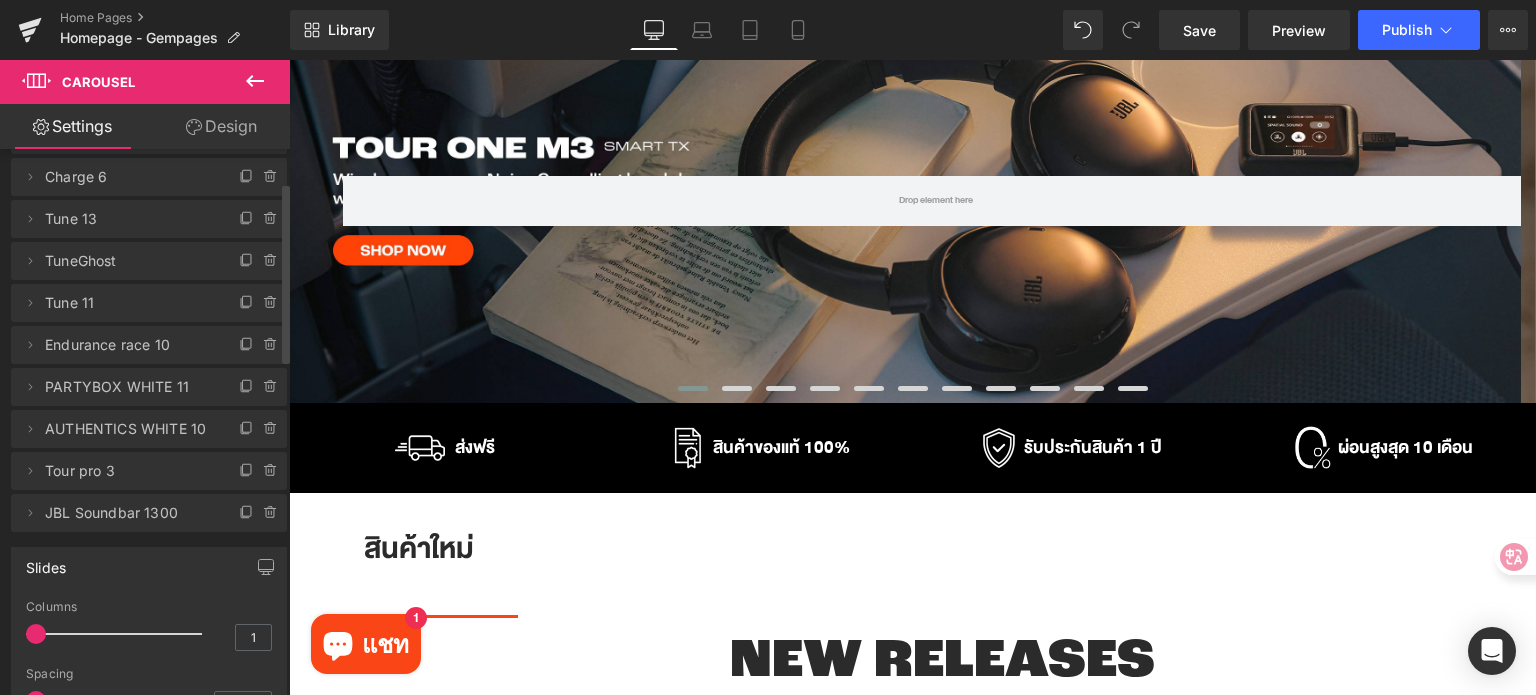 click 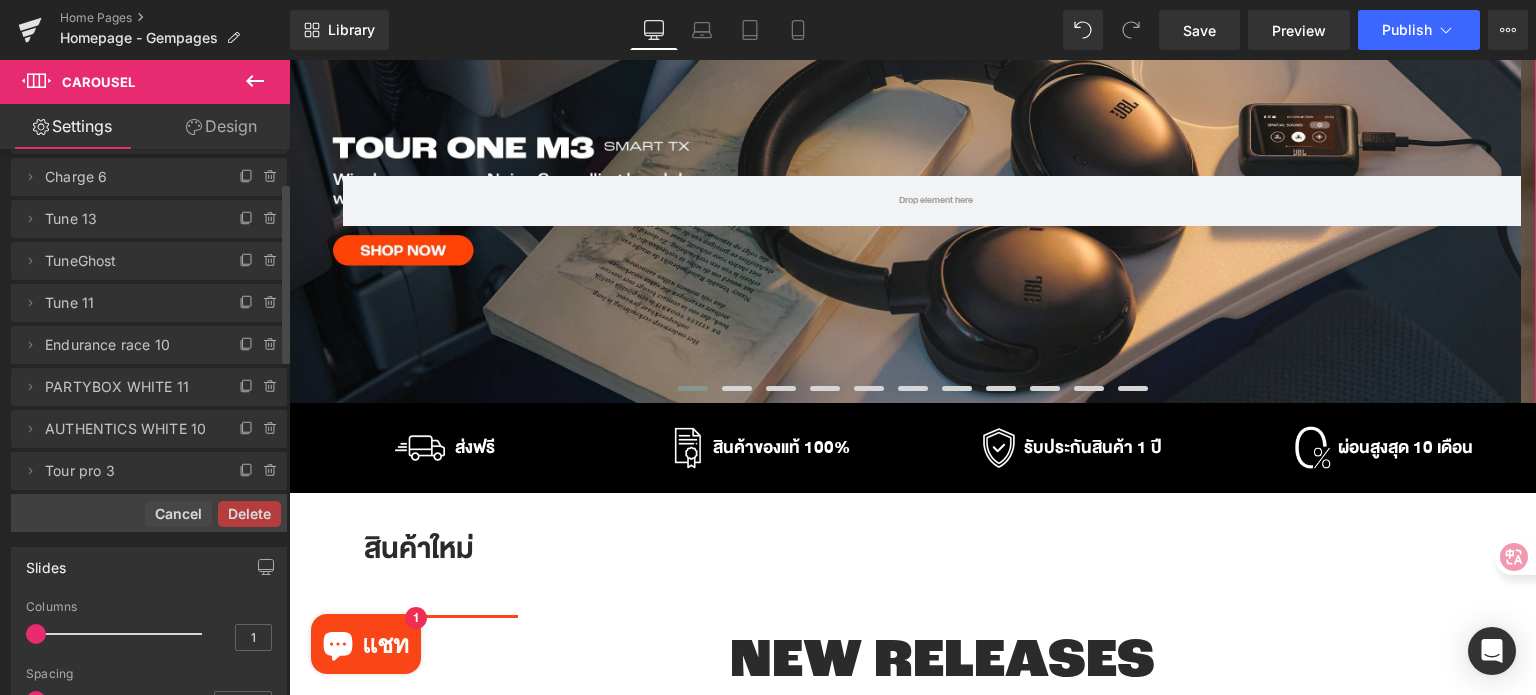 click on "Delete" at bounding box center (249, 514) 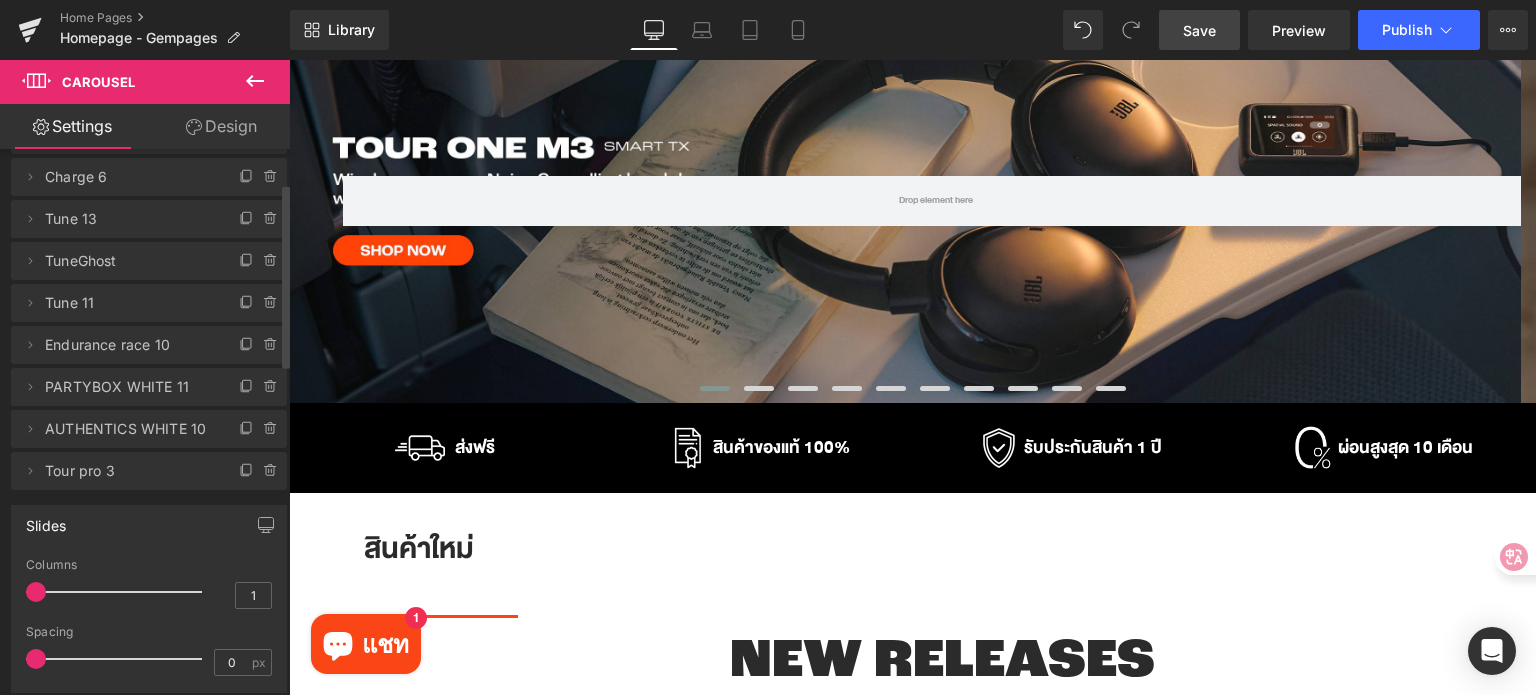 click on "Save" at bounding box center (1199, 30) 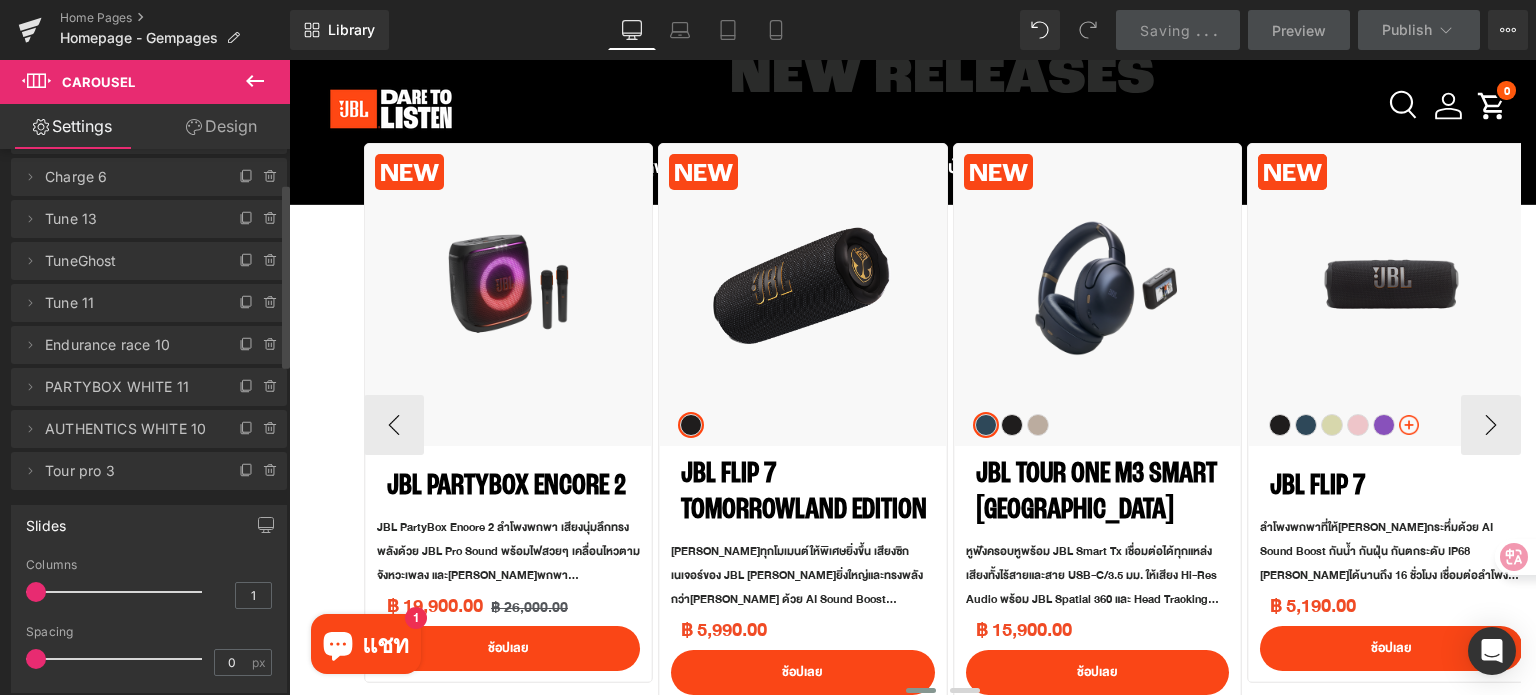 scroll, scrollTop: 700, scrollLeft: 0, axis: vertical 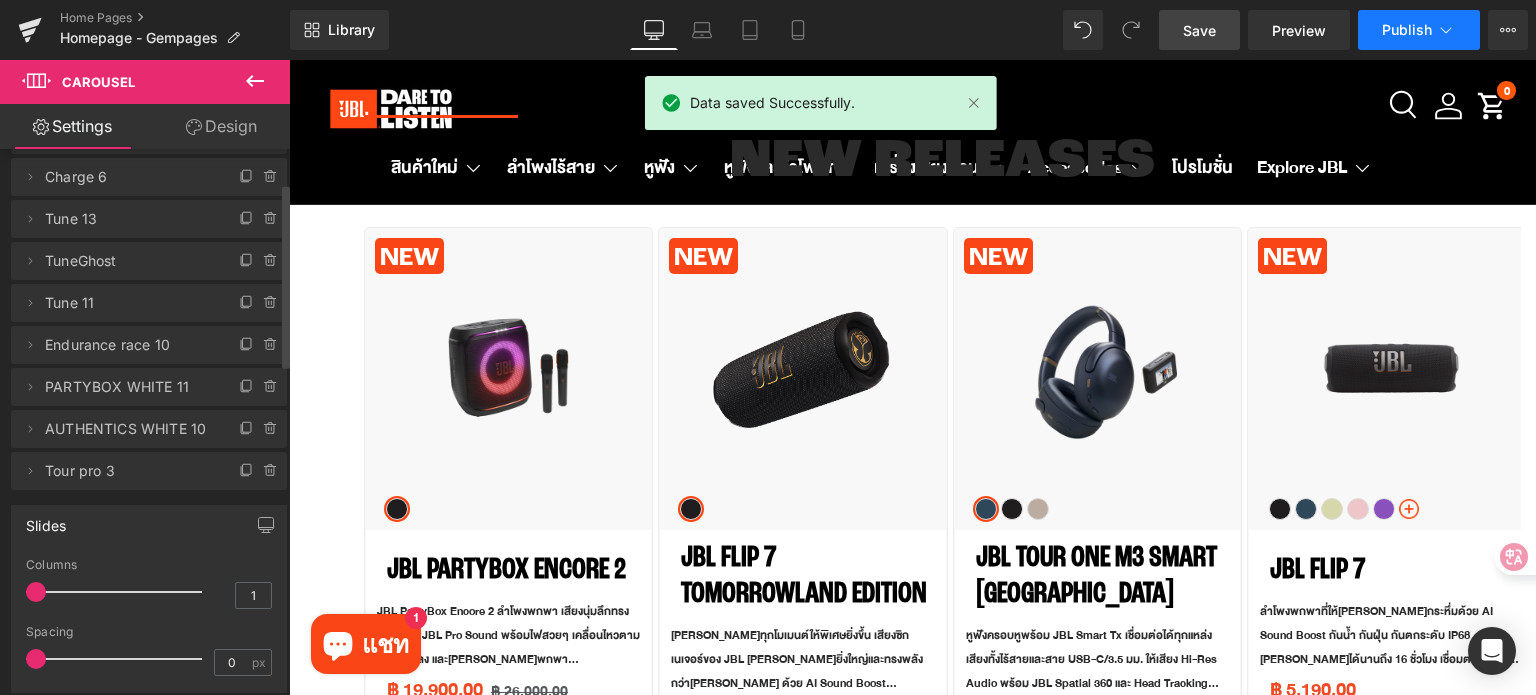 click on "Publish" at bounding box center (1407, 30) 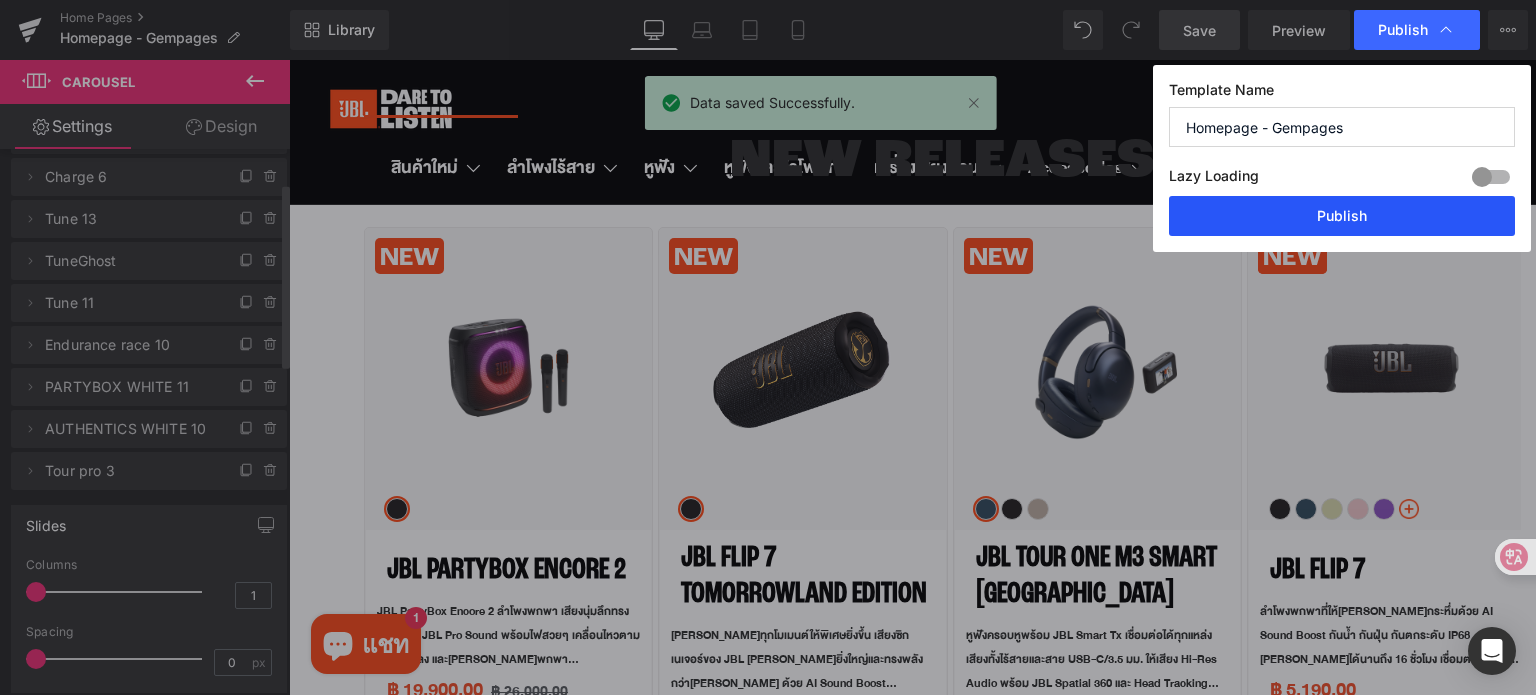 click on "Publish" at bounding box center [1342, 216] 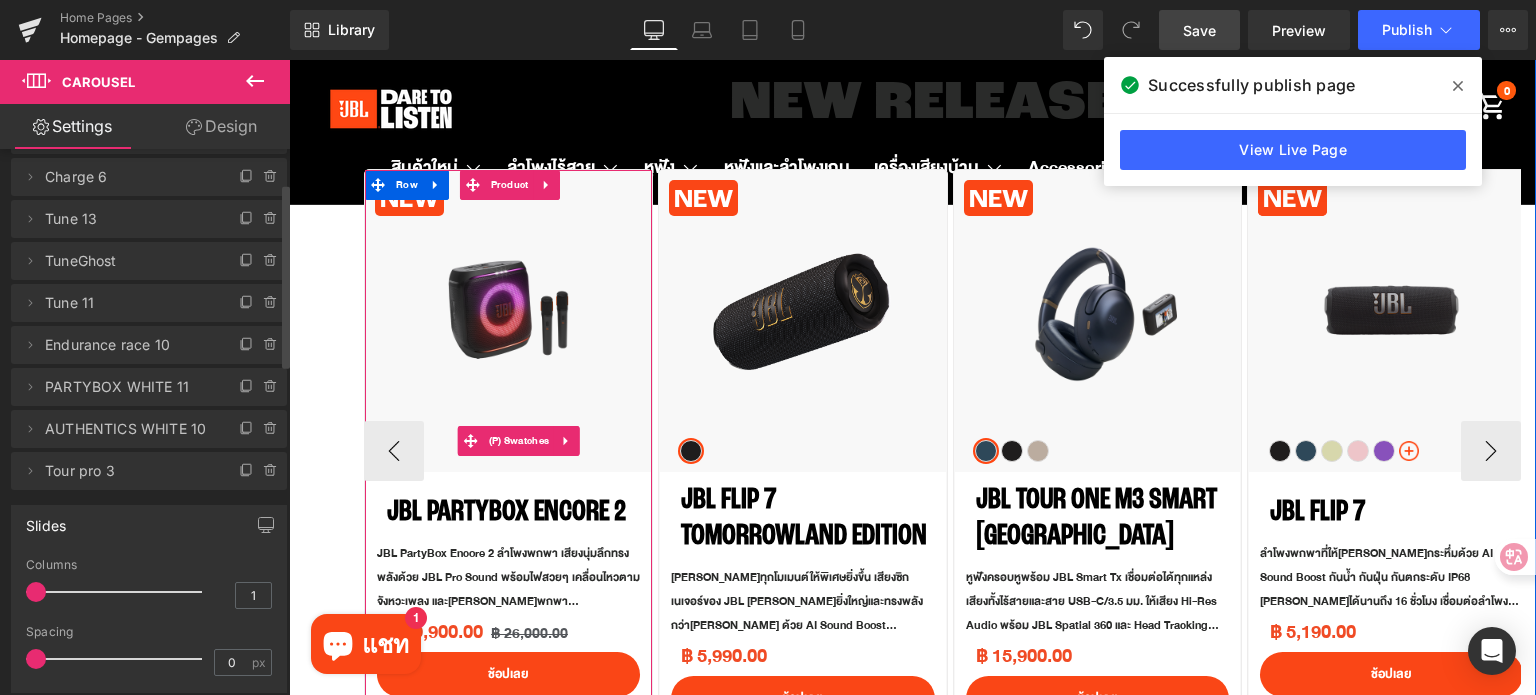 scroll, scrollTop: 700, scrollLeft: 0, axis: vertical 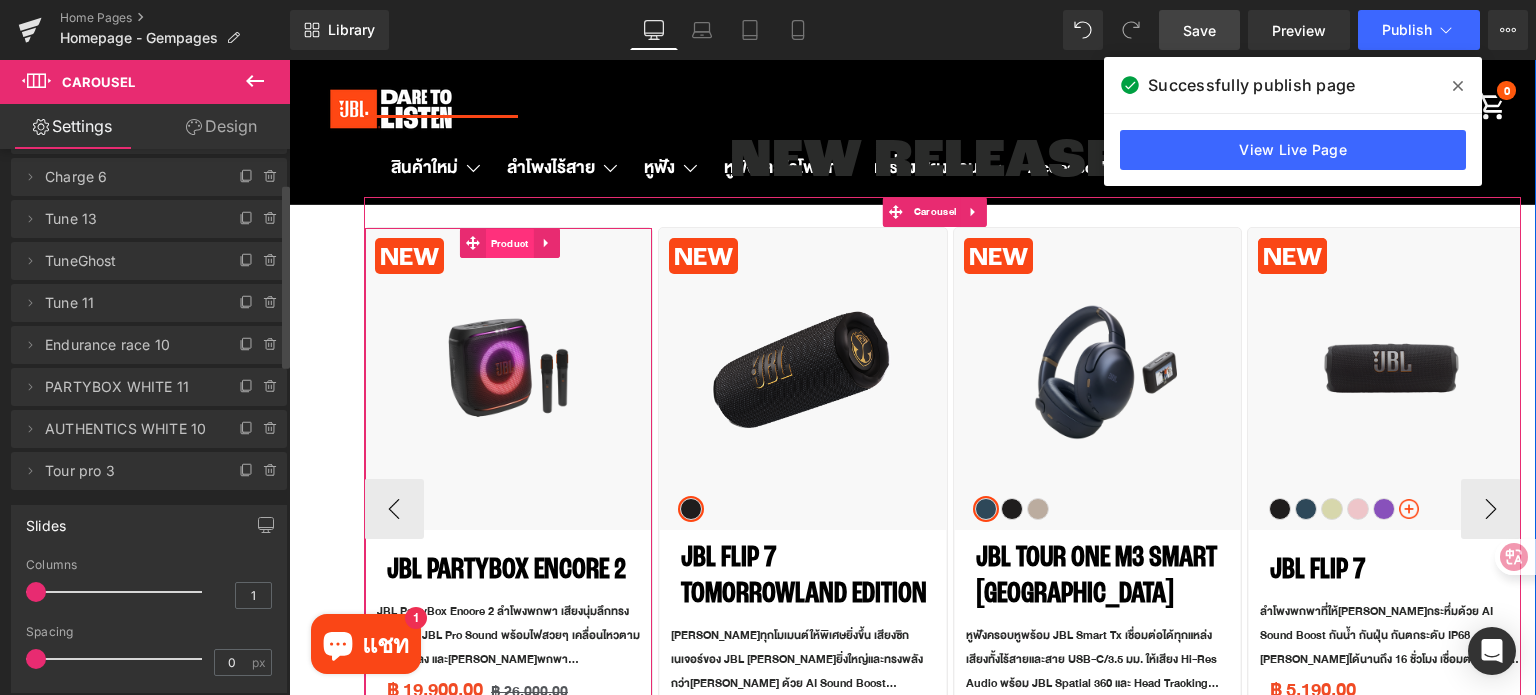 click on "Product" at bounding box center [510, 244] 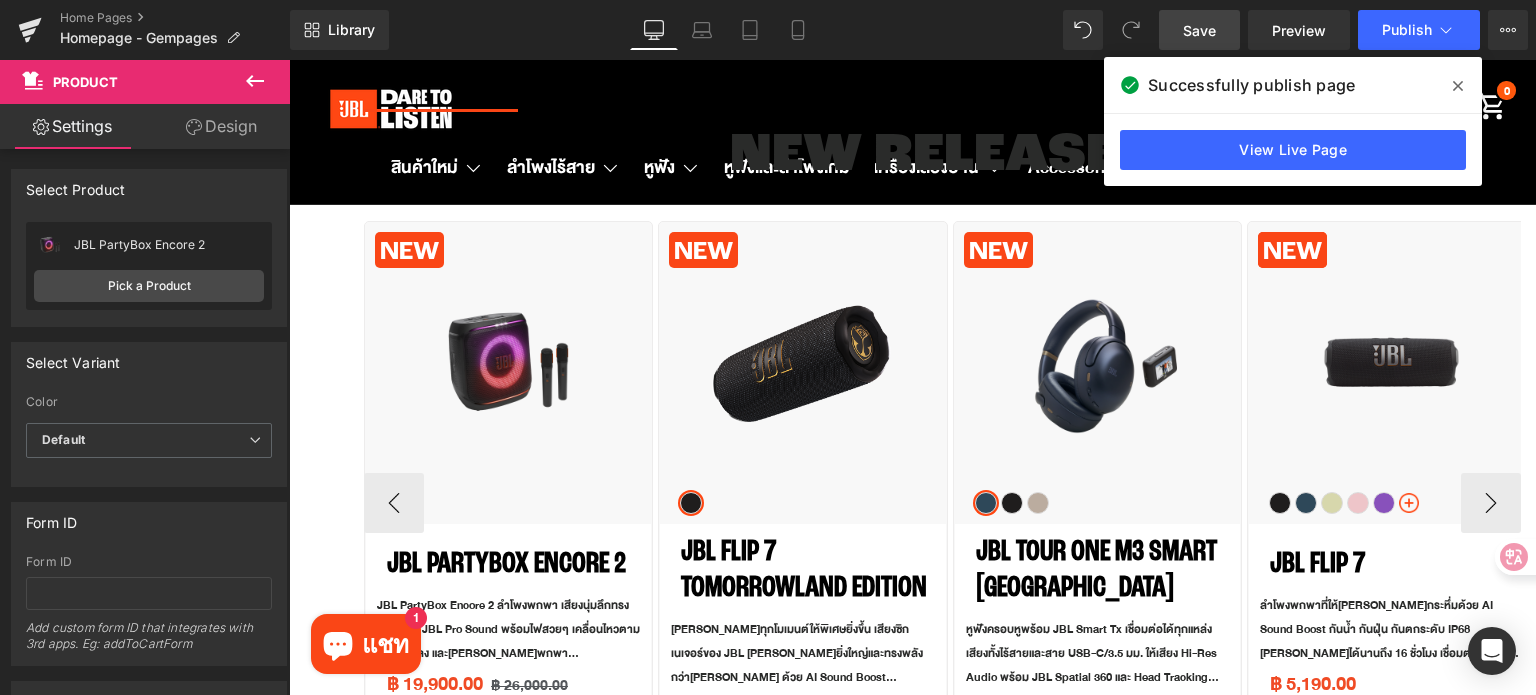 scroll, scrollTop: 700, scrollLeft: 0, axis: vertical 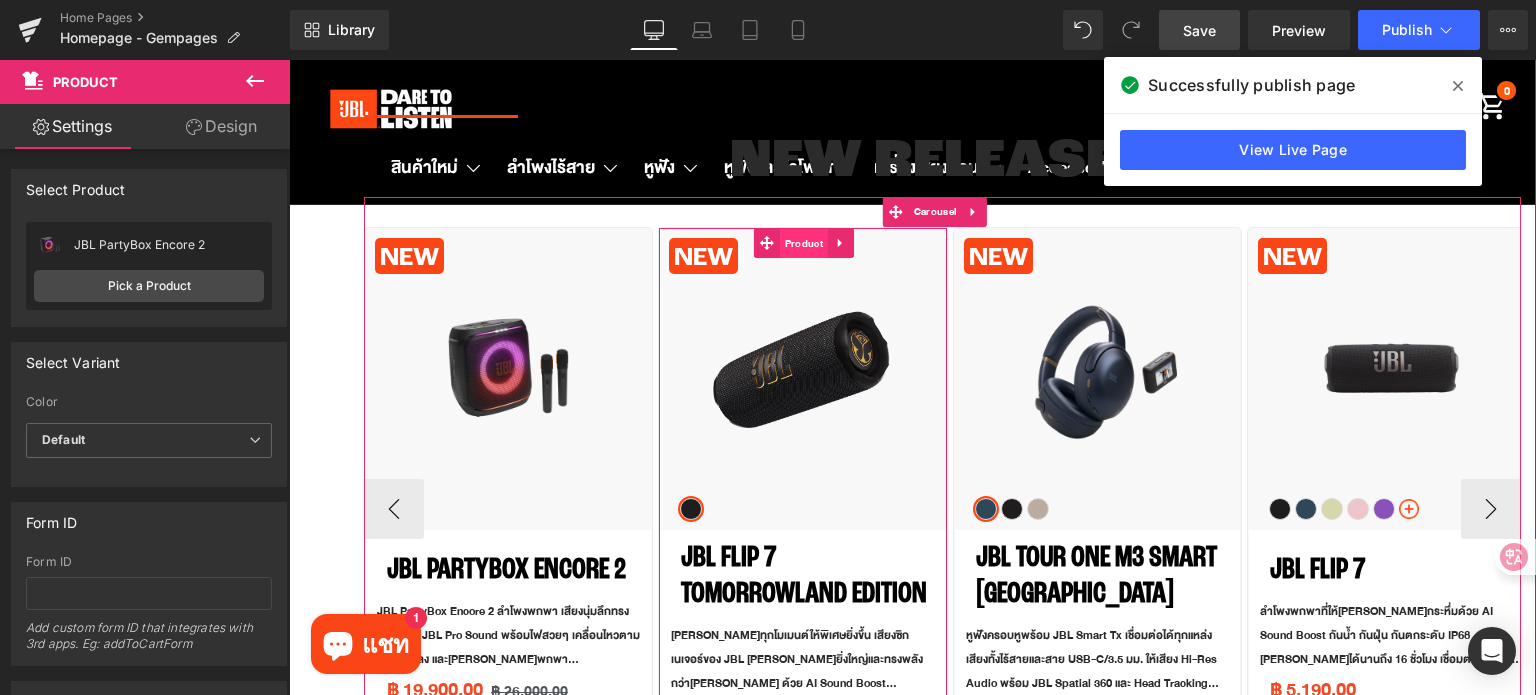 click on "Product" at bounding box center [804, 244] 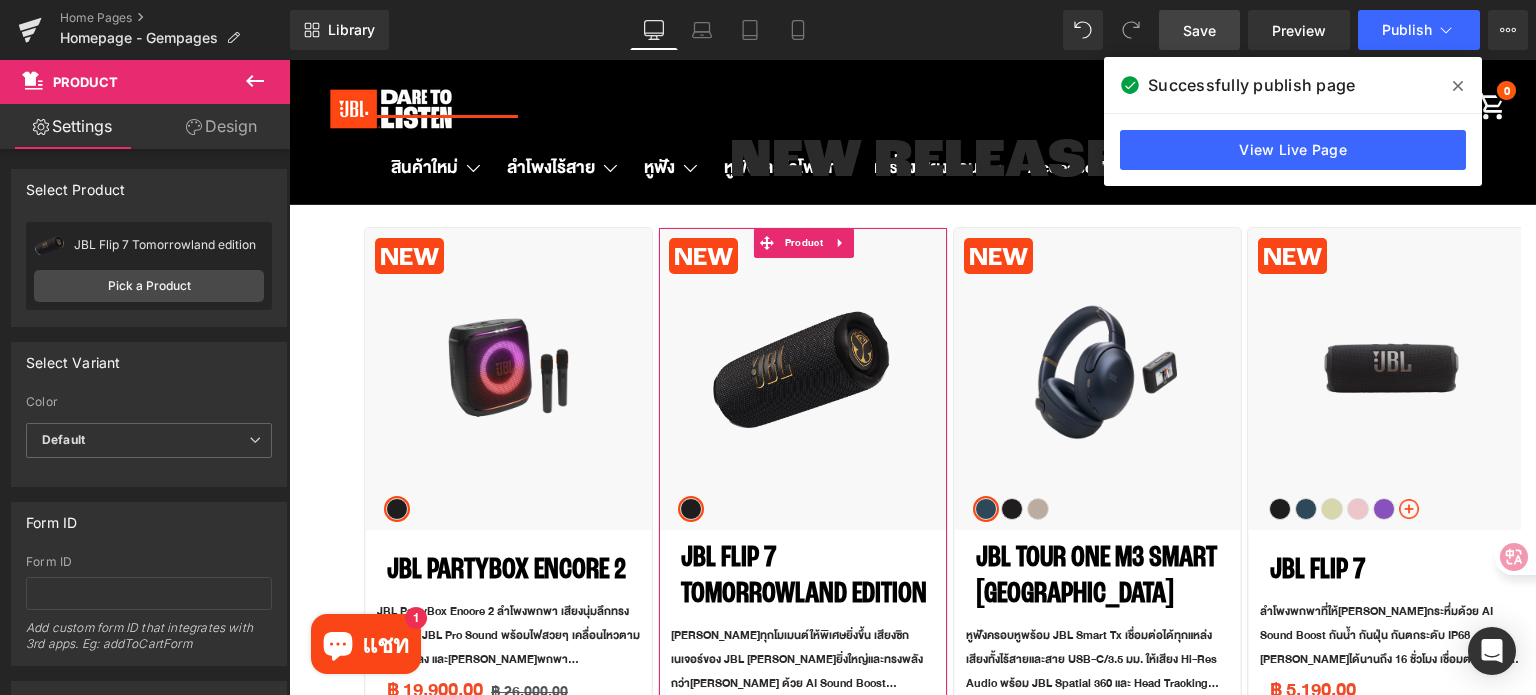 click on "Design" at bounding box center [221, 126] 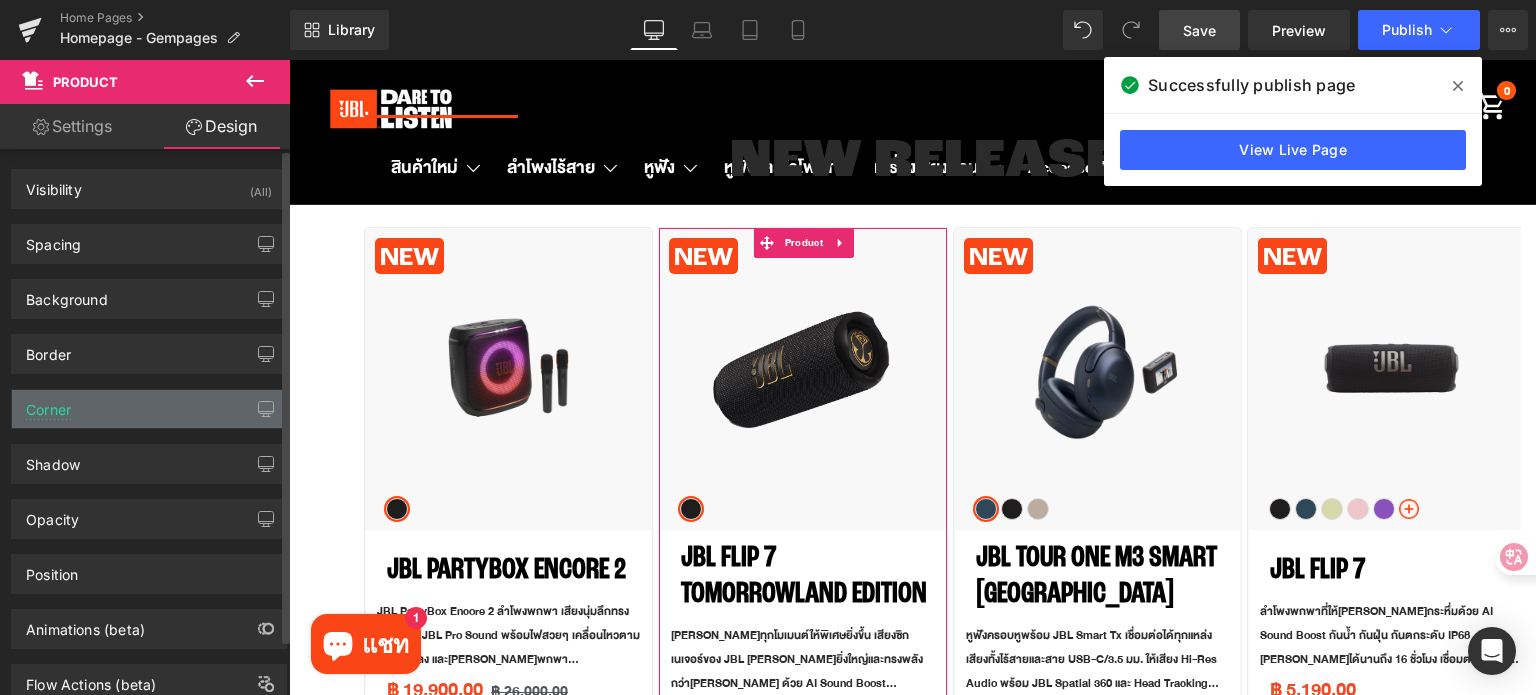 click on "Corner" at bounding box center (149, 409) 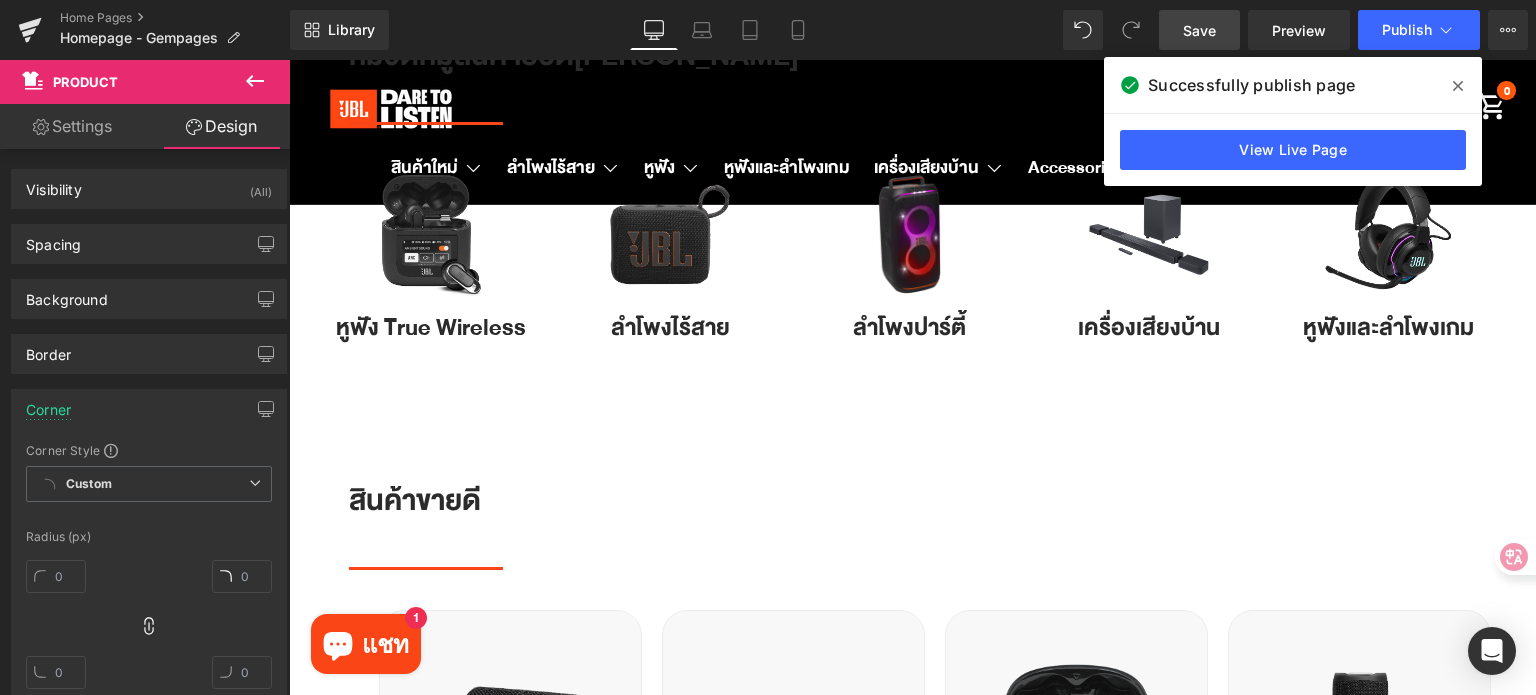 scroll, scrollTop: 1900, scrollLeft: 0, axis: vertical 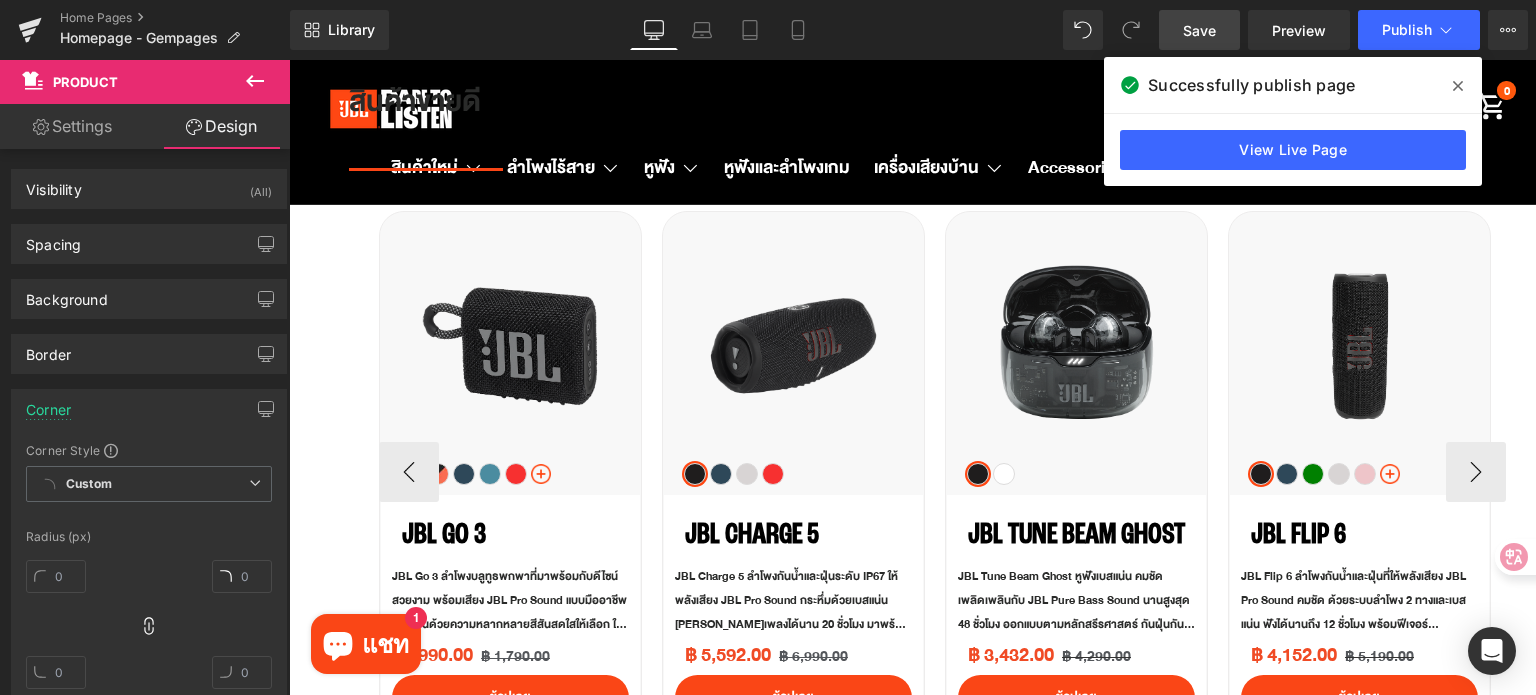click on "Sale Off" at bounding box center [510, 327] 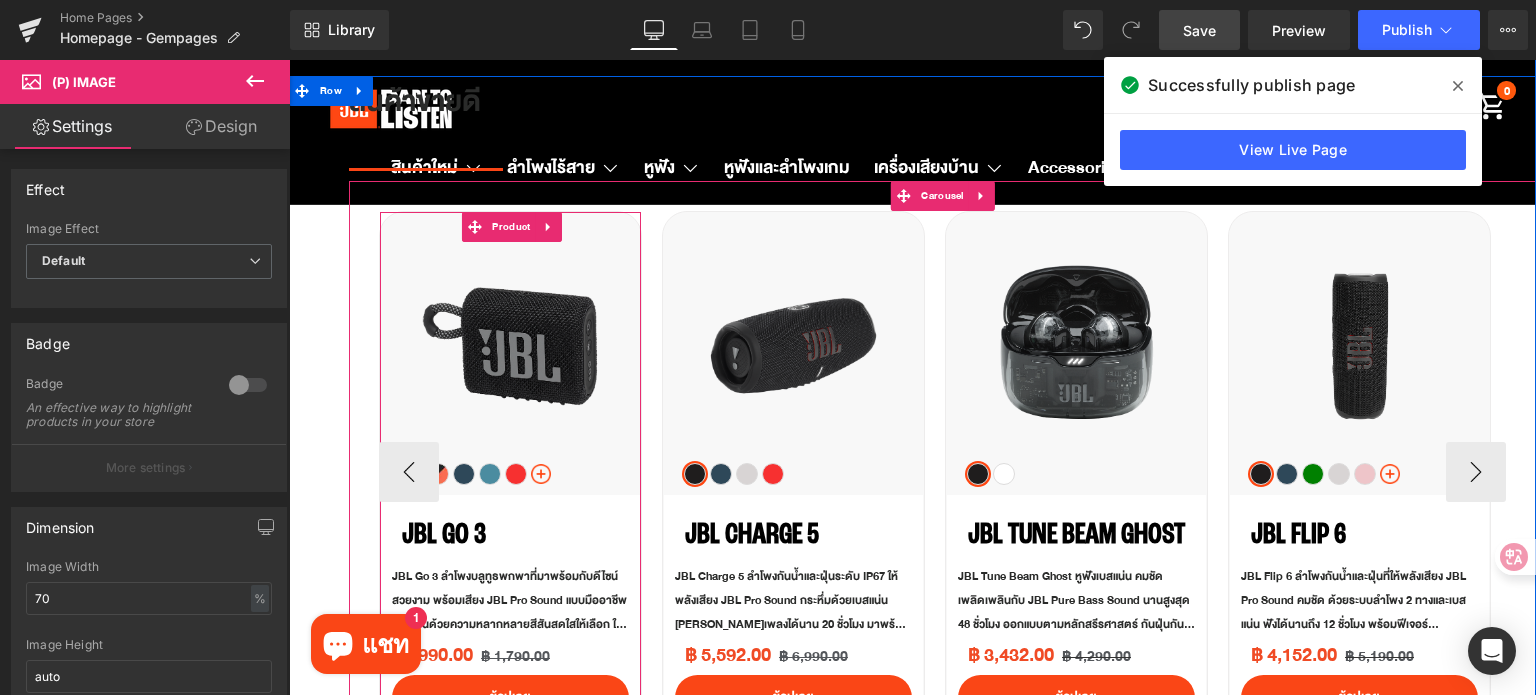 click on "Product" at bounding box center (511, 227) 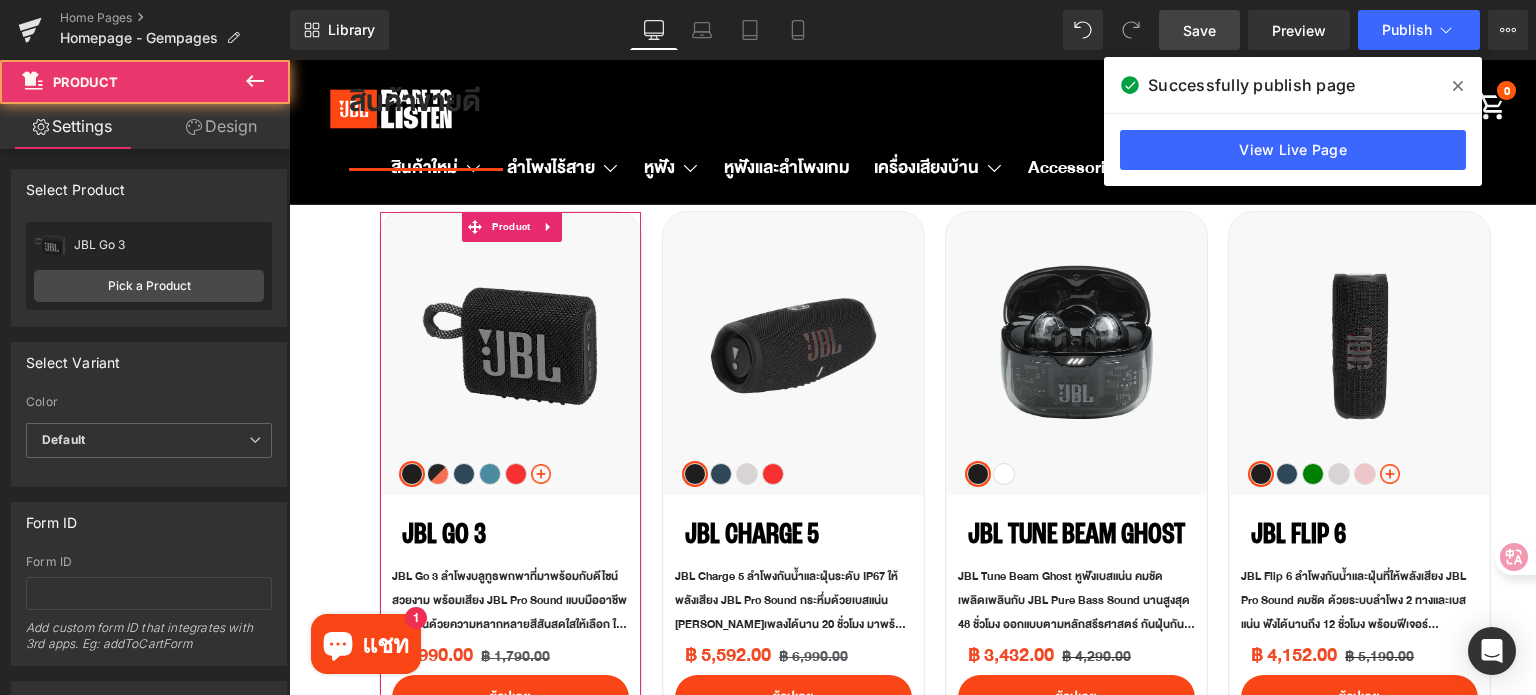 click 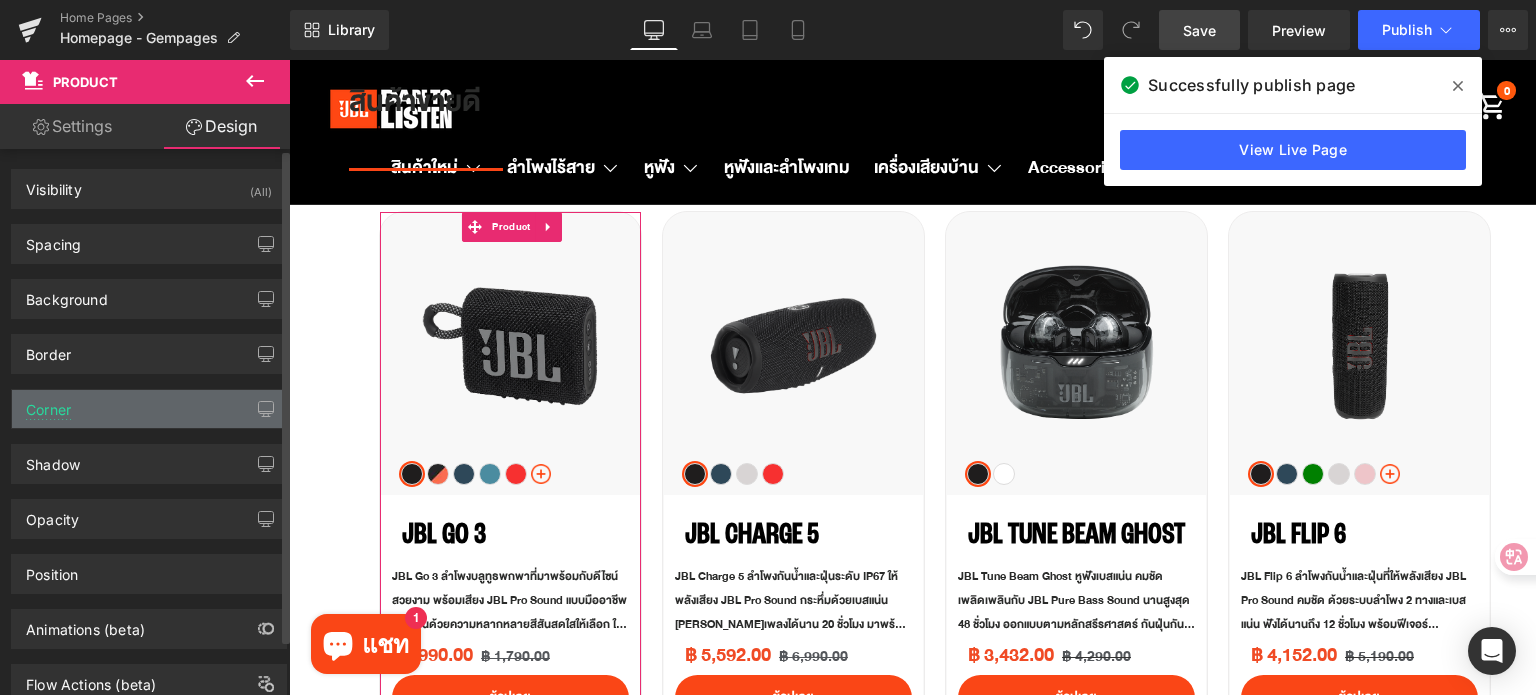 click on "Corner" at bounding box center [149, 409] 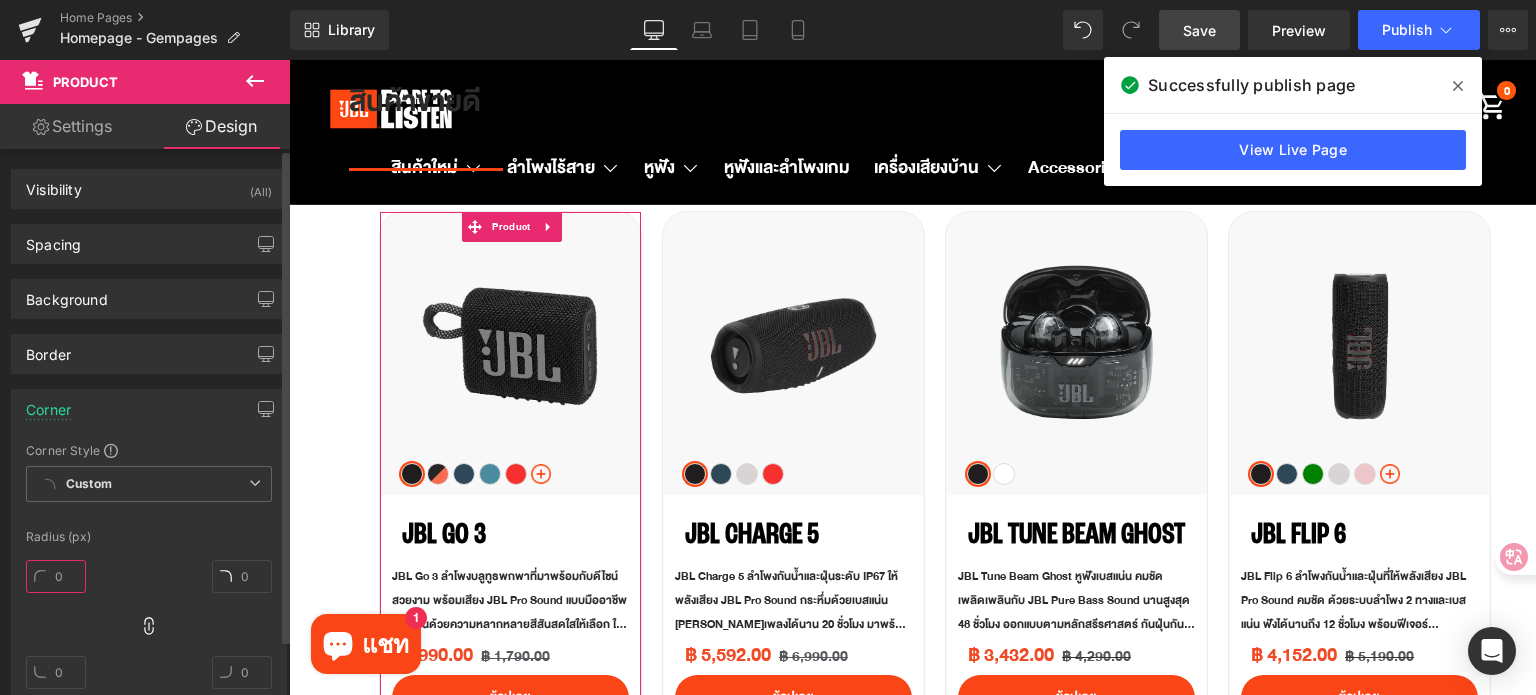 click at bounding box center [56, 576] 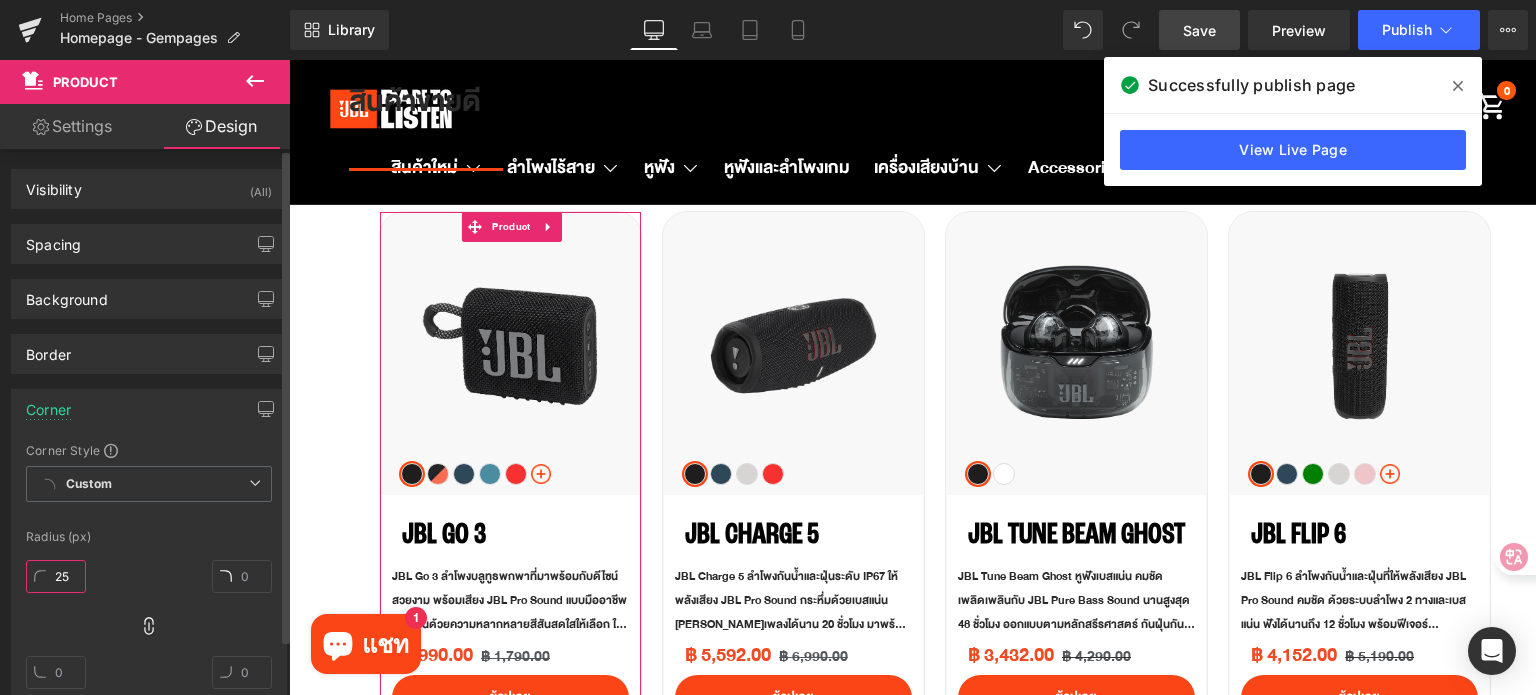 type on "5" 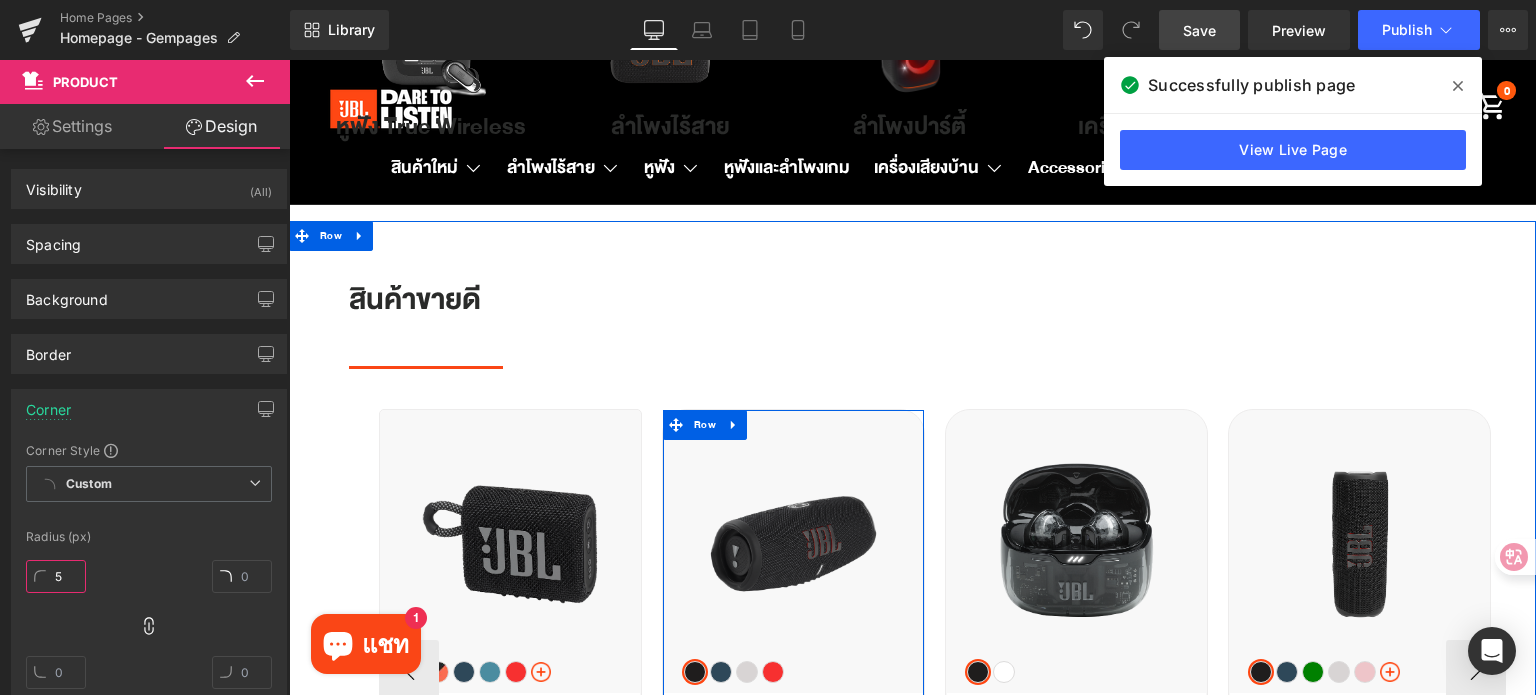 scroll, scrollTop: 1700, scrollLeft: 0, axis: vertical 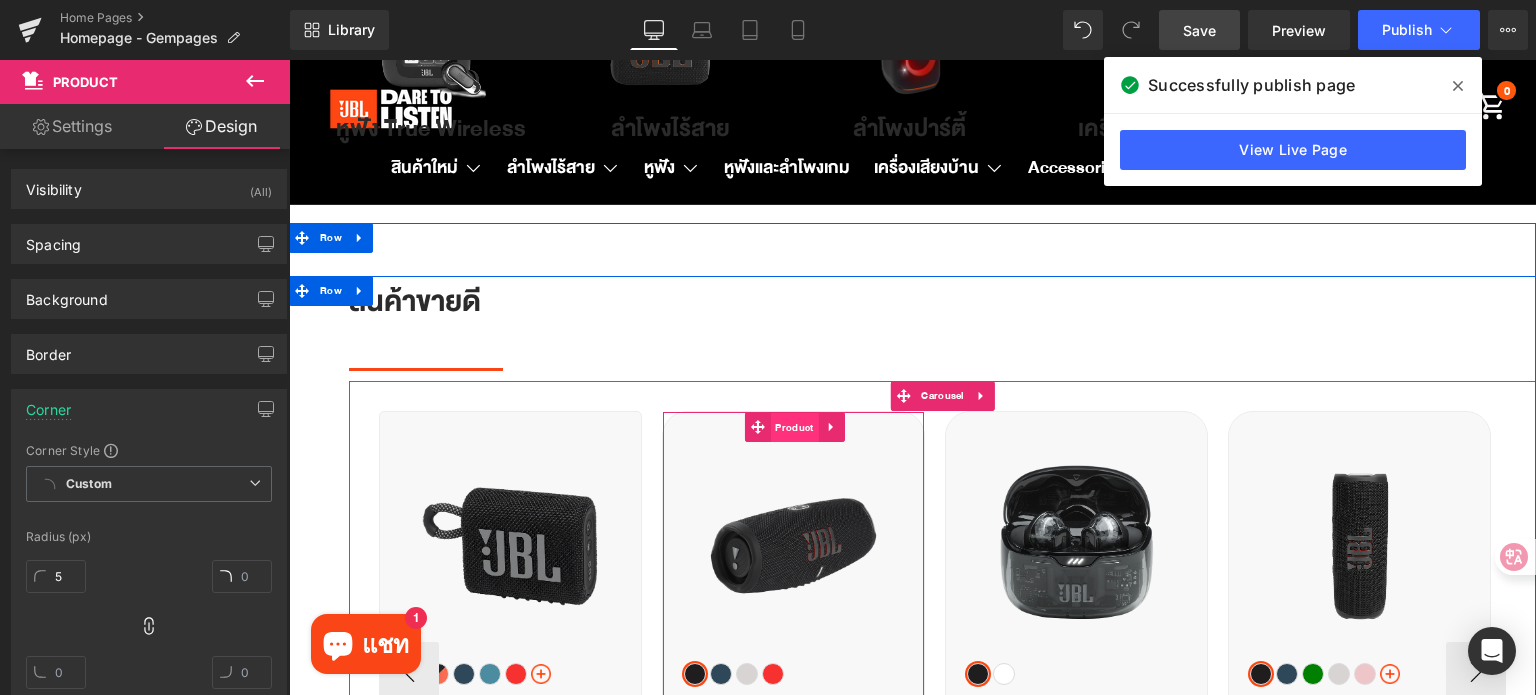 click on "Product" at bounding box center (794, 428) 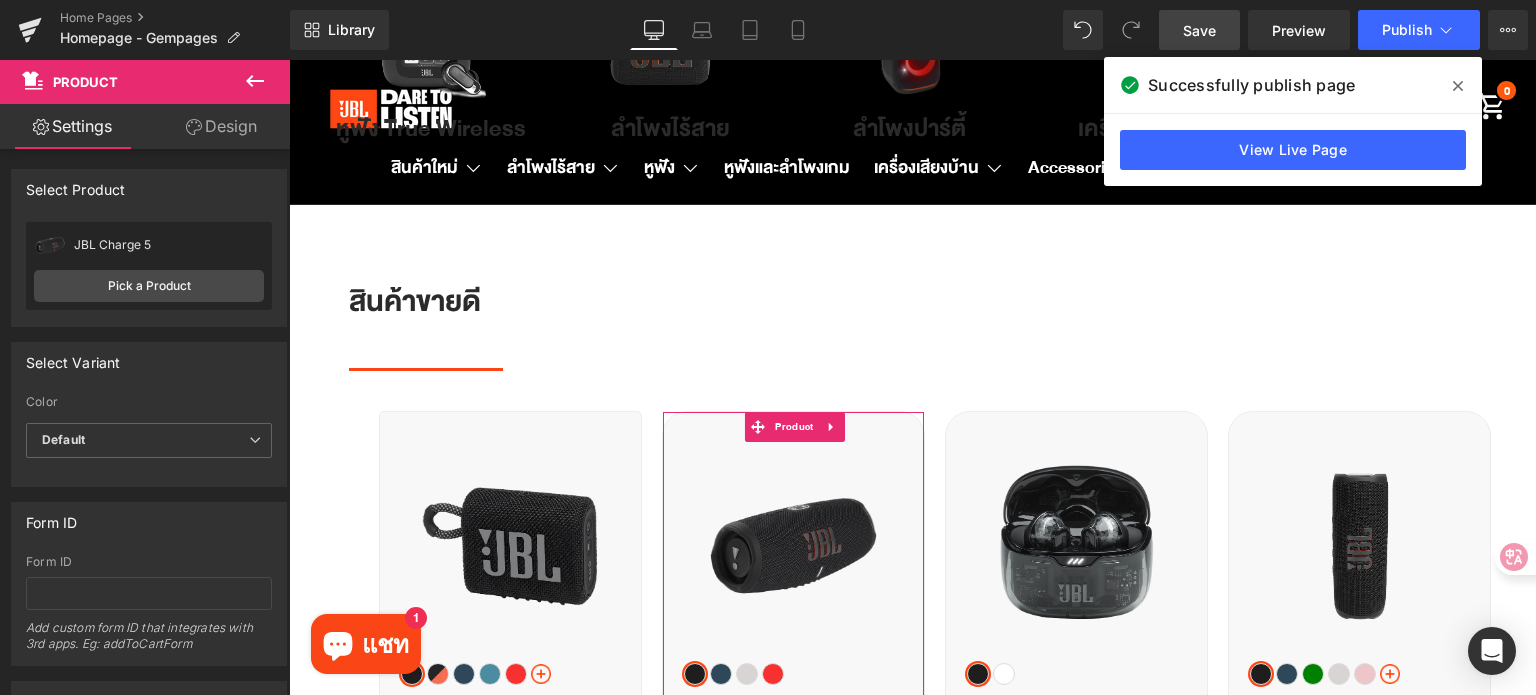 drag, startPoint x: 216, startPoint y: 127, endPoint x: 67, endPoint y: 403, distance: 313.6511 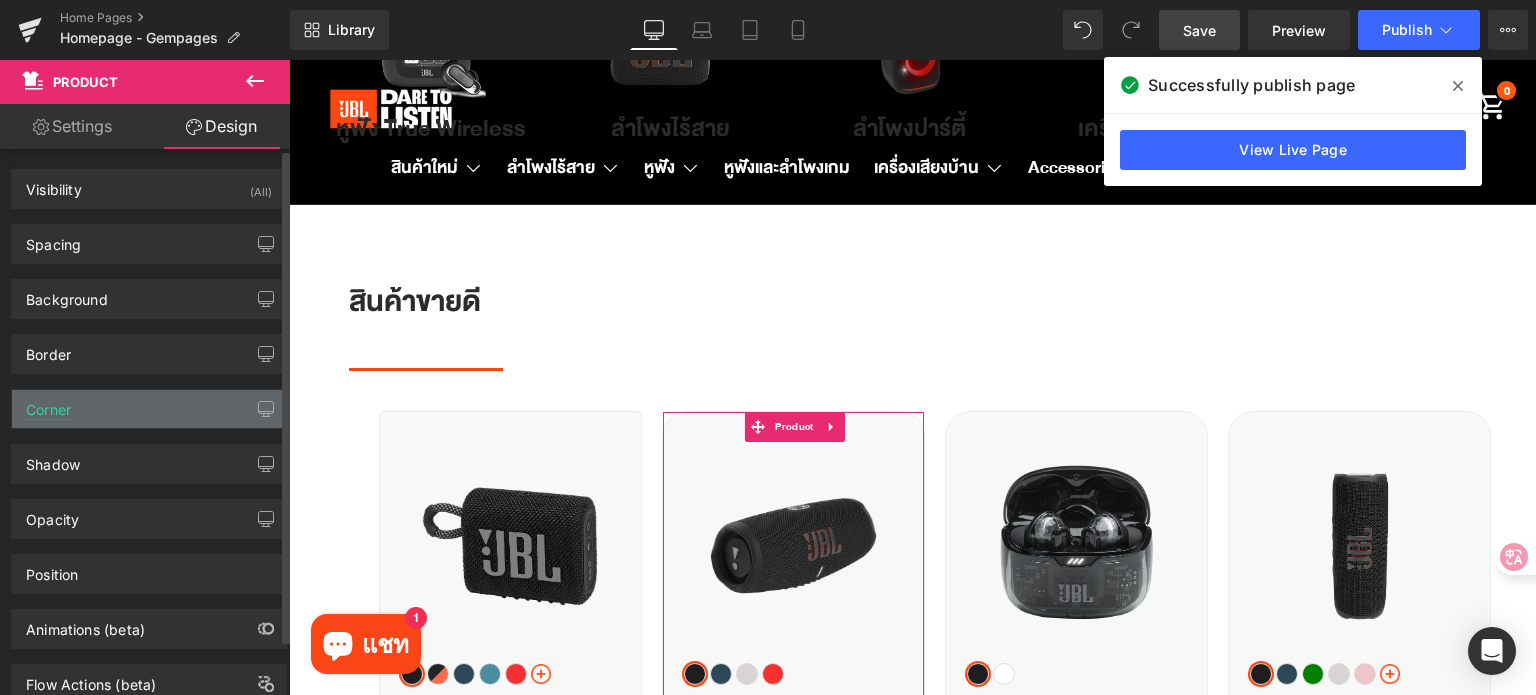 click on "Corner" at bounding box center (149, 409) 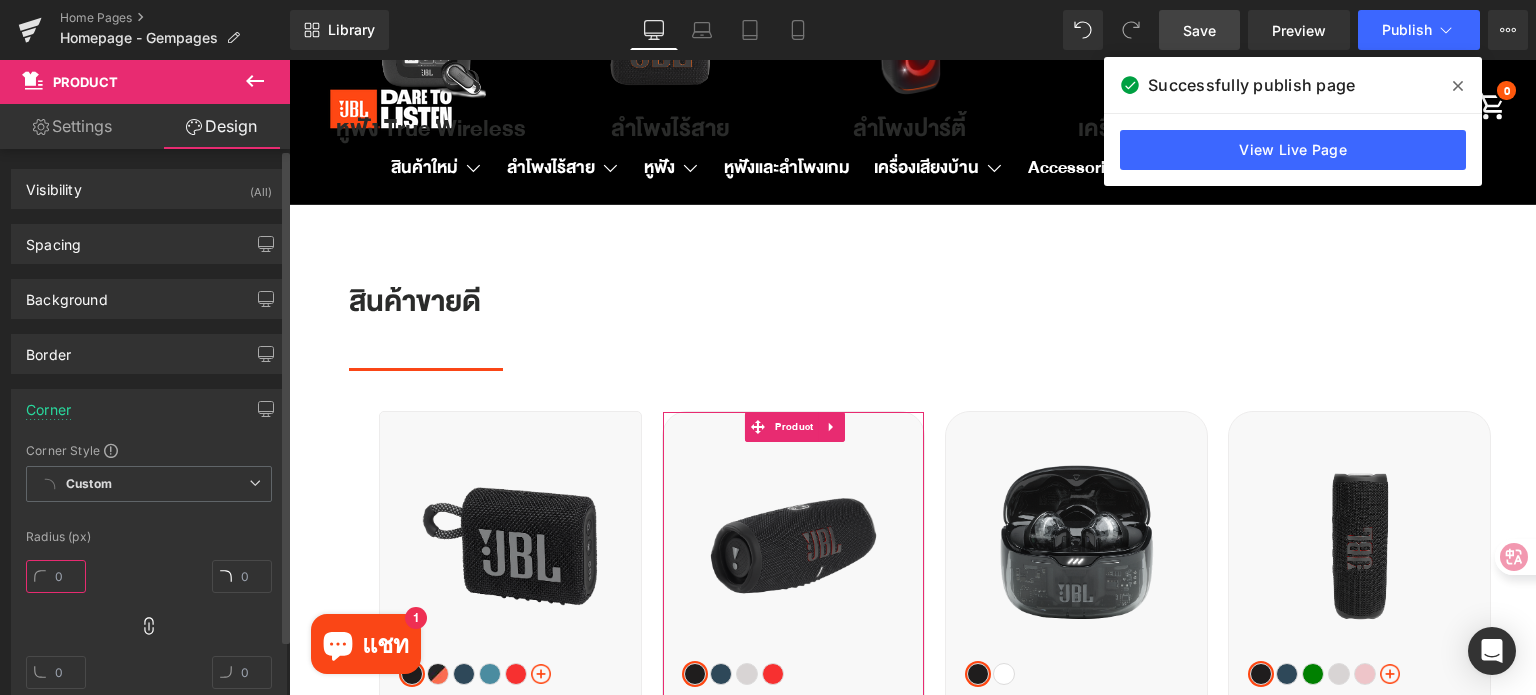 click at bounding box center (56, 576) 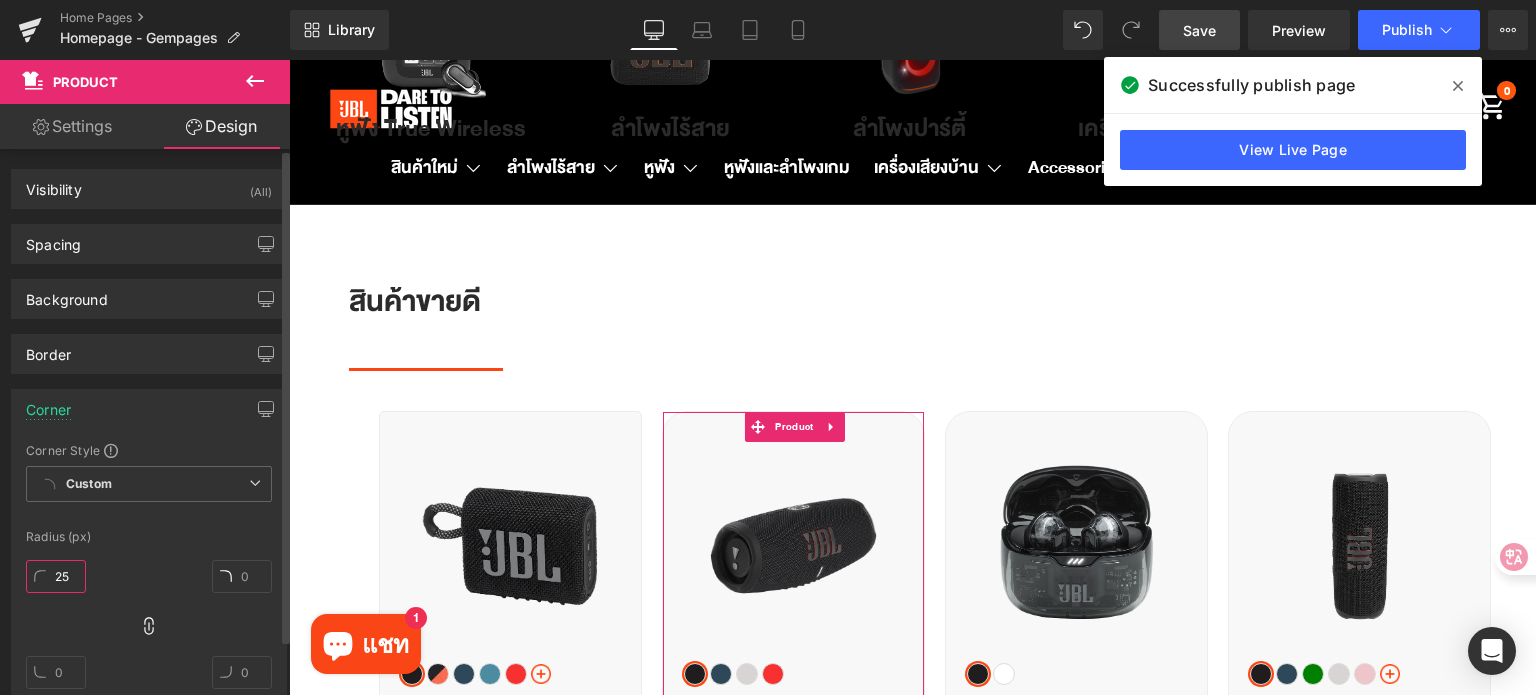 type on "5" 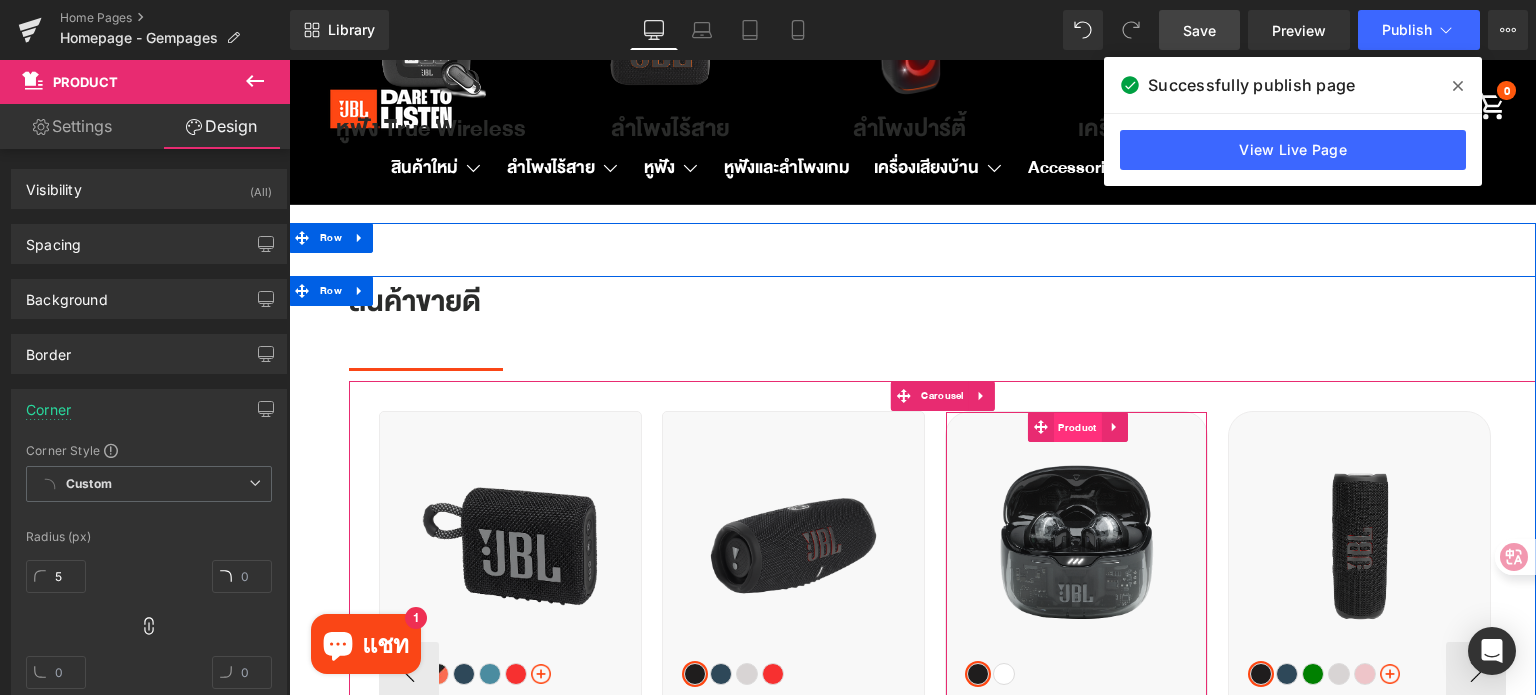 click on "Product" at bounding box center [1077, 428] 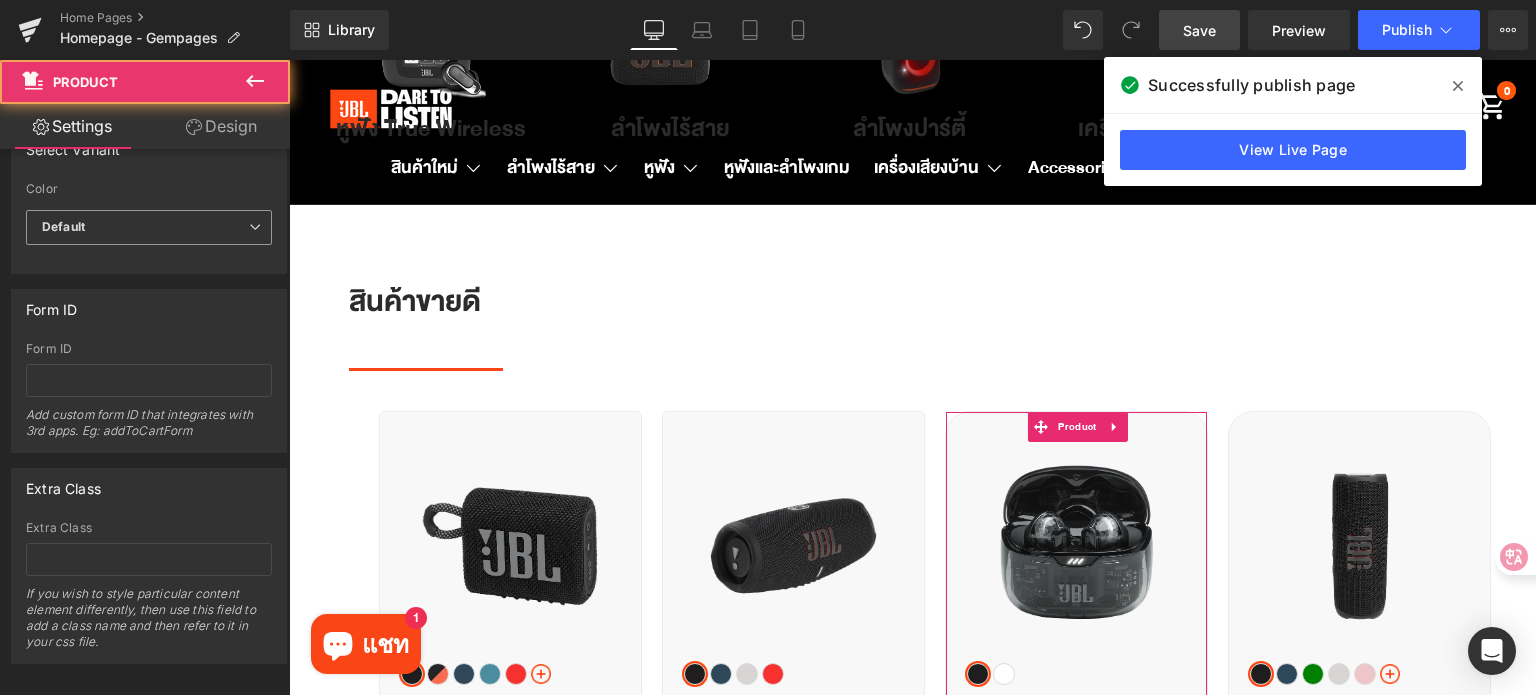 scroll, scrollTop: 235, scrollLeft: 0, axis: vertical 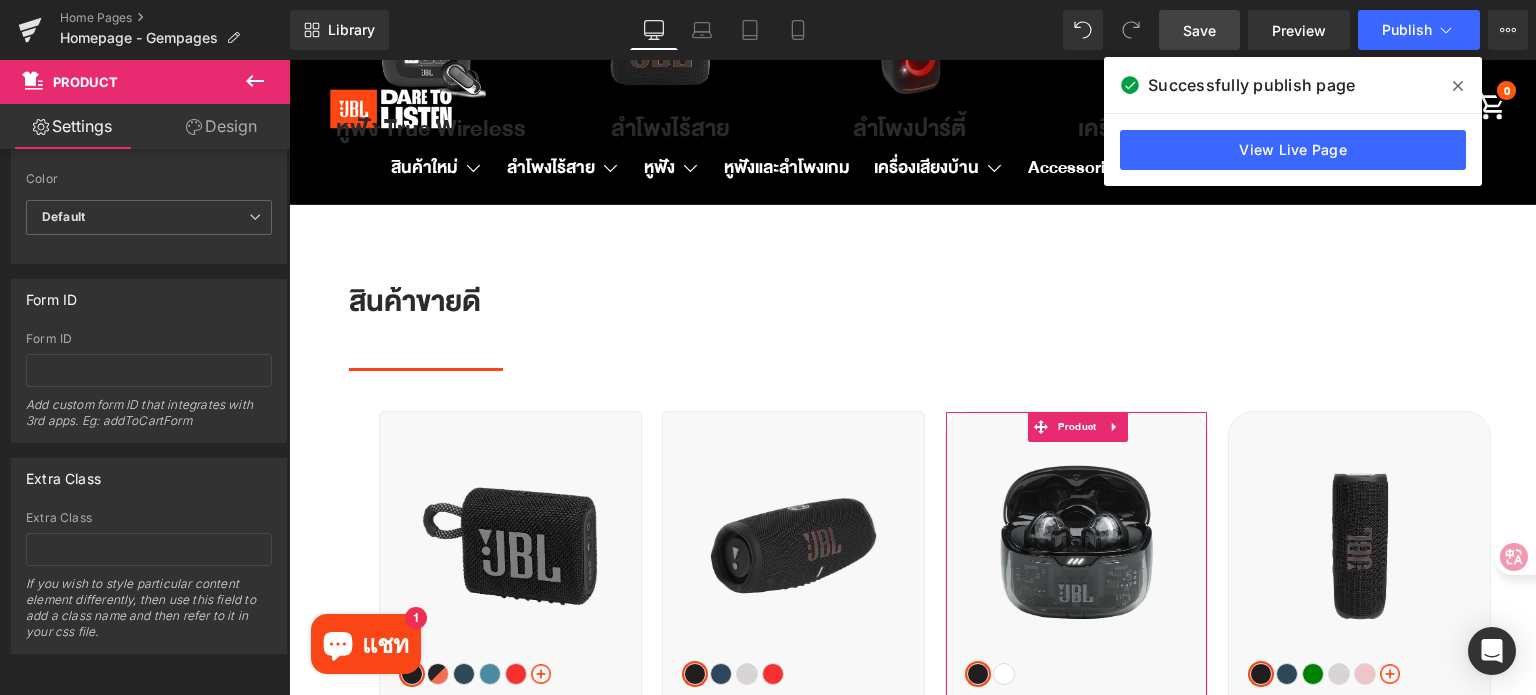 click on "Design" at bounding box center [221, 126] 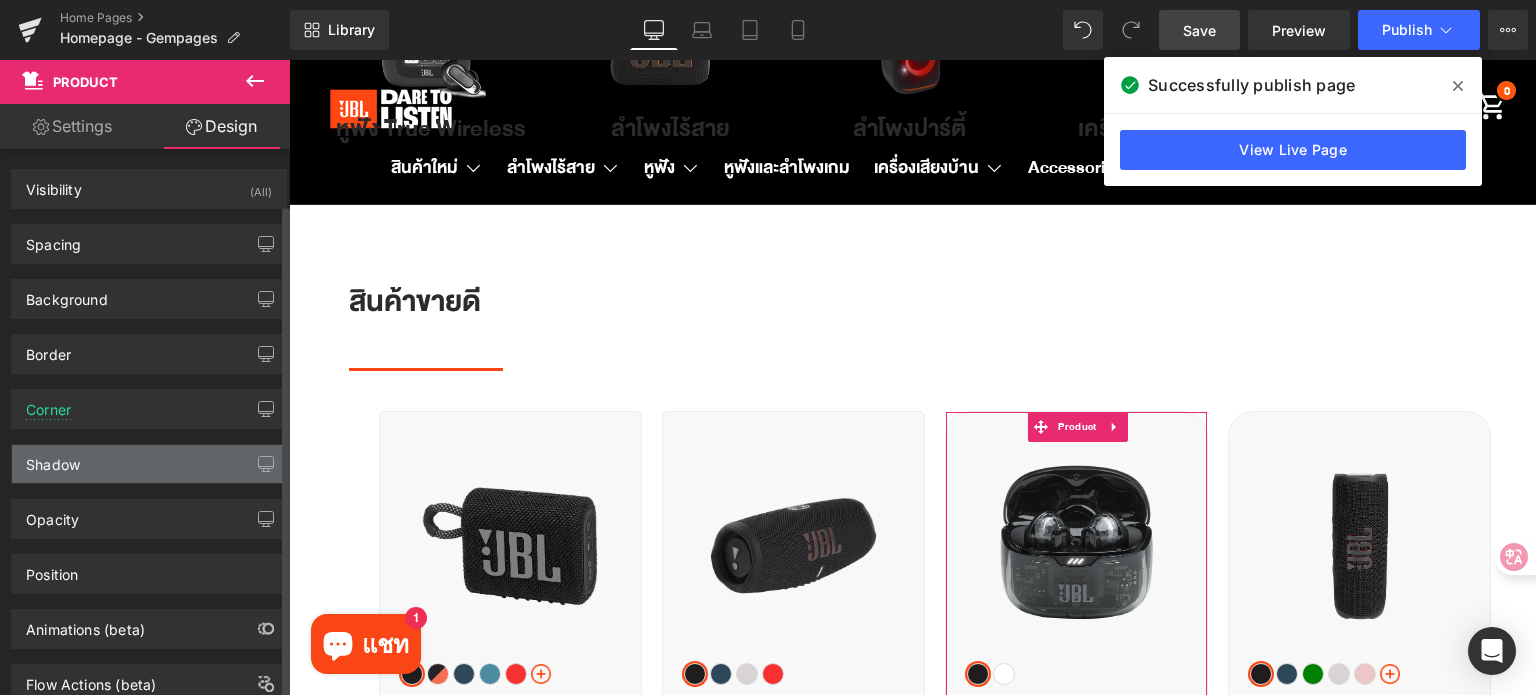 scroll, scrollTop: 60, scrollLeft: 0, axis: vertical 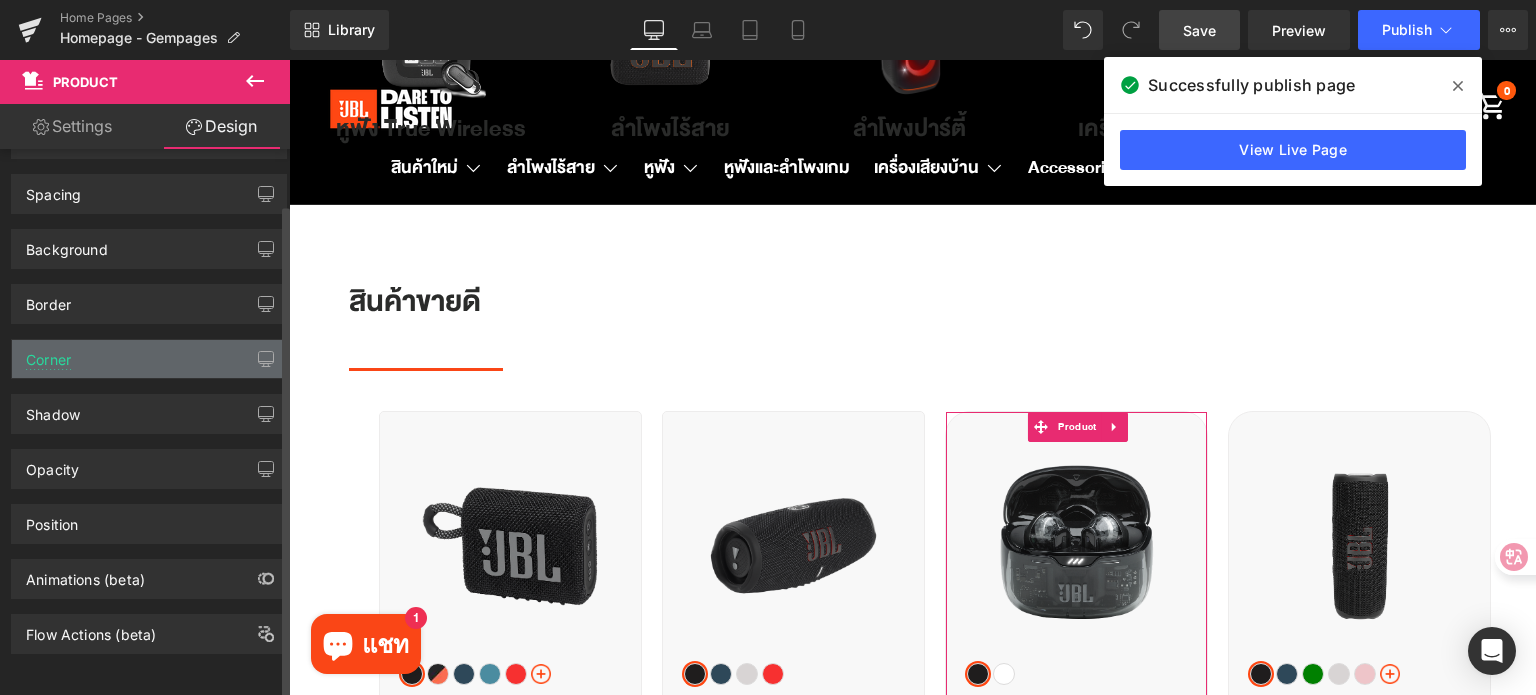 click on "Corner" at bounding box center [149, 359] 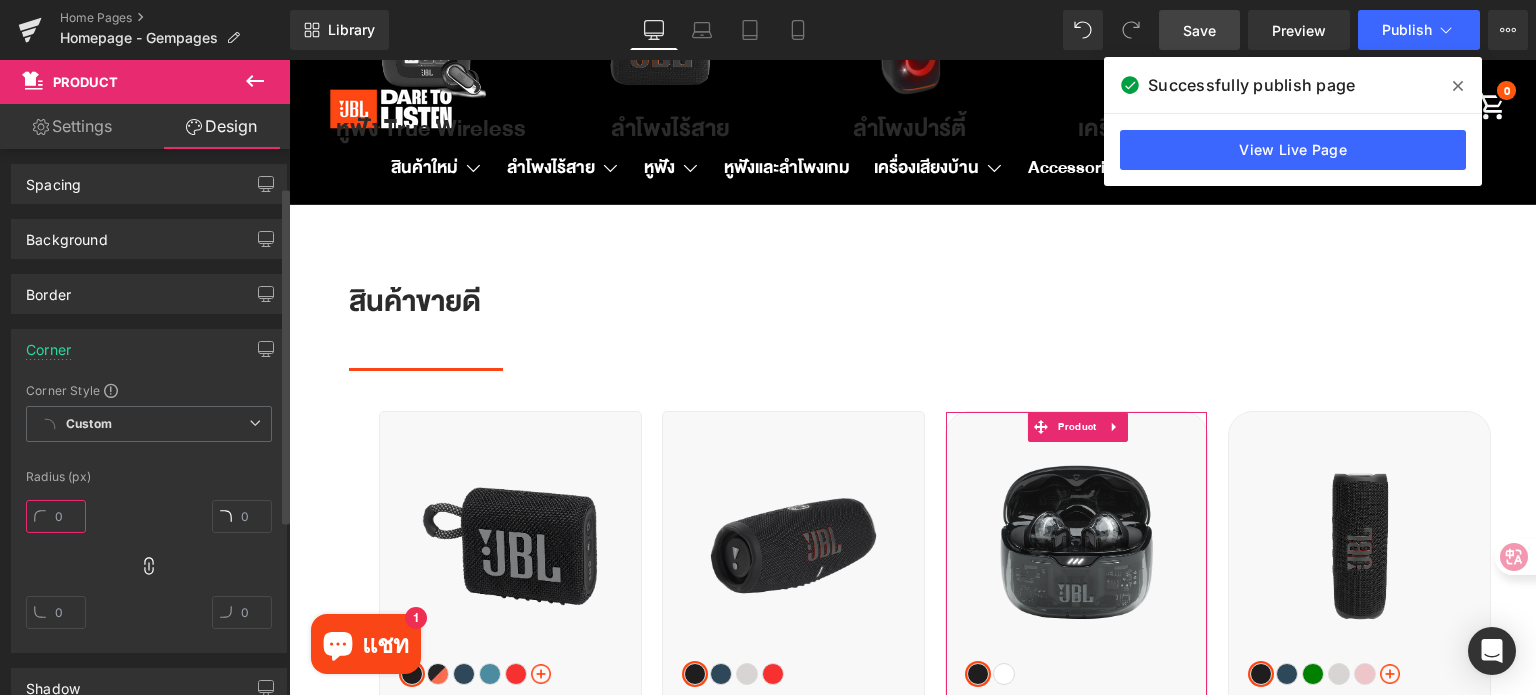 click at bounding box center [56, 516] 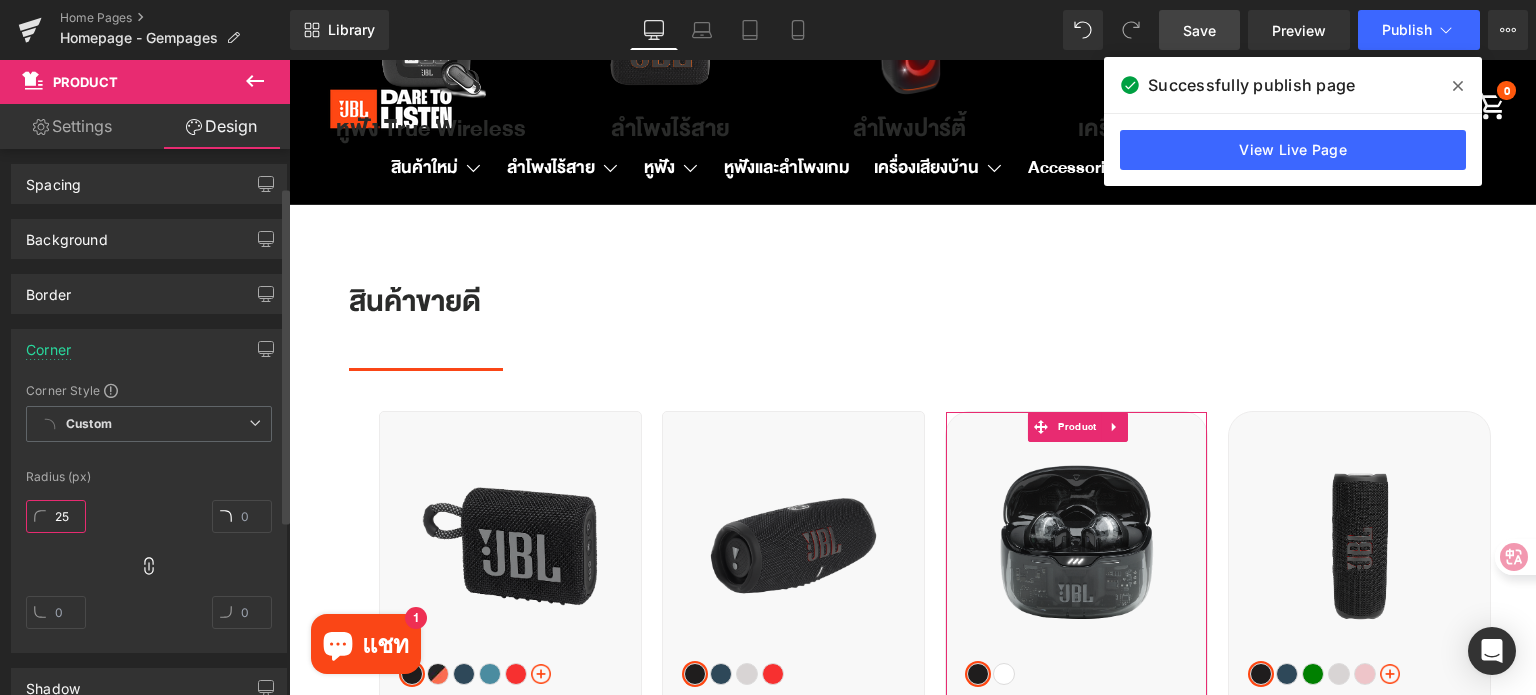 type on "5" 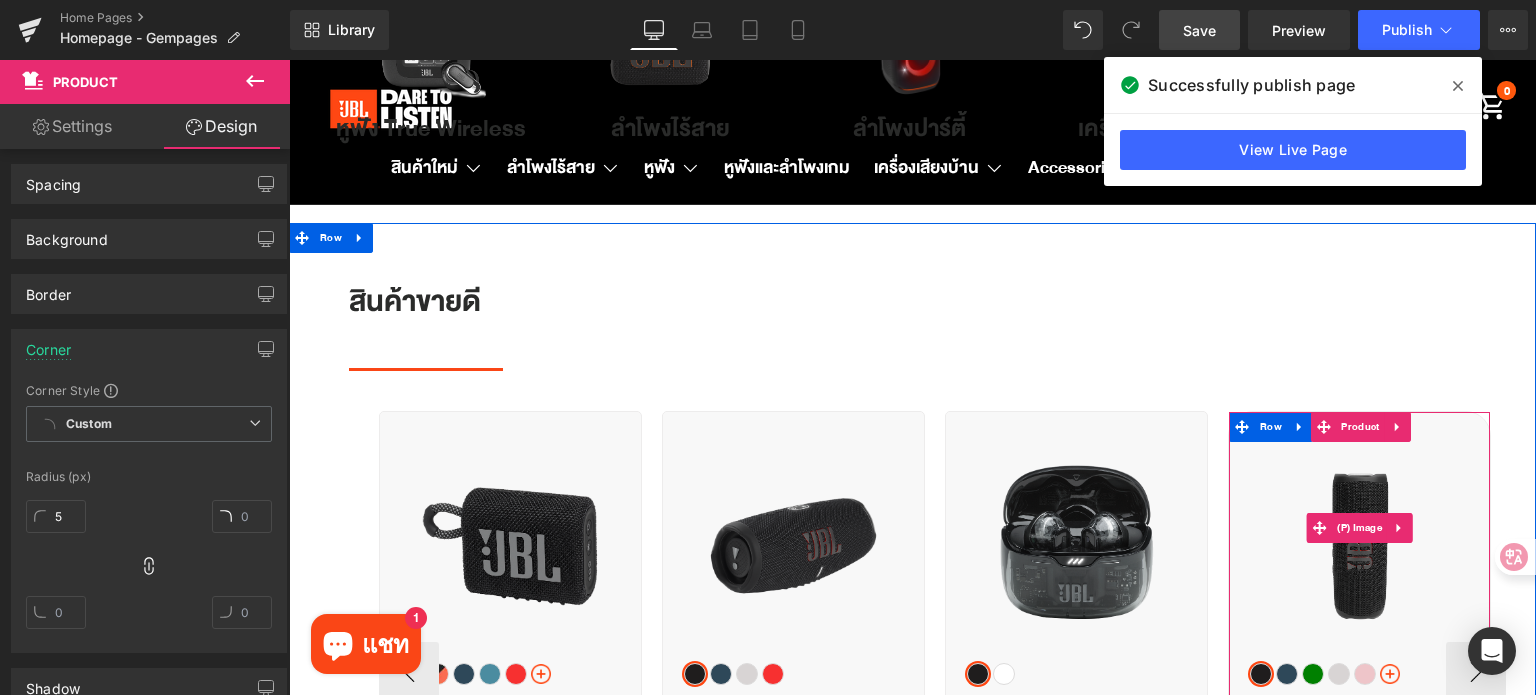click on "Sale Off" at bounding box center [1359, 527] 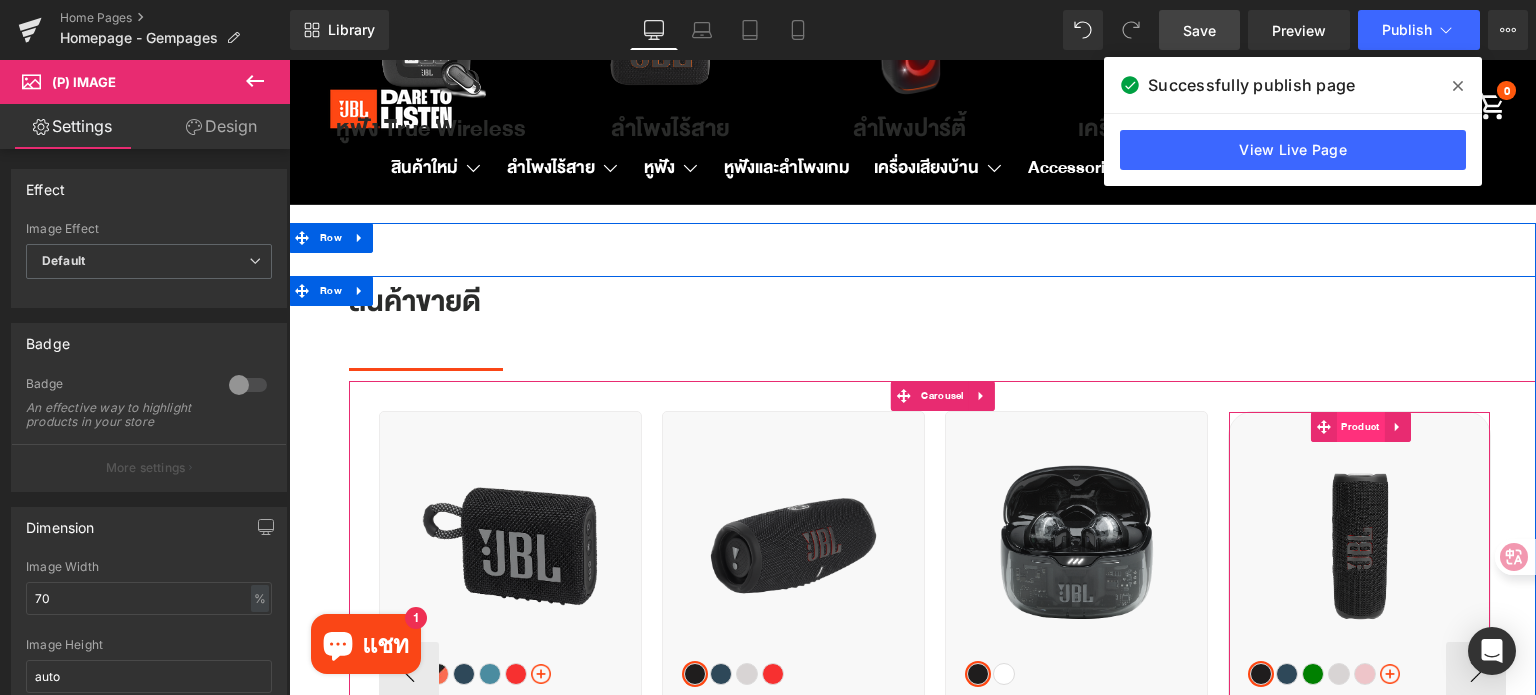 click on "Product" at bounding box center (1360, 427) 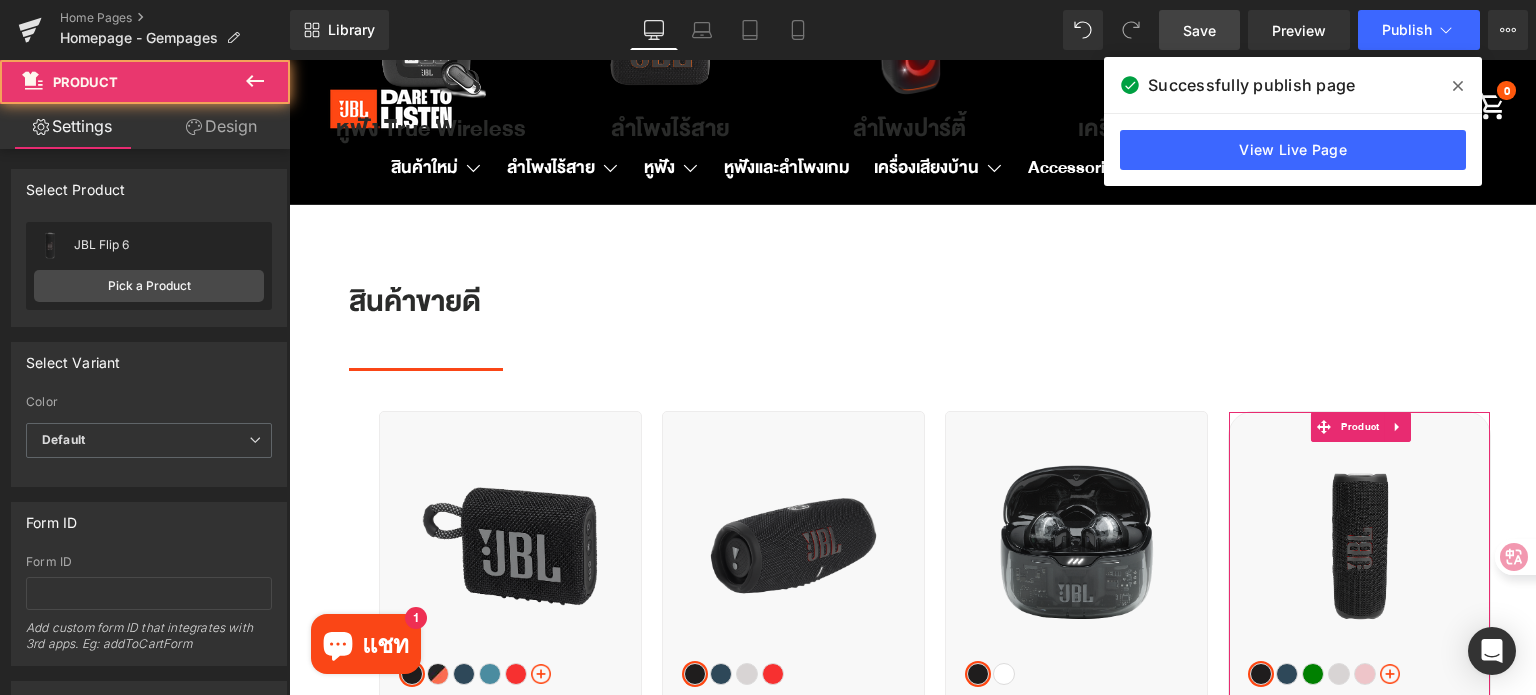 click on "Design" at bounding box center [221, 126] 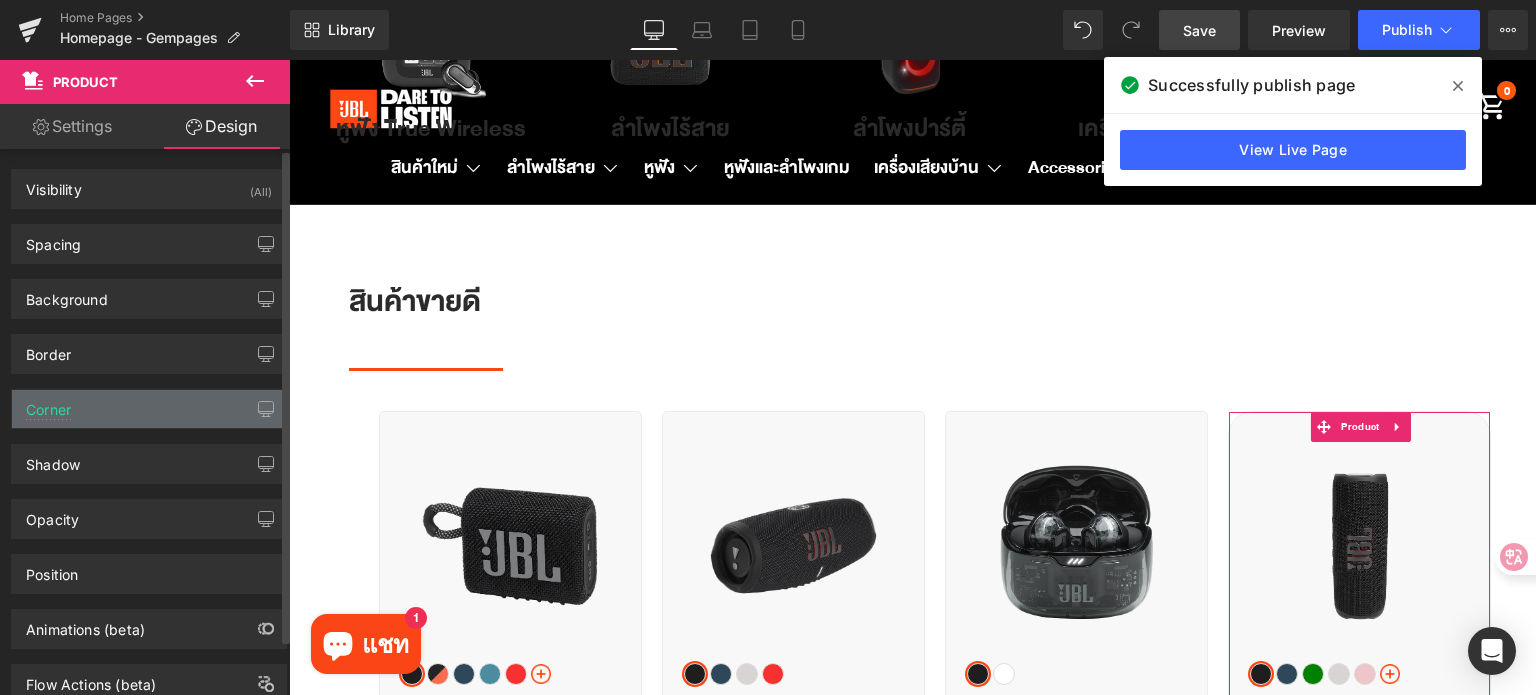 click on "Corner" at bounding box center [149, 409] 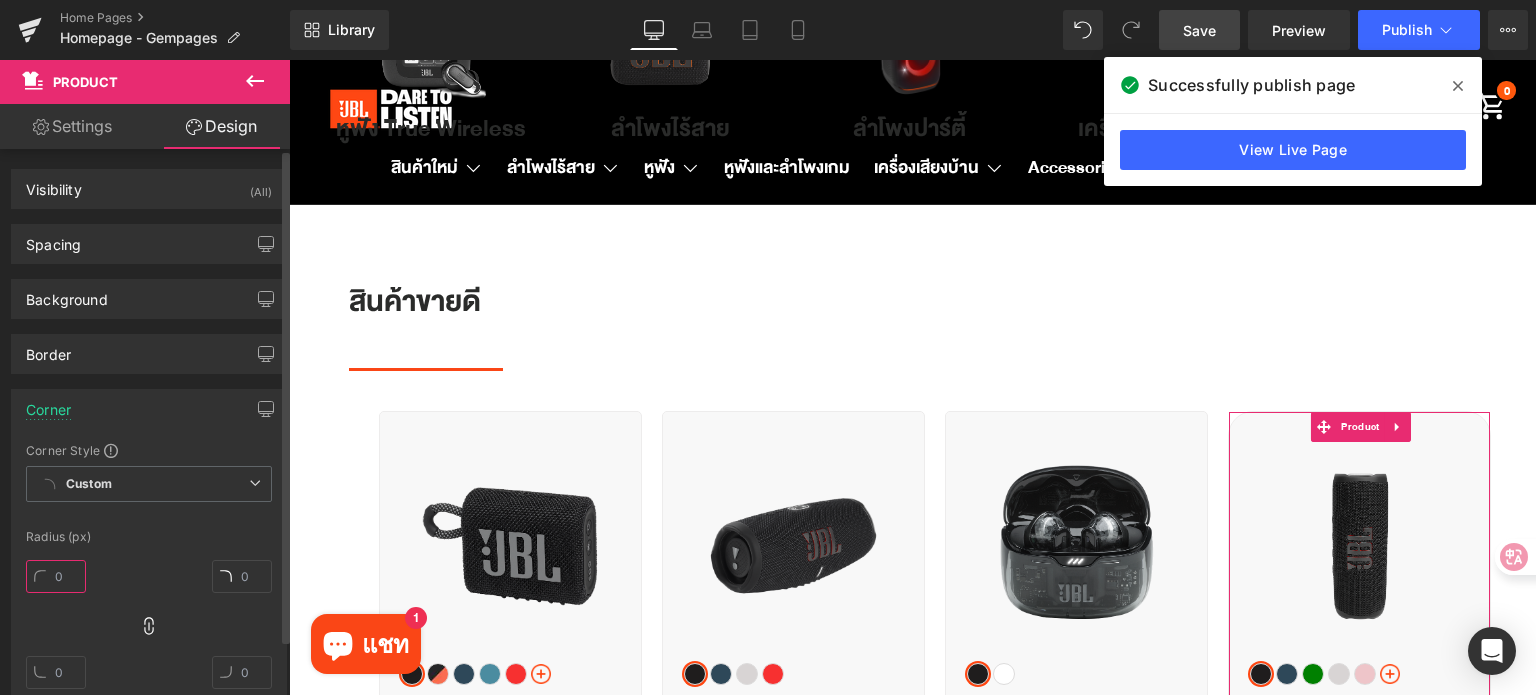 click at bounding box center (56, 576) 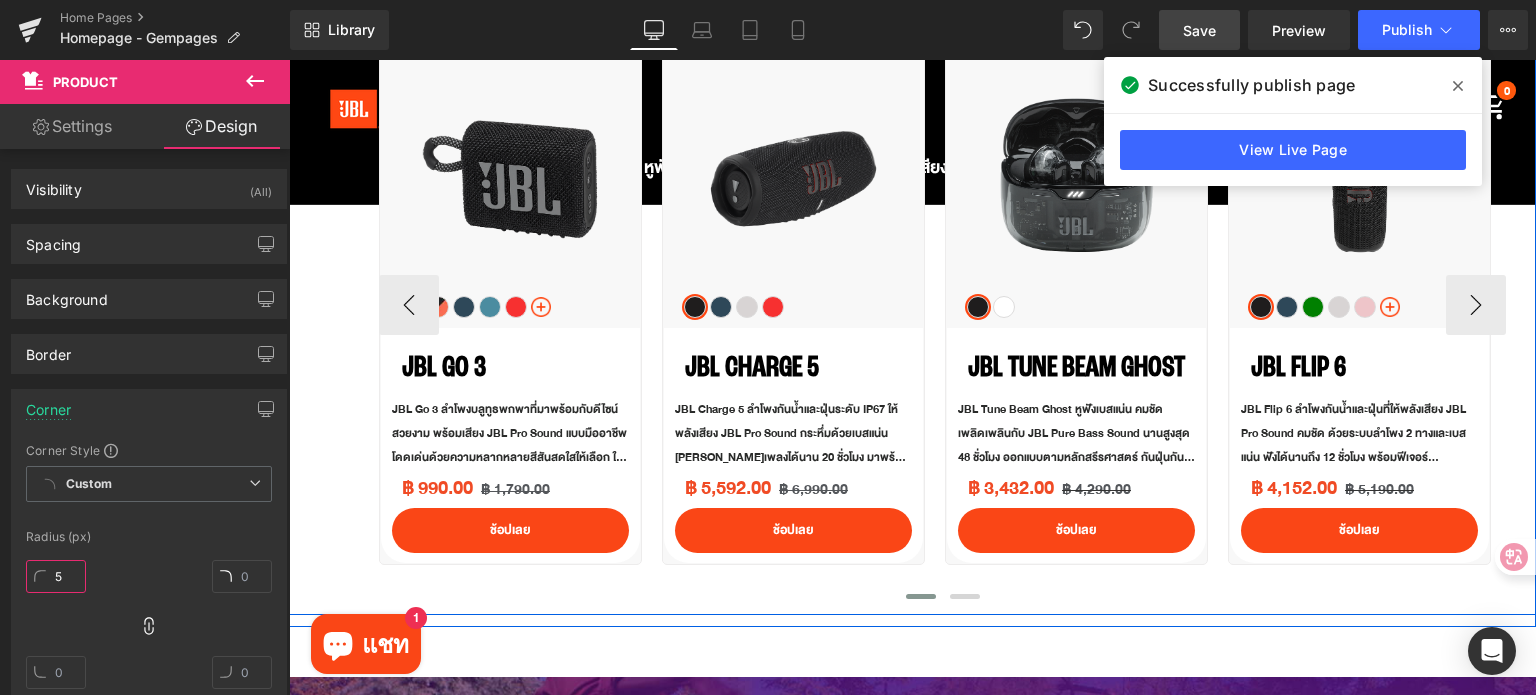 scroll, scrollTop: 2100, scrollLeft: 0, axis: vertical 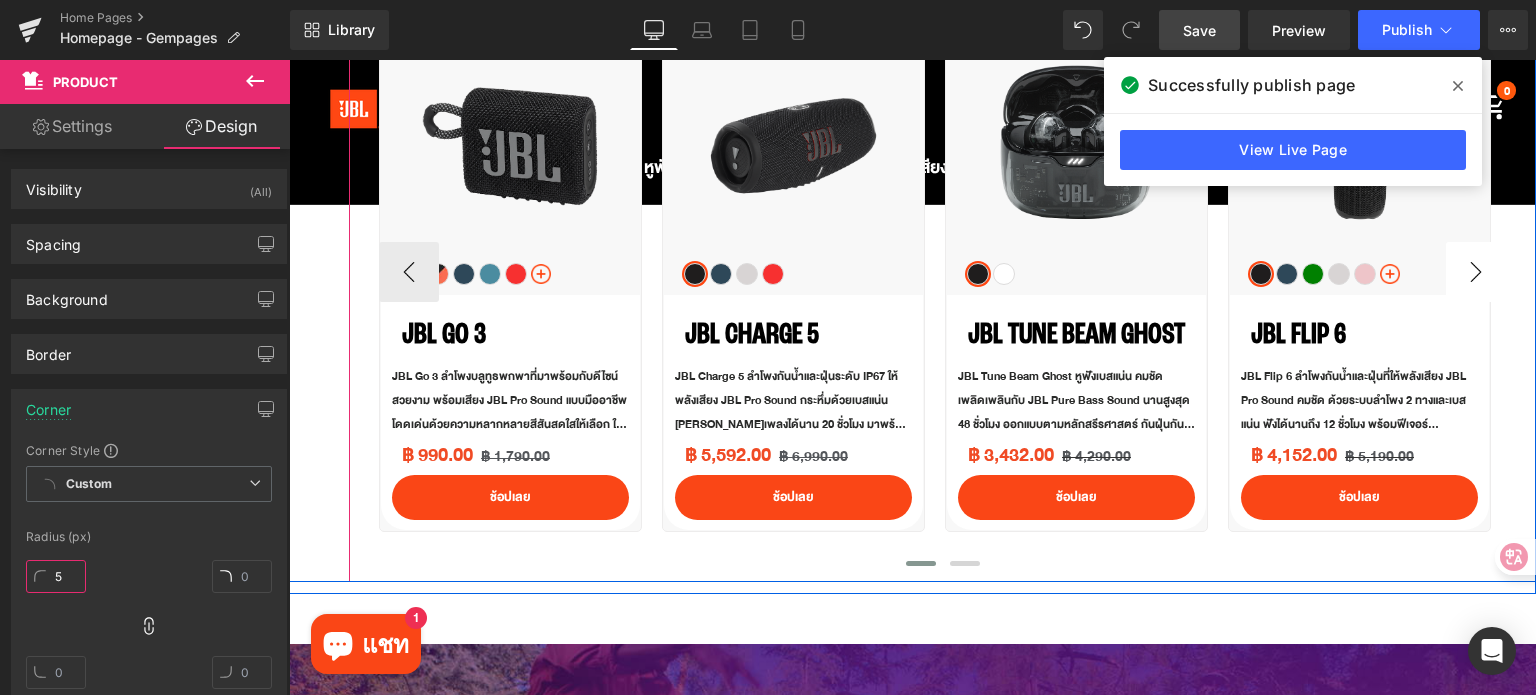 type on "5" 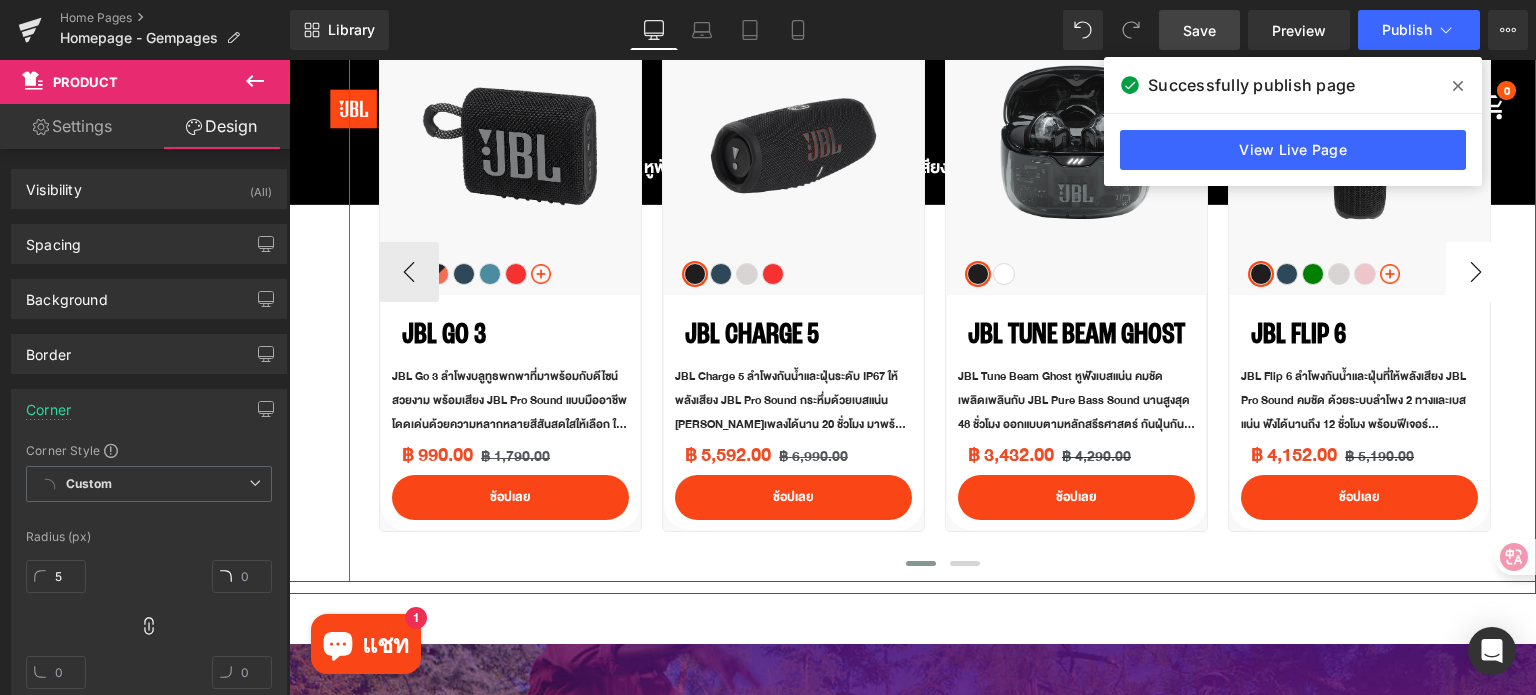 click on "›" at bounding box center (1476, 272) 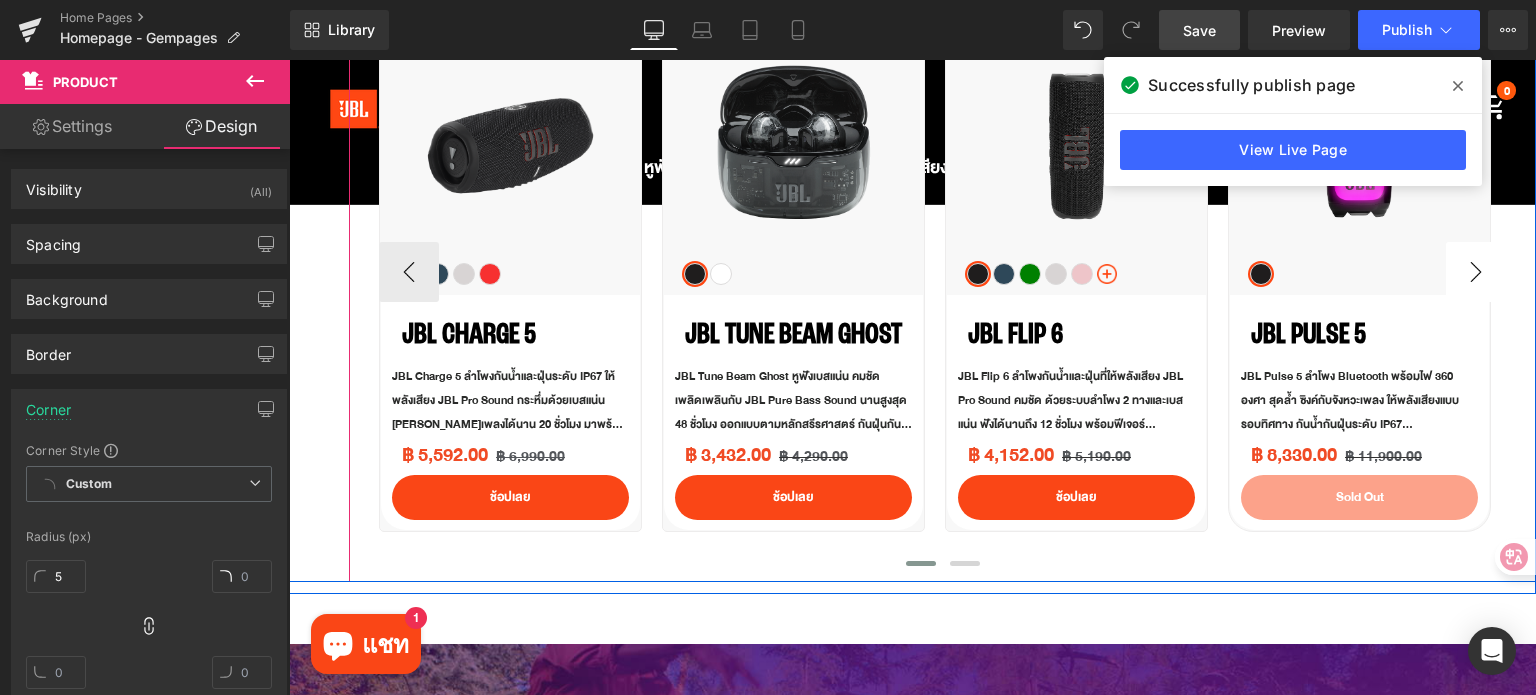 click on "›" at bounding box center (1476, 272) 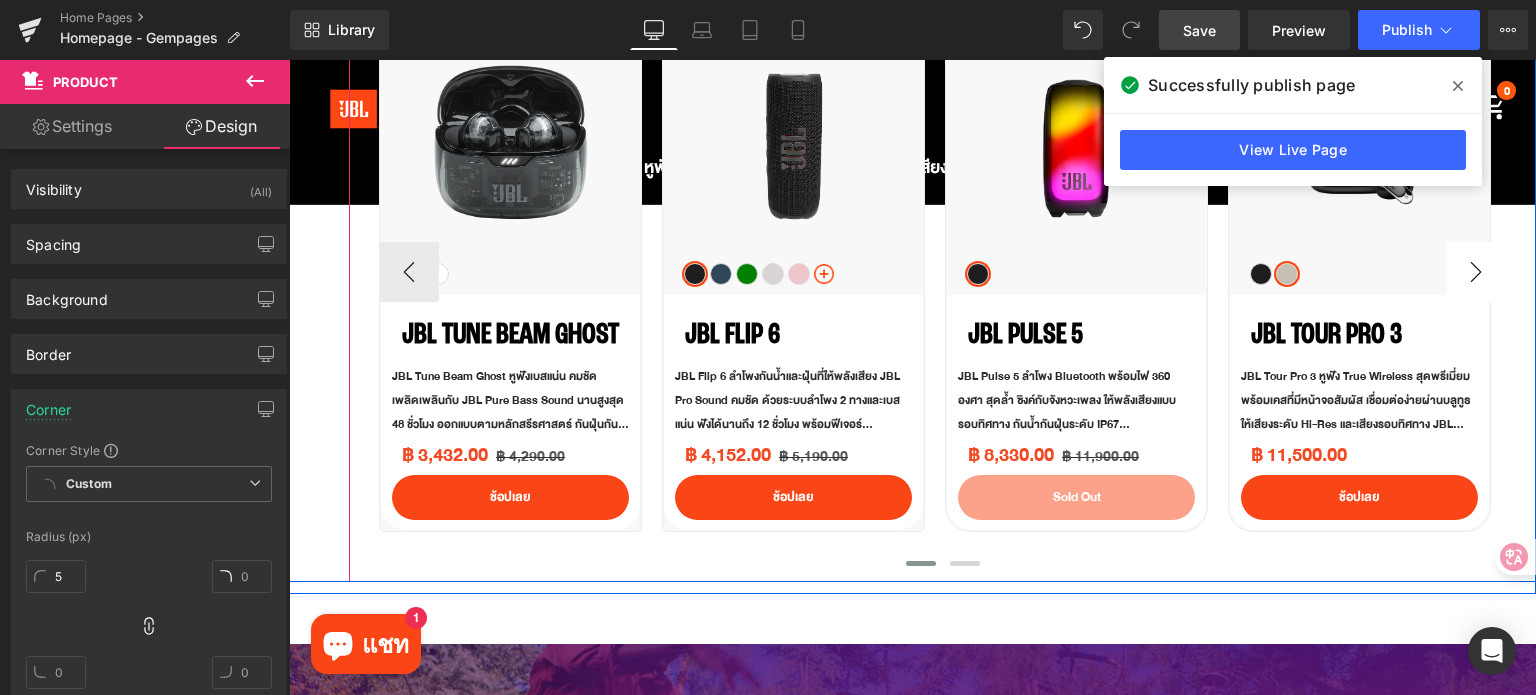 click on "›" at bounding box center (1476, 272) 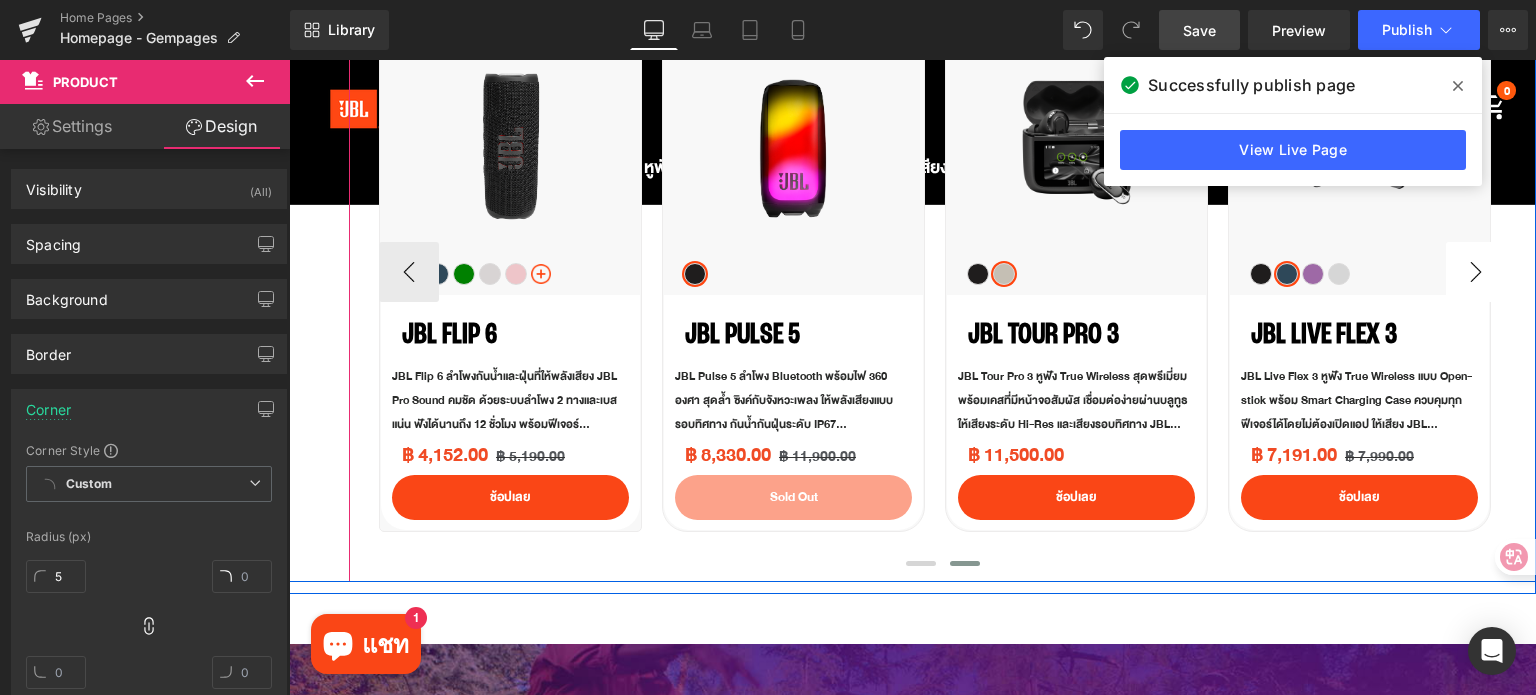 click on "›" at bounding box center [1476, 272] 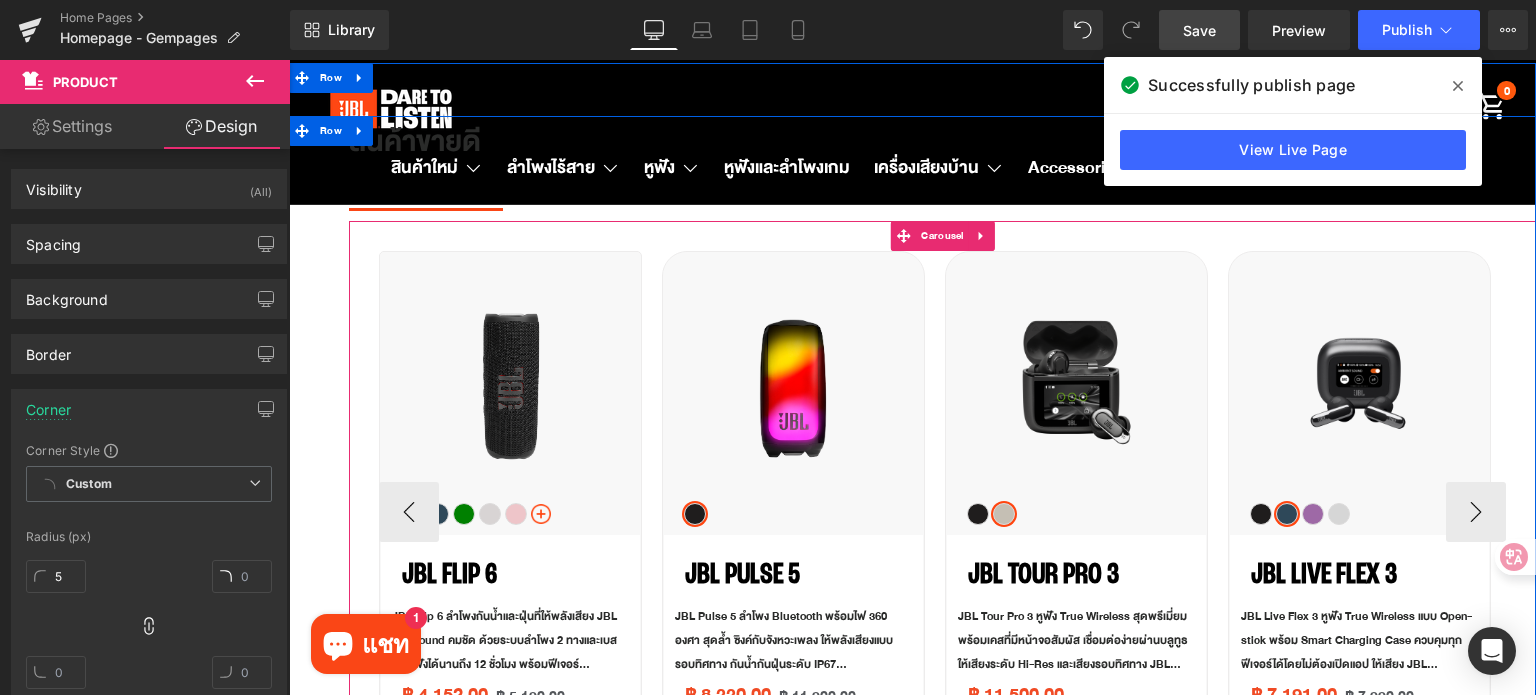 scroll, scrollTop: 1800, scrollLeft: 0, axis: vertical 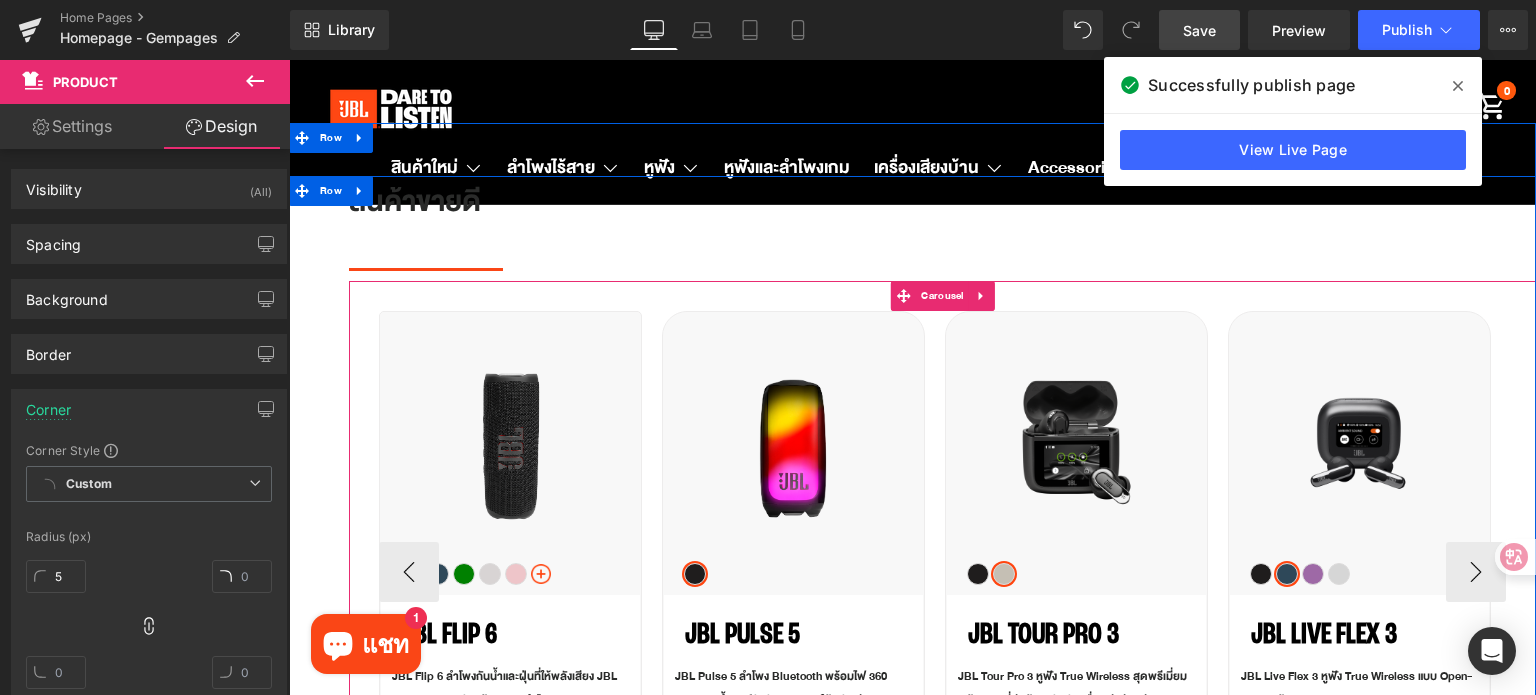 click at bounding box center (793, 427) 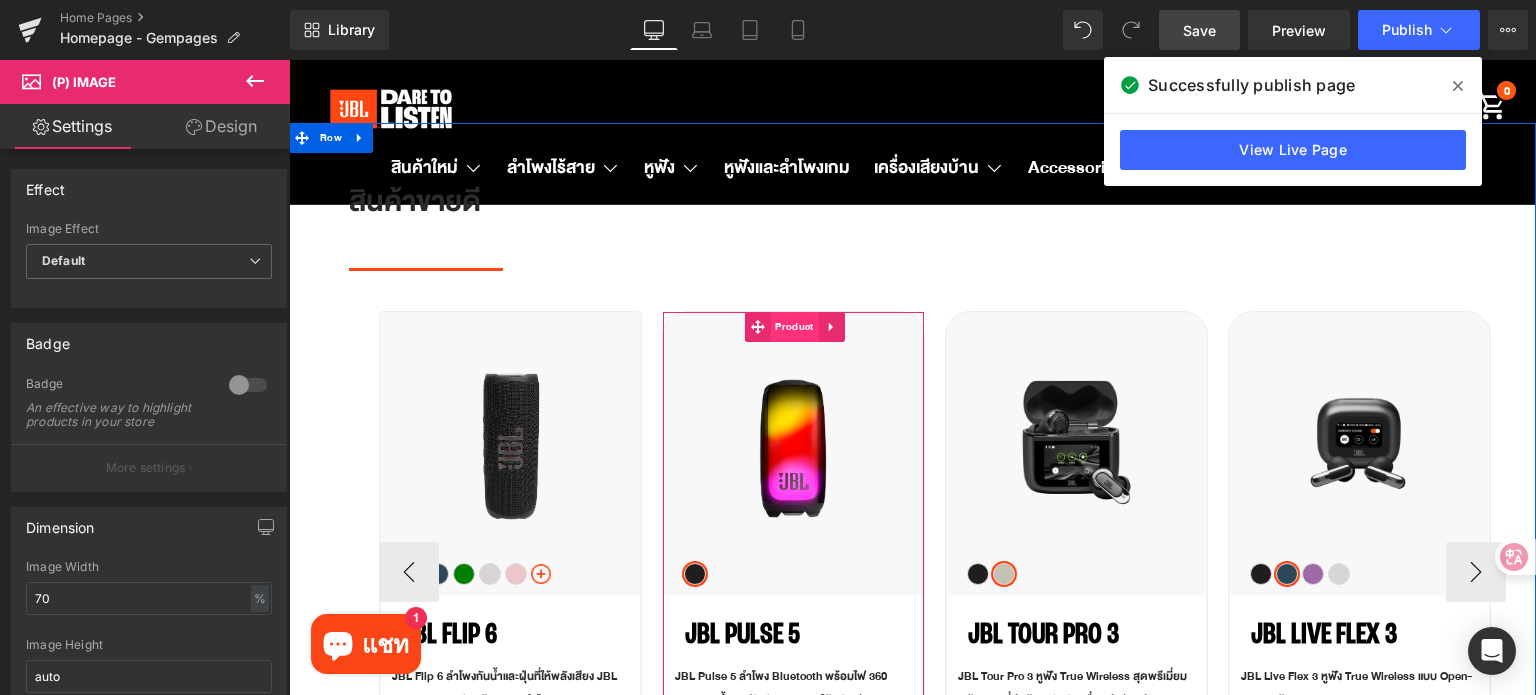 click on "Product" at bounding box center (794, 327) 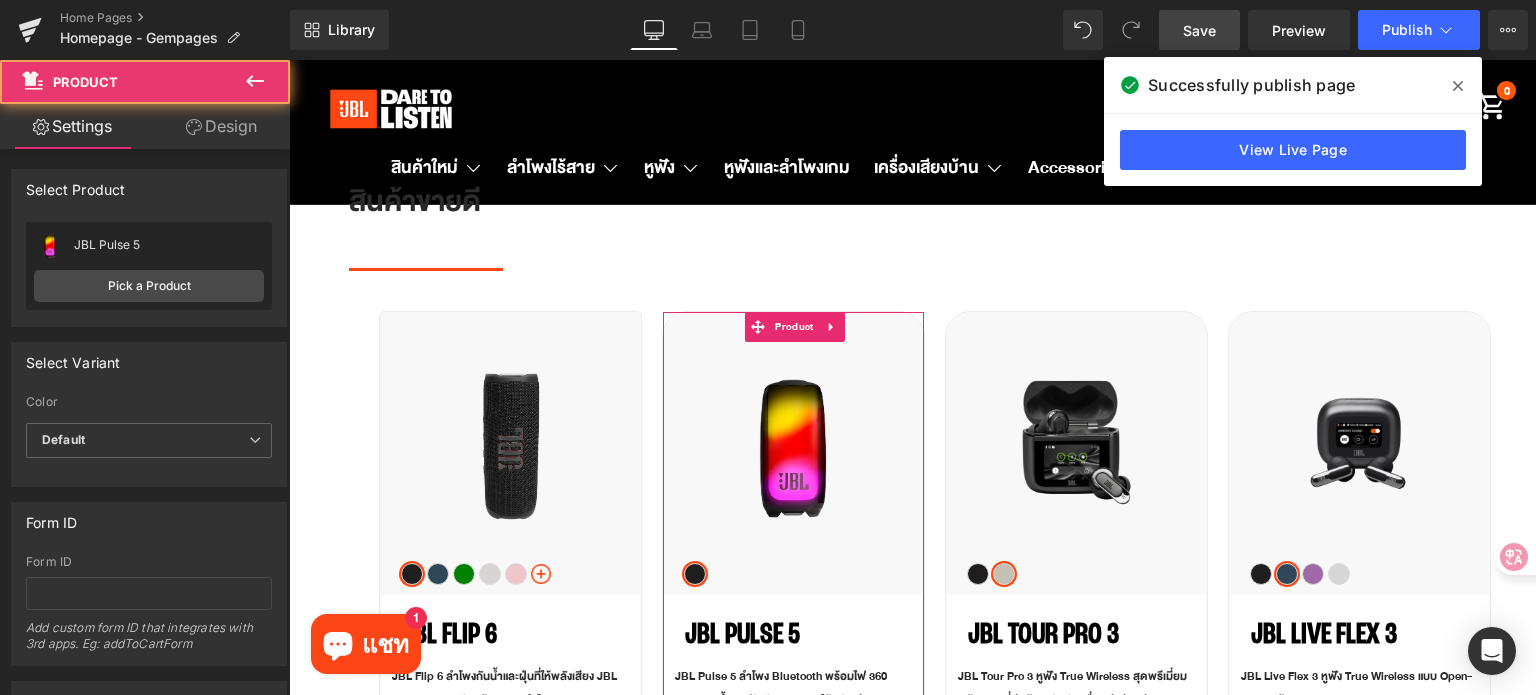 drag, startPoint x: 244, startPoint y: 121, endPoint x: 152, endPoint y: 488, distance: 378.35565 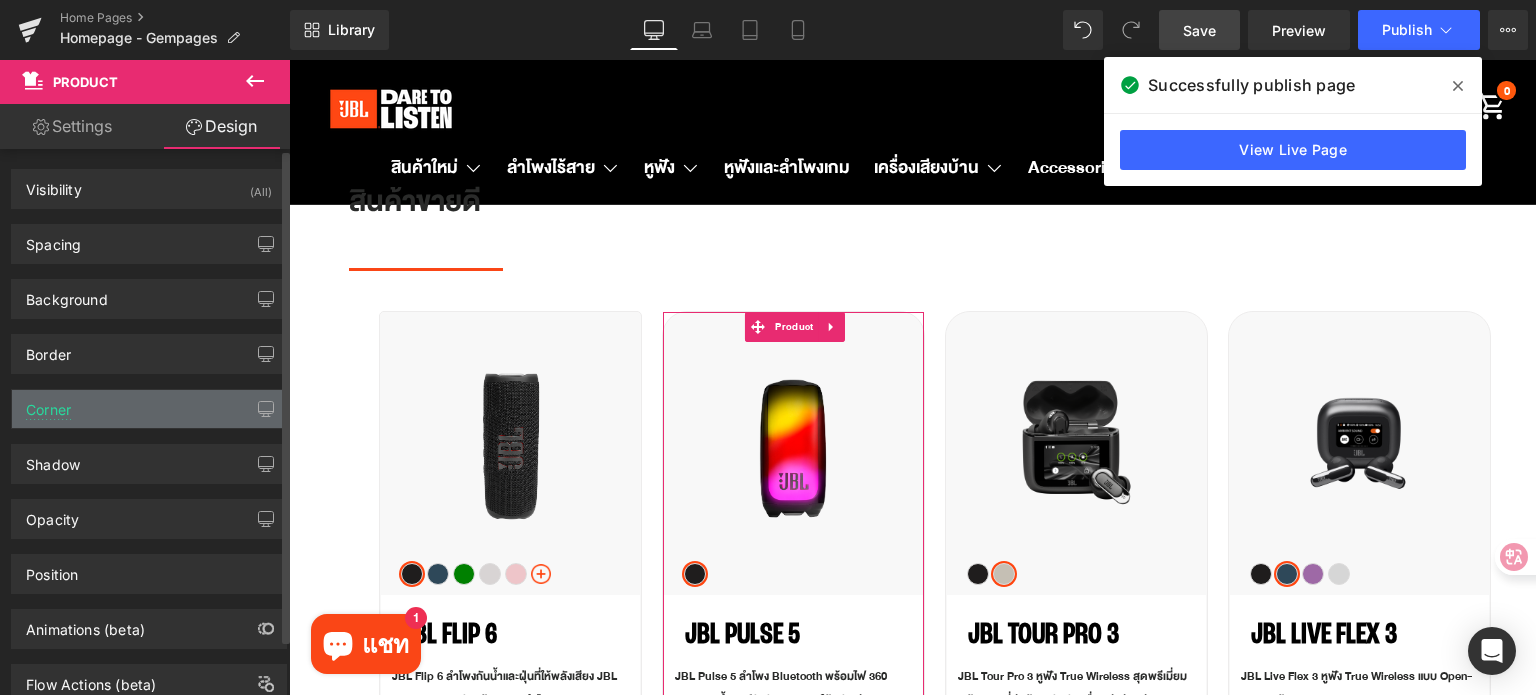 click on "Corner" at bounding box center [149, 409] 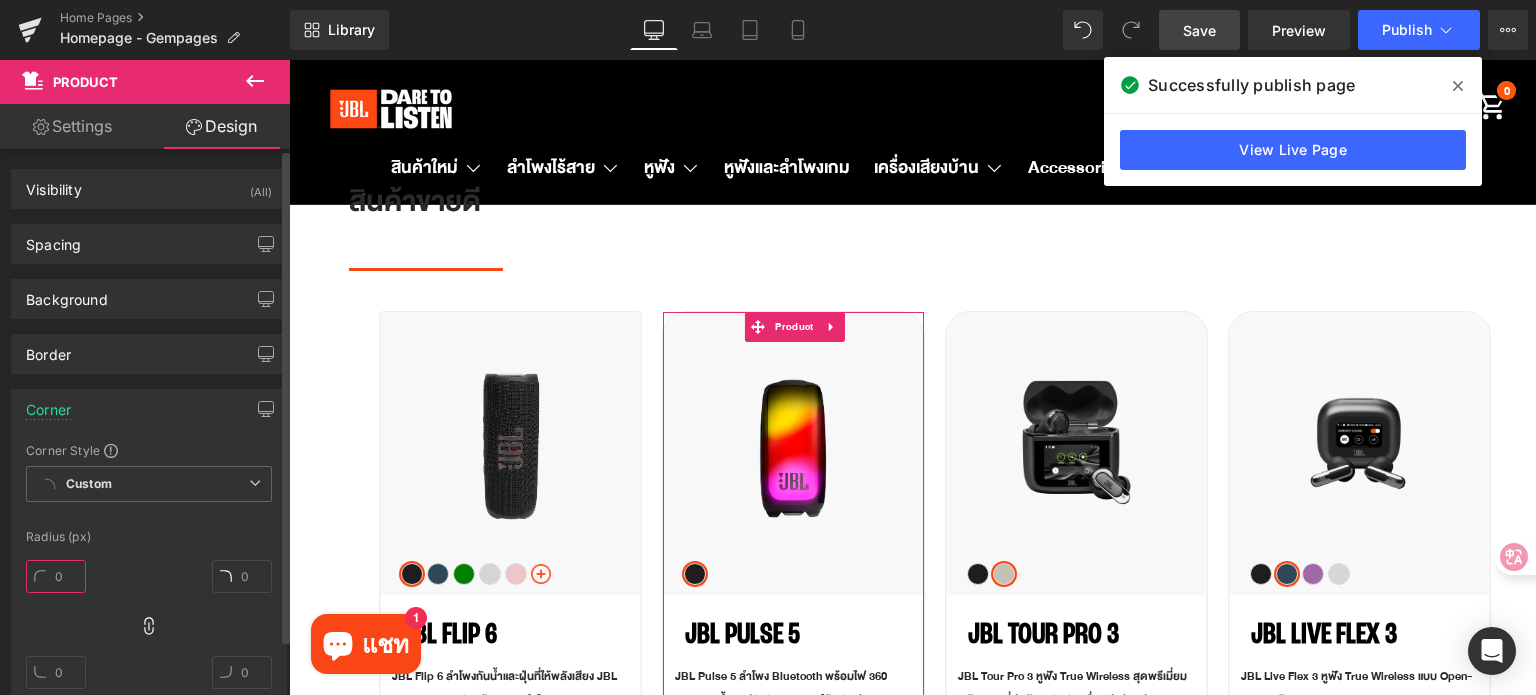 click at bounding box center (56, 576) 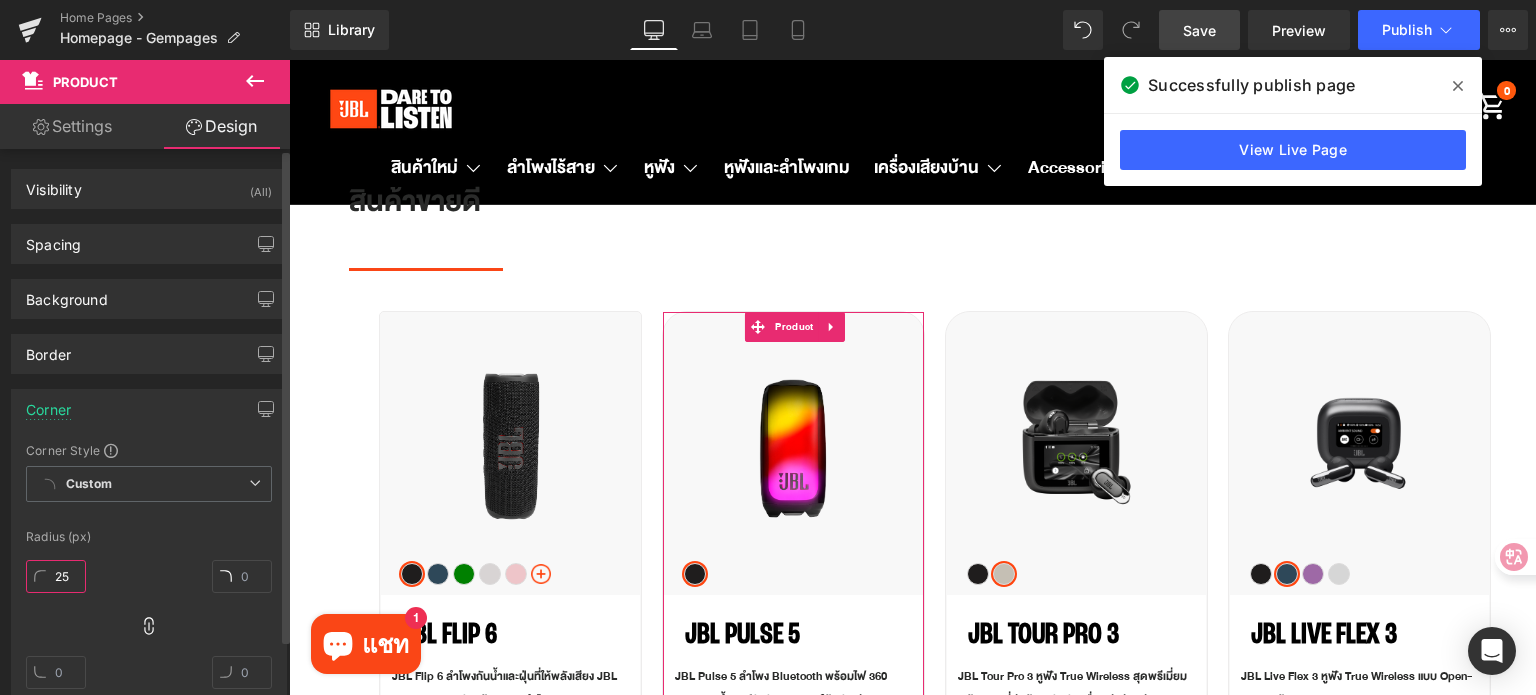 type on "5" 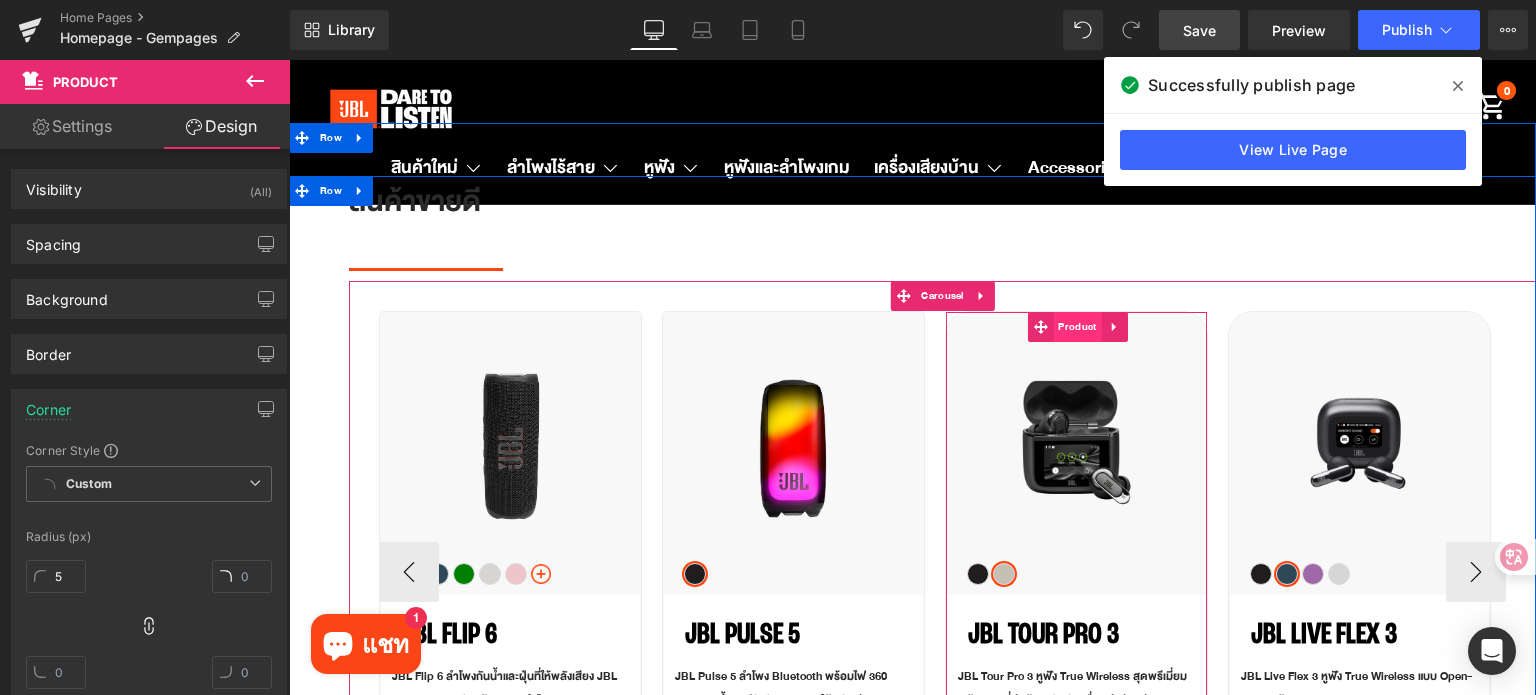 click on "Product" at bounding box center [1077, 327] 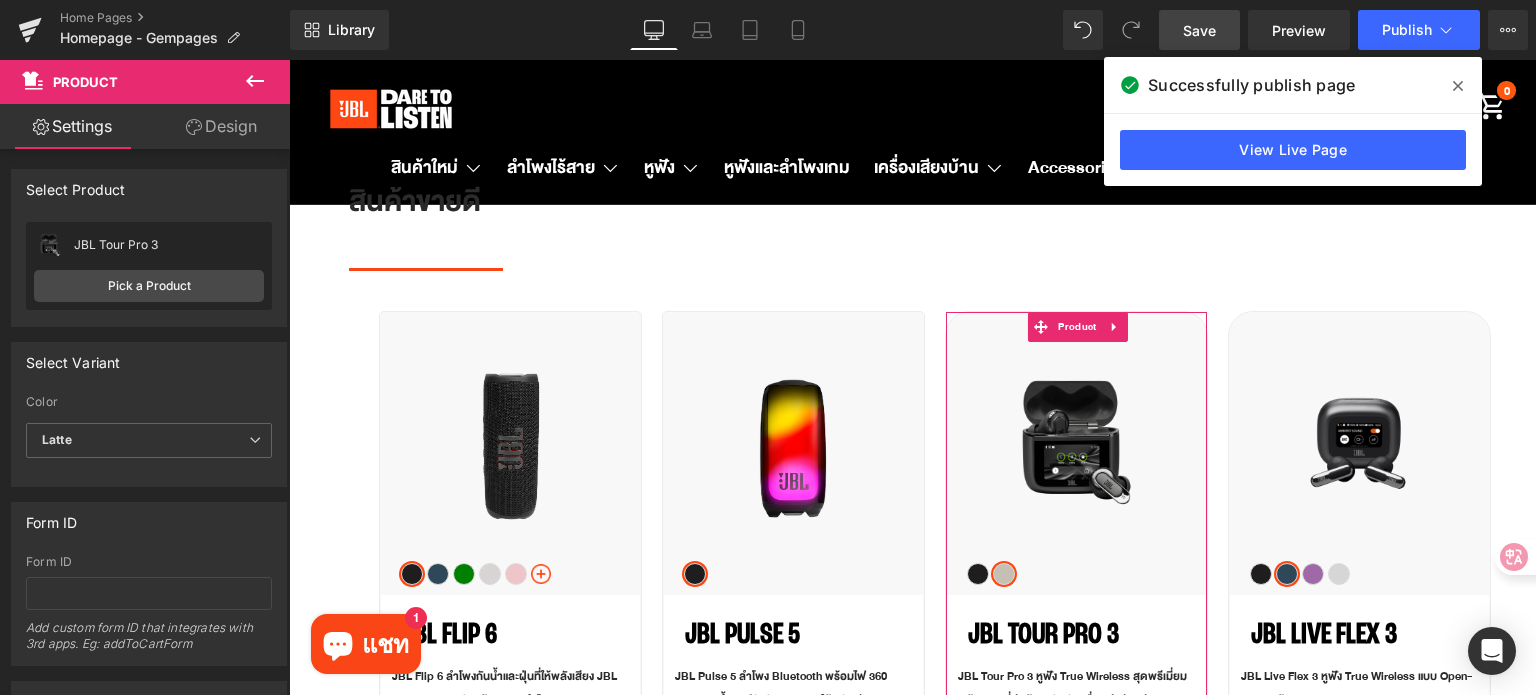 click on "Design" at bounding box center [221, 126] 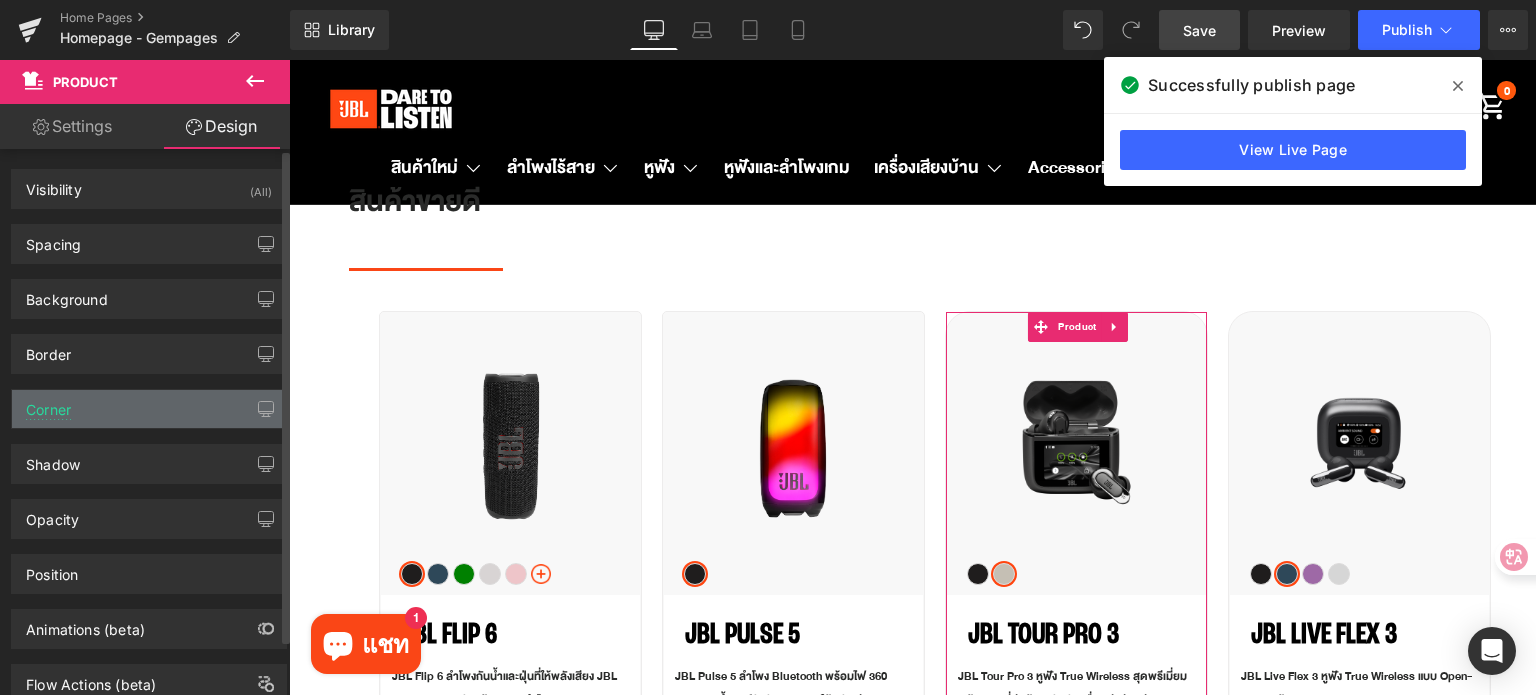click on "Corner" at bounding box center (149, 409) 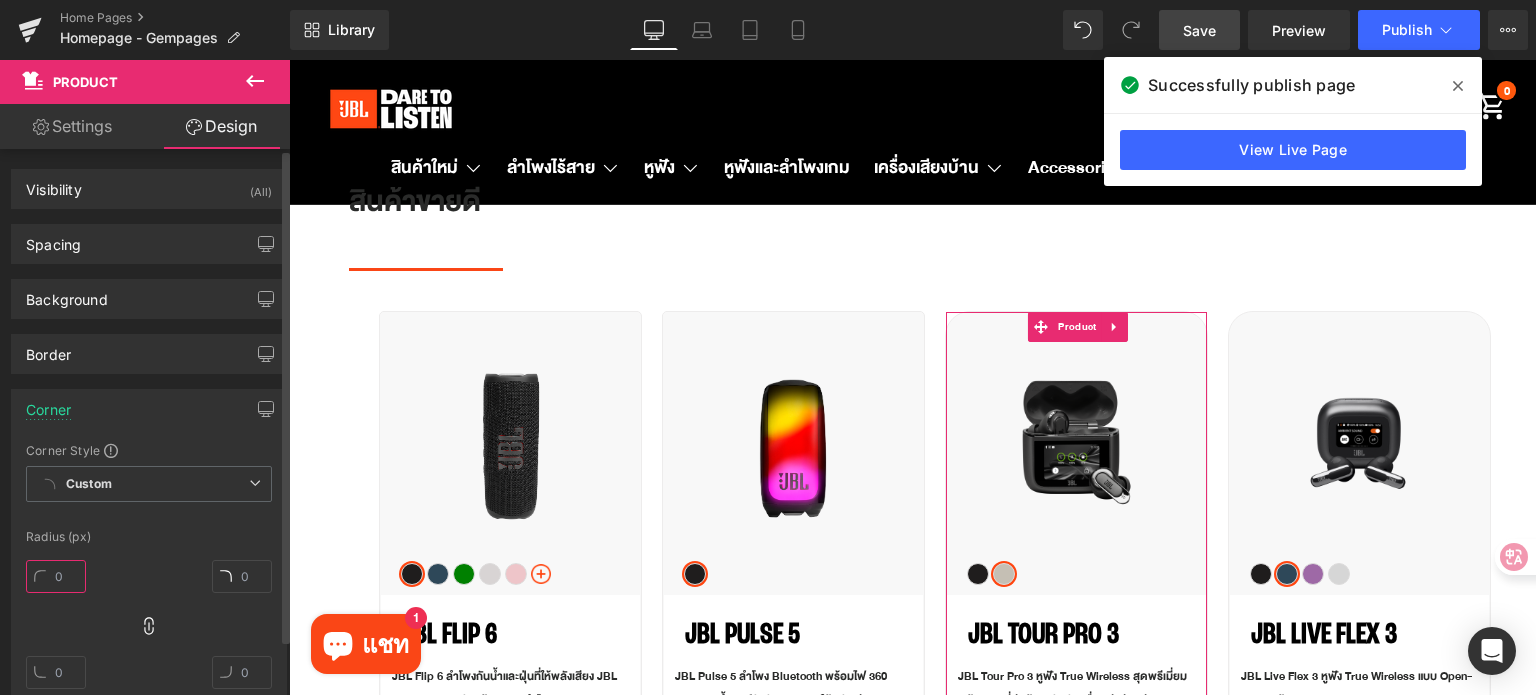 click at bounding box center [56, 576] 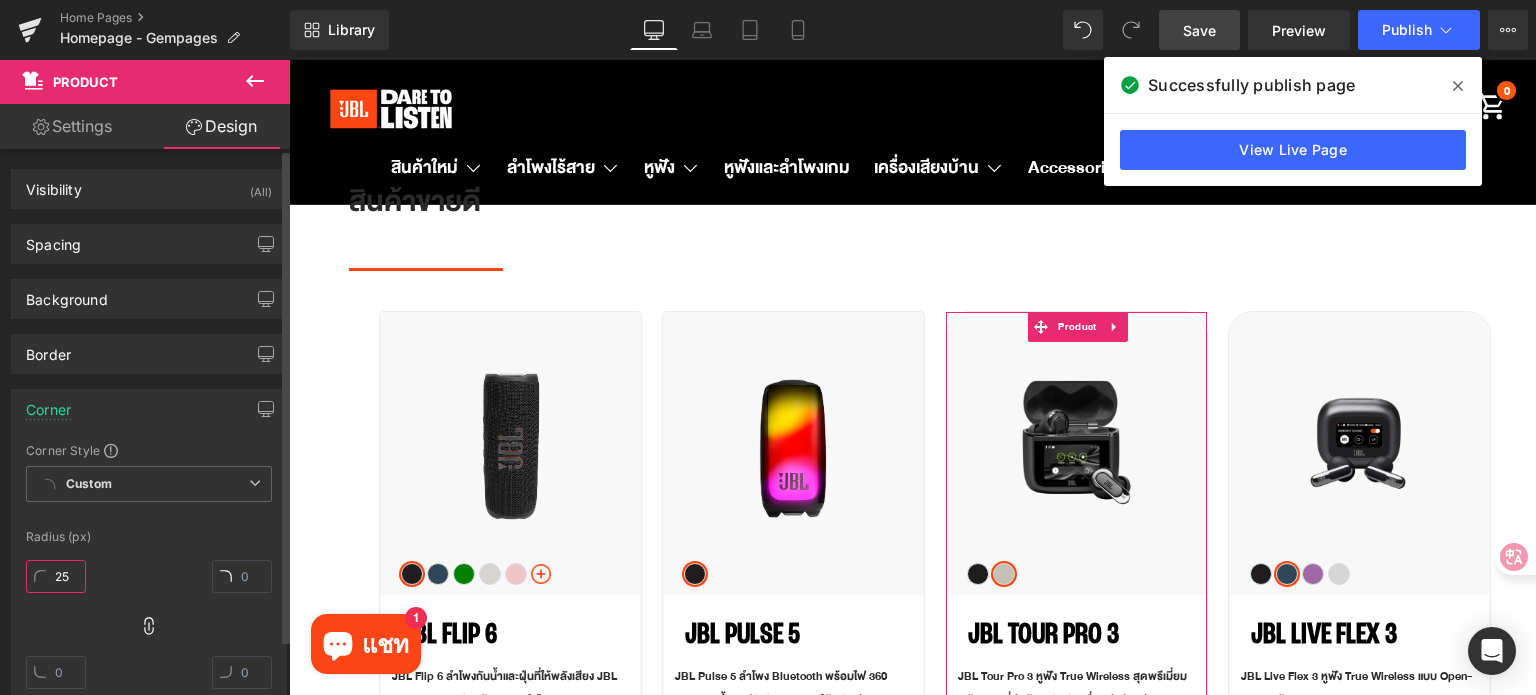 type on "5" 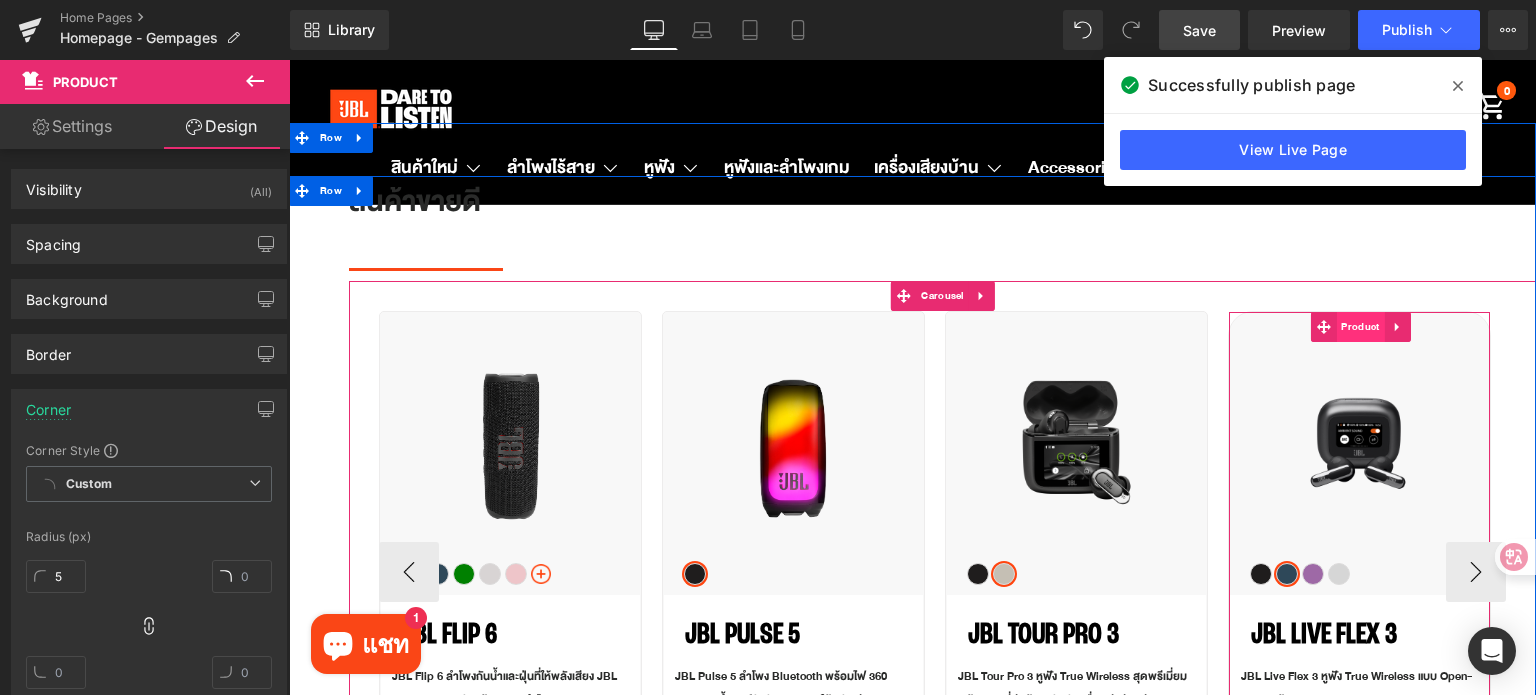 click on "Product" at bounding box center (1360, 327) 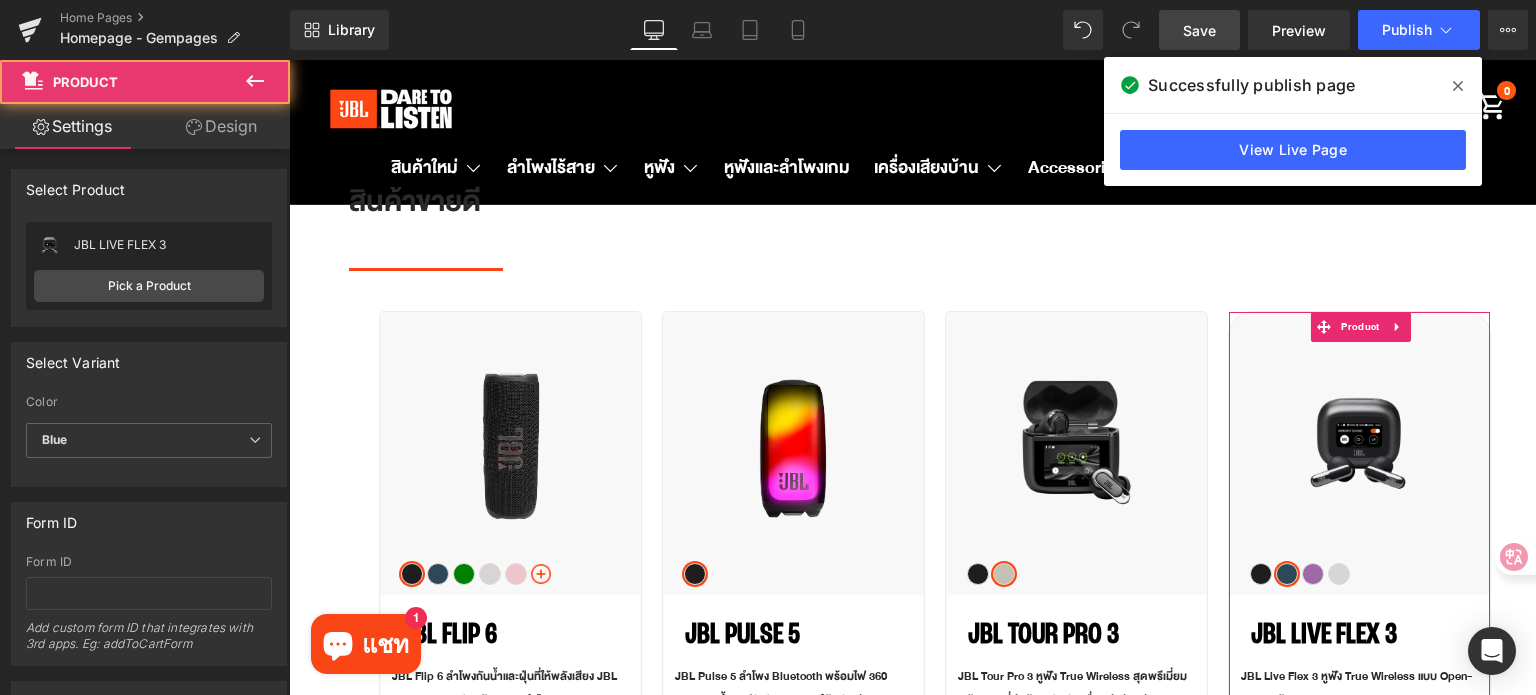 click on "Design" at bounding box center [221, 126] 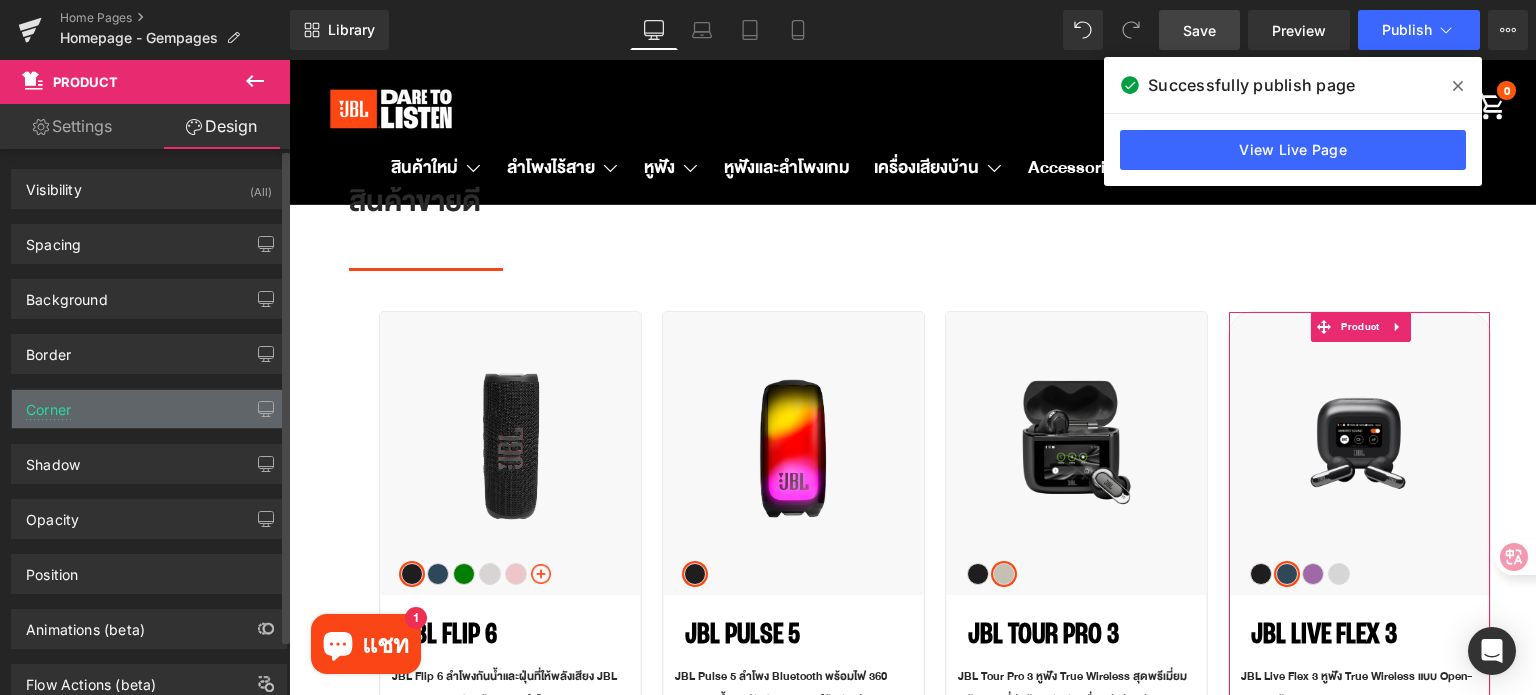 click on "Corner" at bounding box center (149, 409) 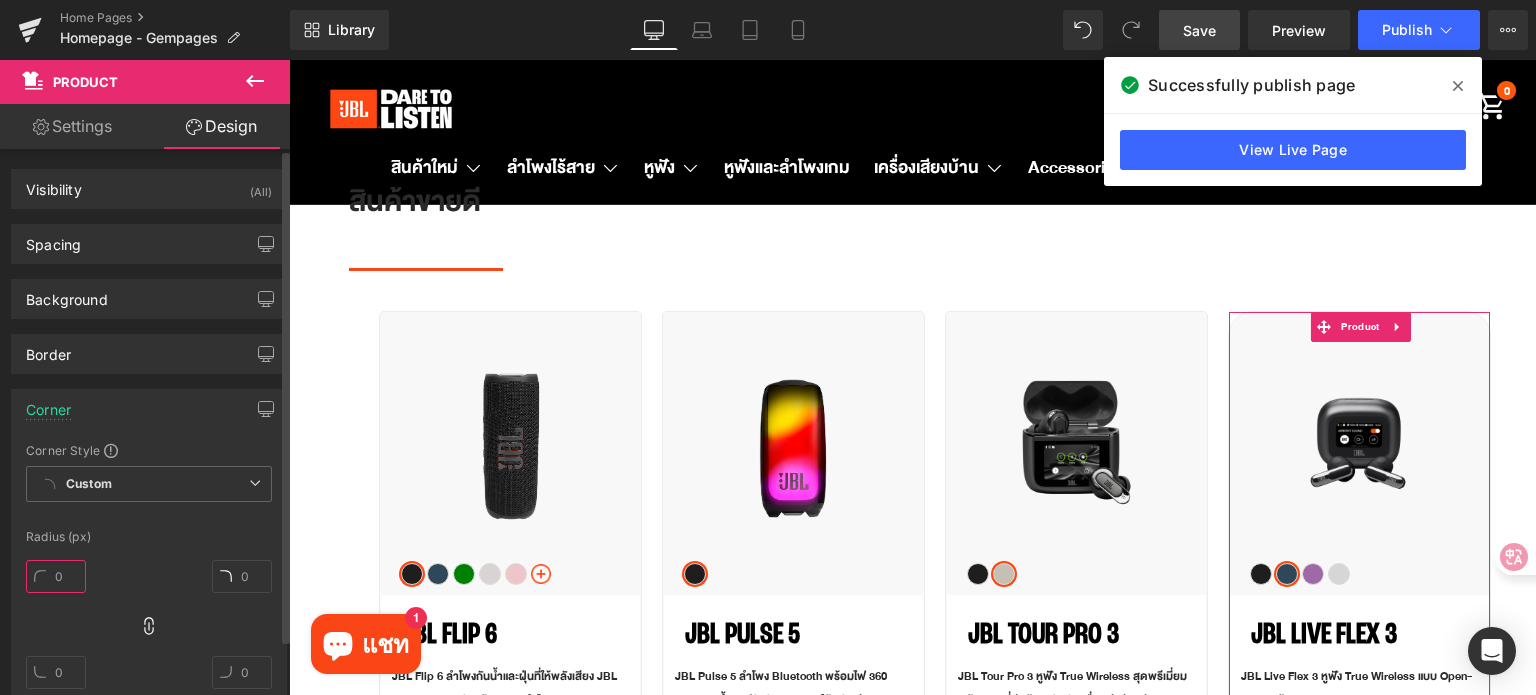 click at bounding box center (56, 576) 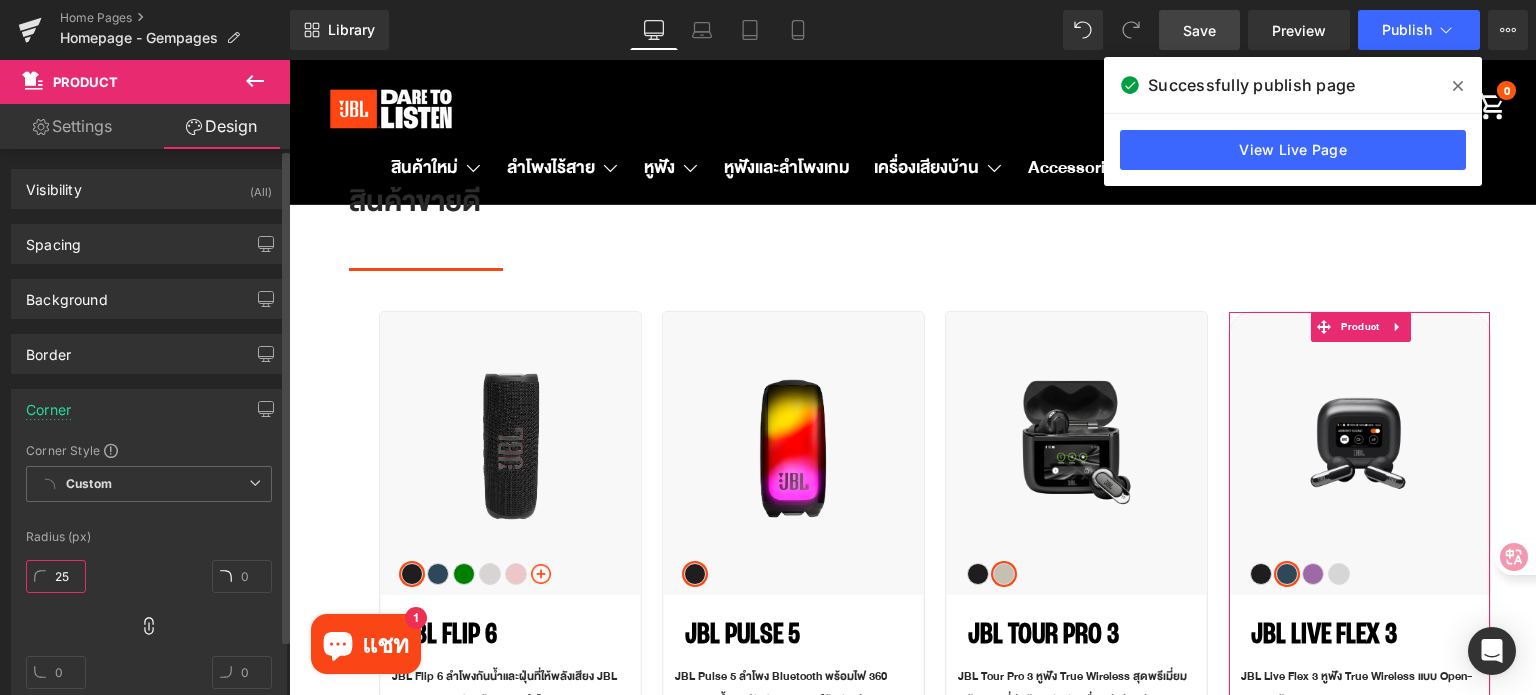 type on "5" 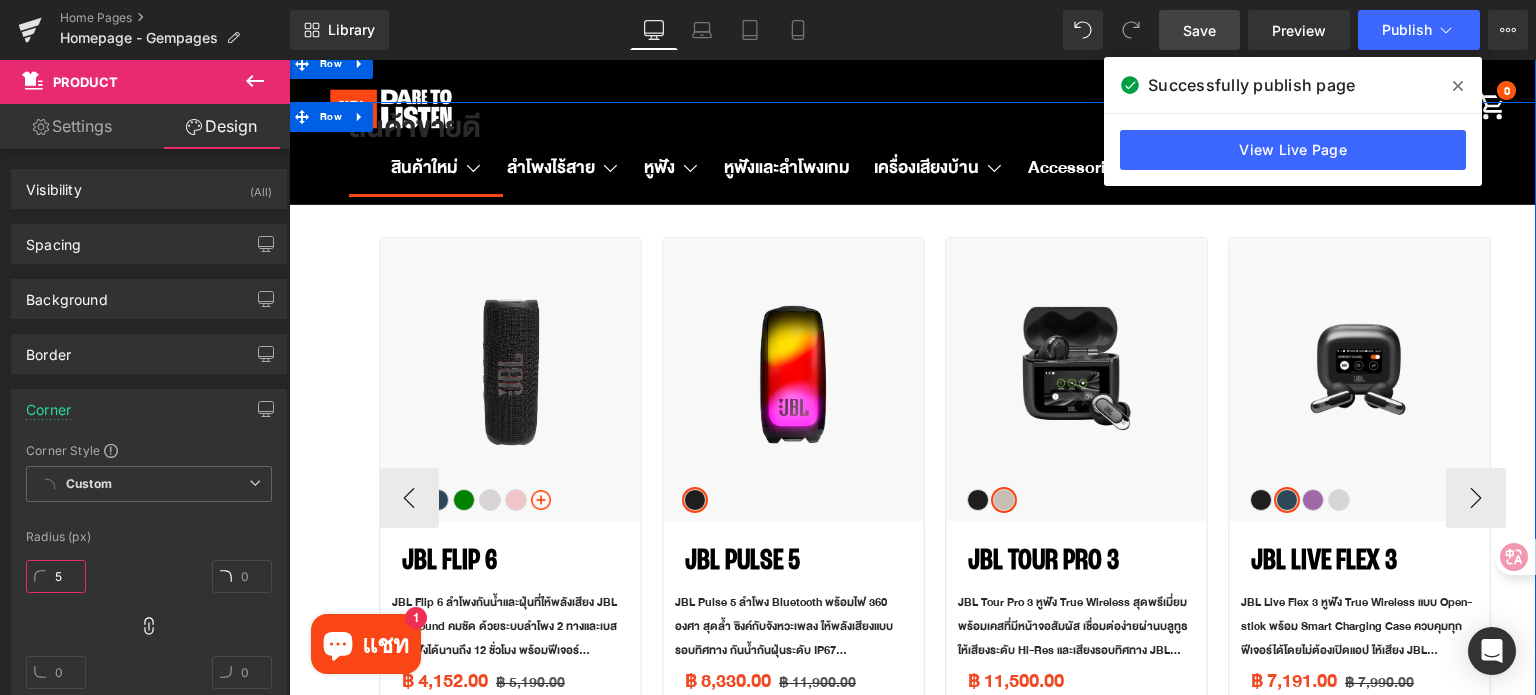 scroll, scrollTop: 2100, scrollLeft: 0, axis: vertical 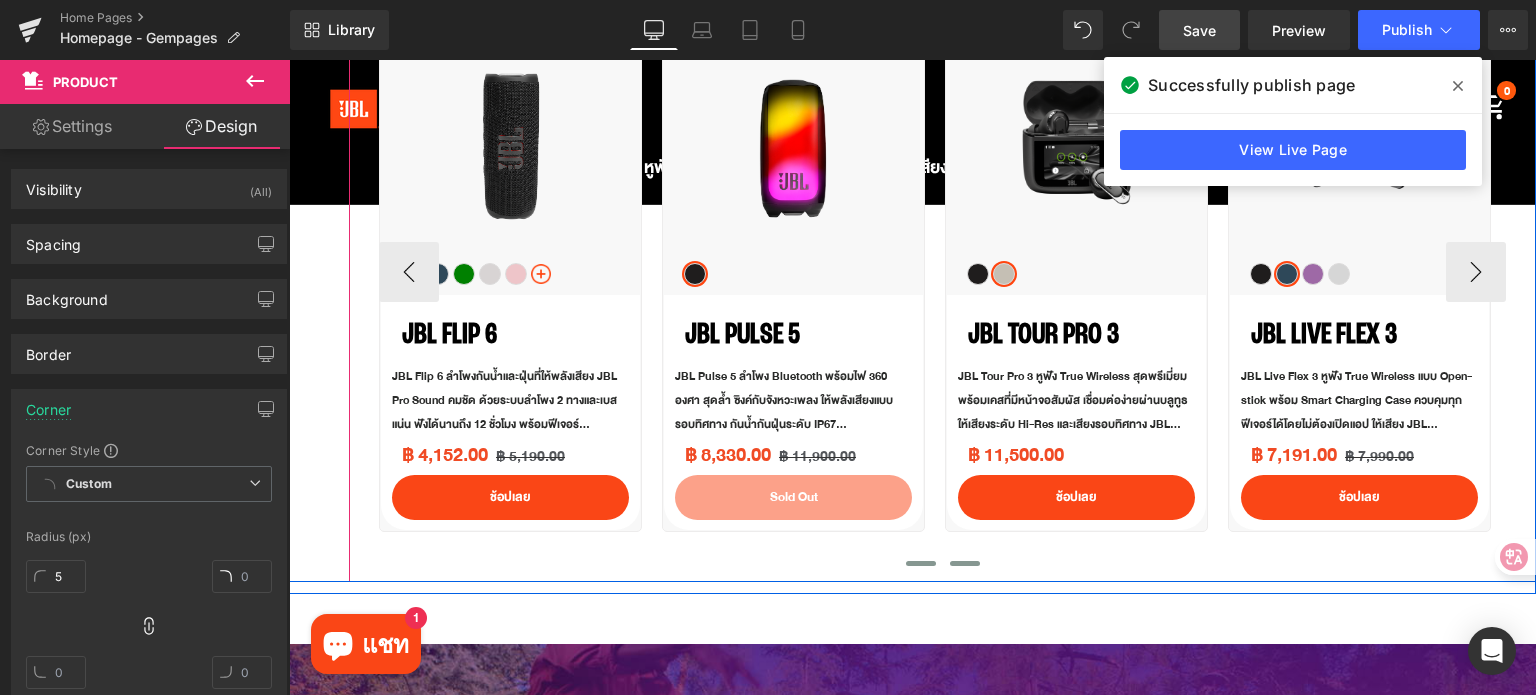click at bounding box center [921, 563] 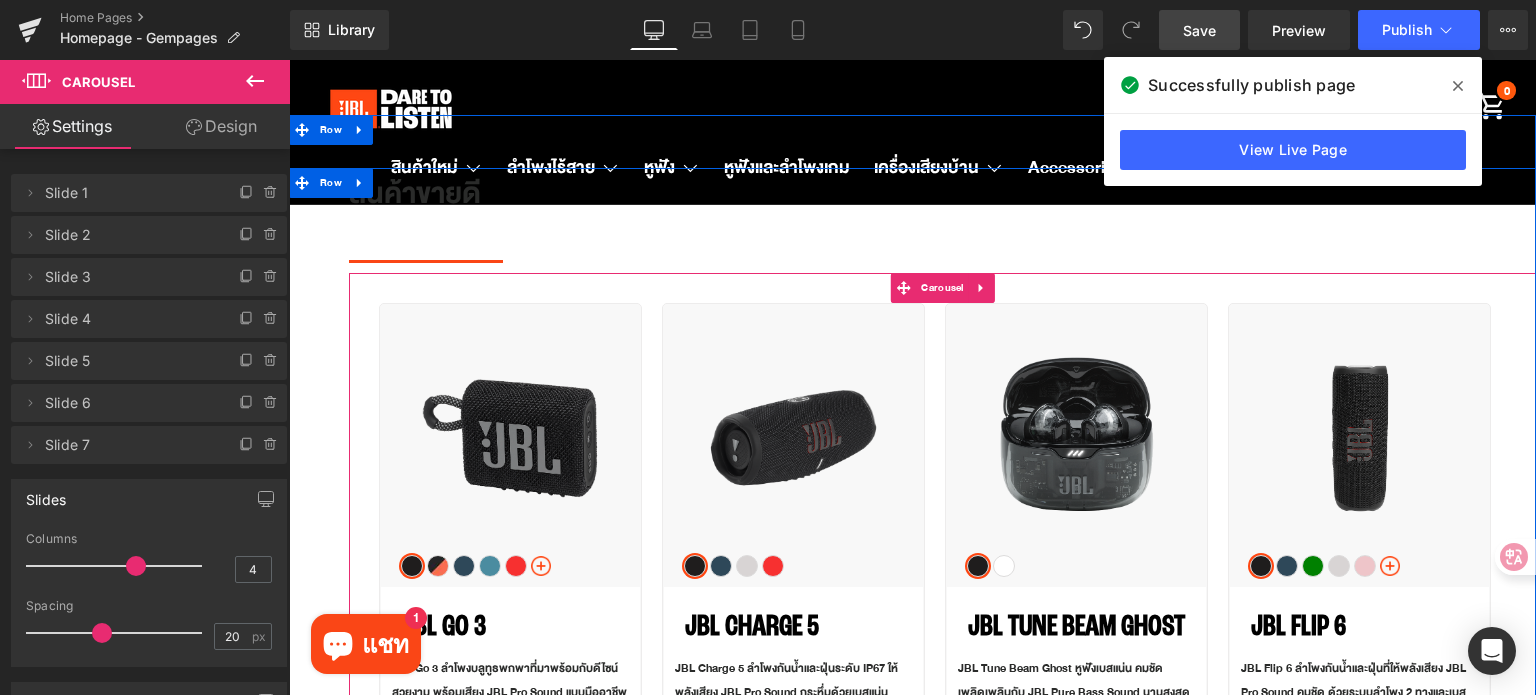 scroll, scrollTop: 1800, scrollLeft: 0, axis: vertical 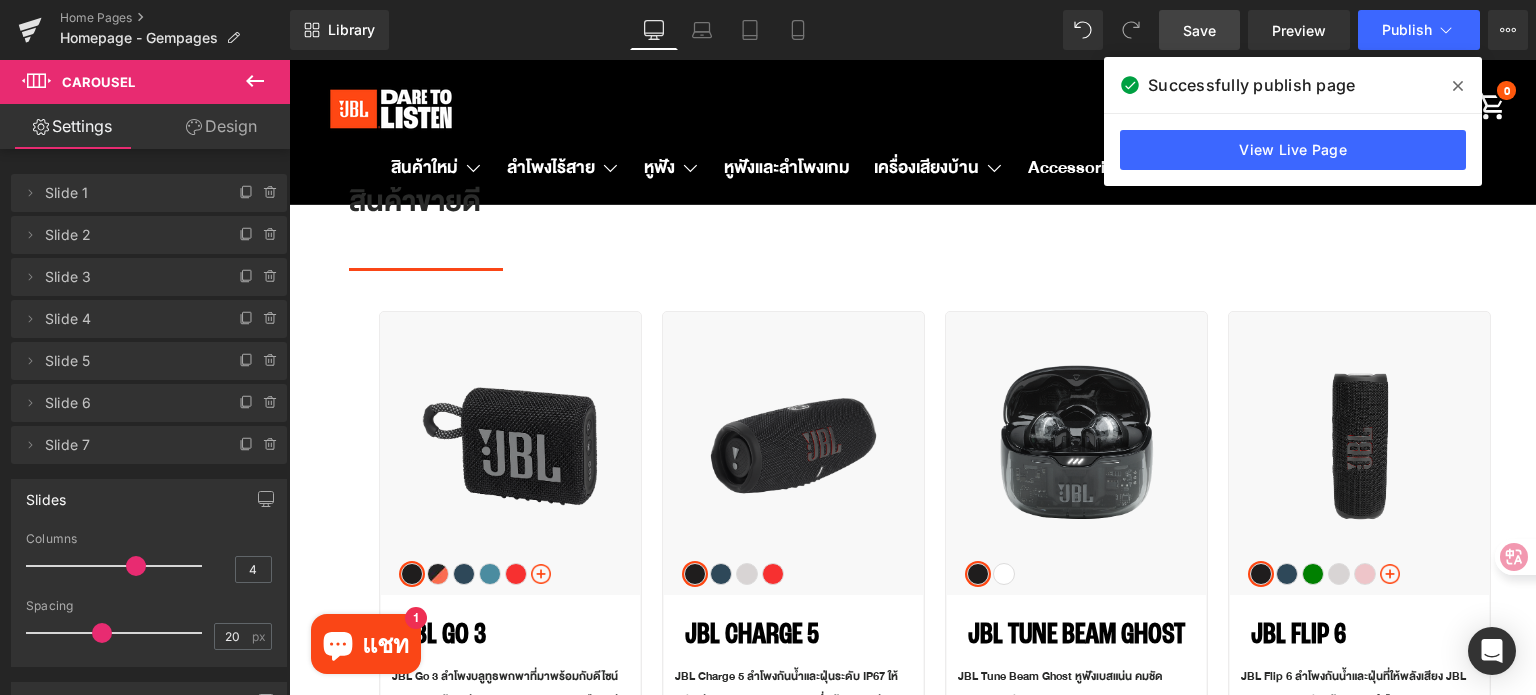 drag, startPoint x: 1196, startPoint y: 27, endPoint x: 1139, endPoint y: 289, distance: 268.1287 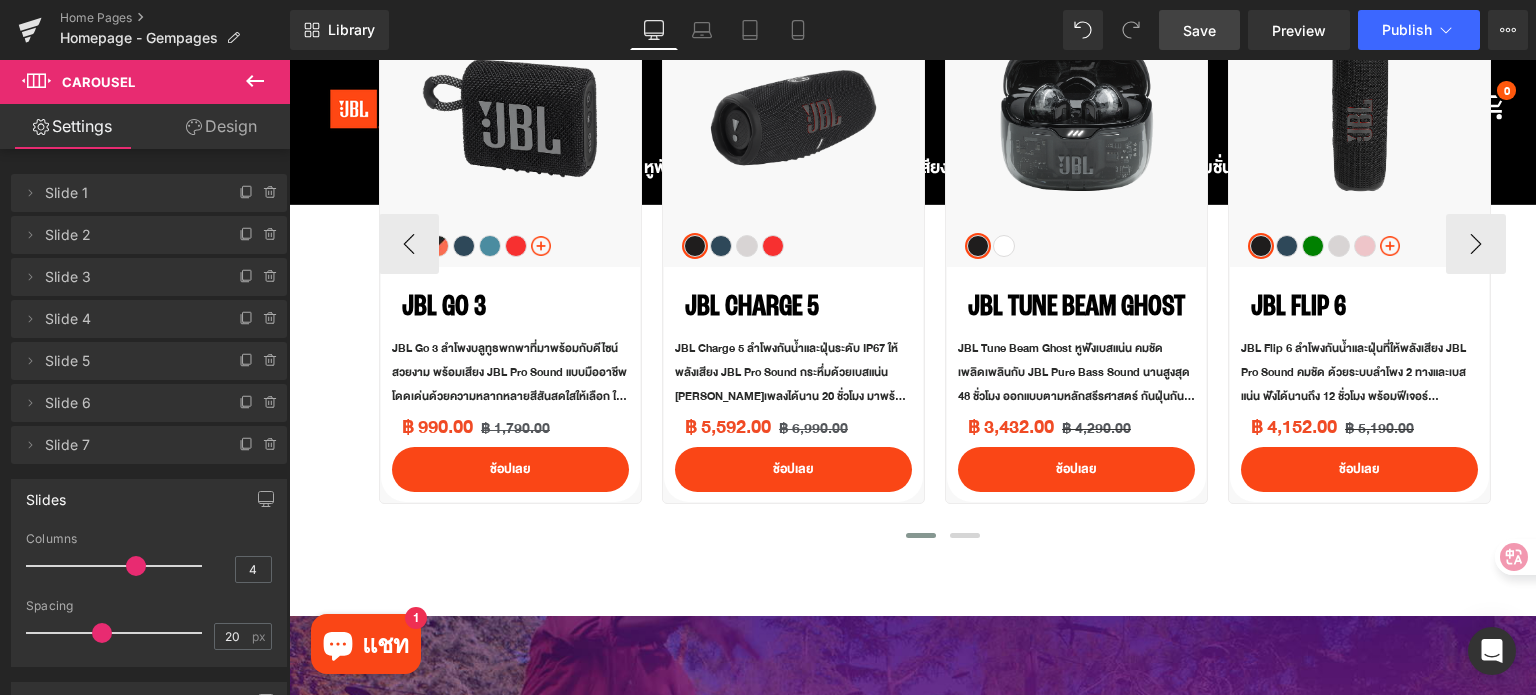 scroll, scrollTop: 2100, scrollLeft: 0, axis: vertical 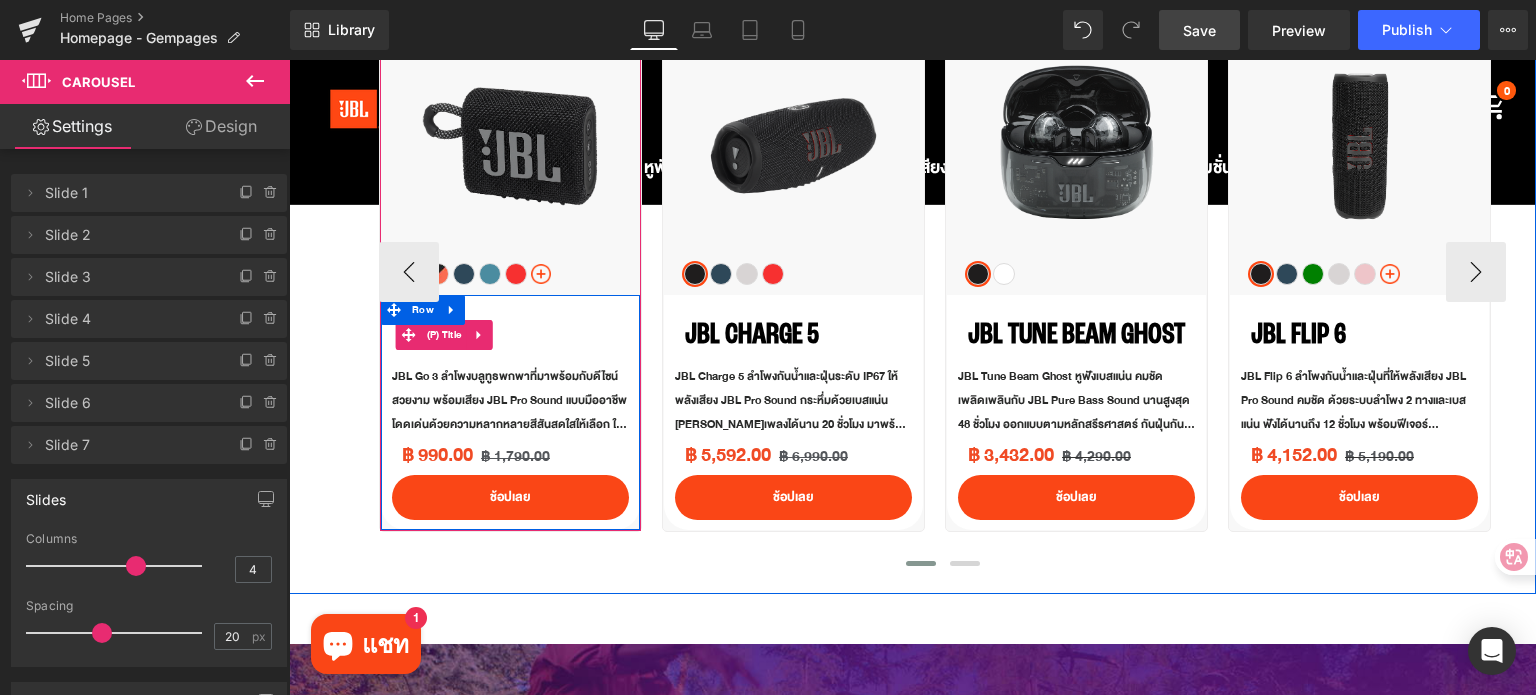 click on "JBL Go 3" at bounding box center [520, 334] 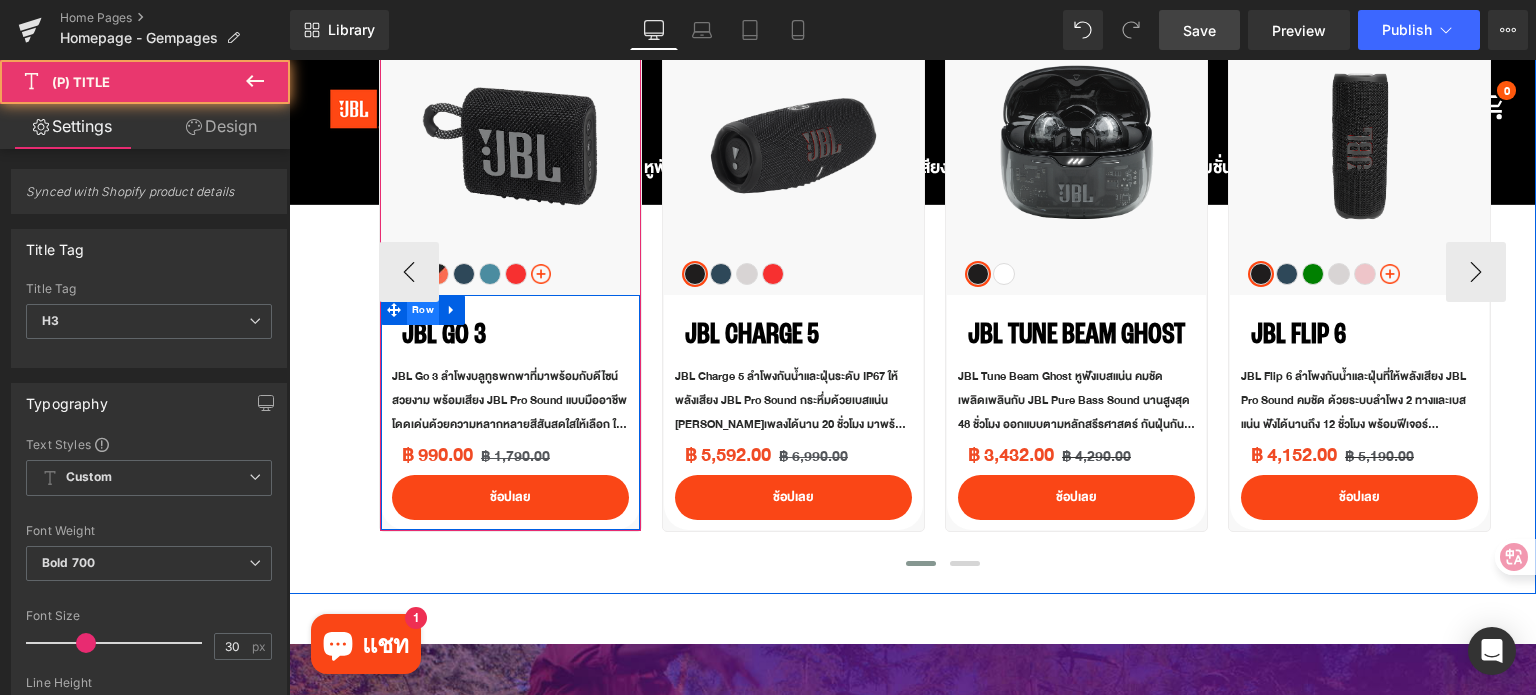 click on "Row" at bounding box center (423, 310) 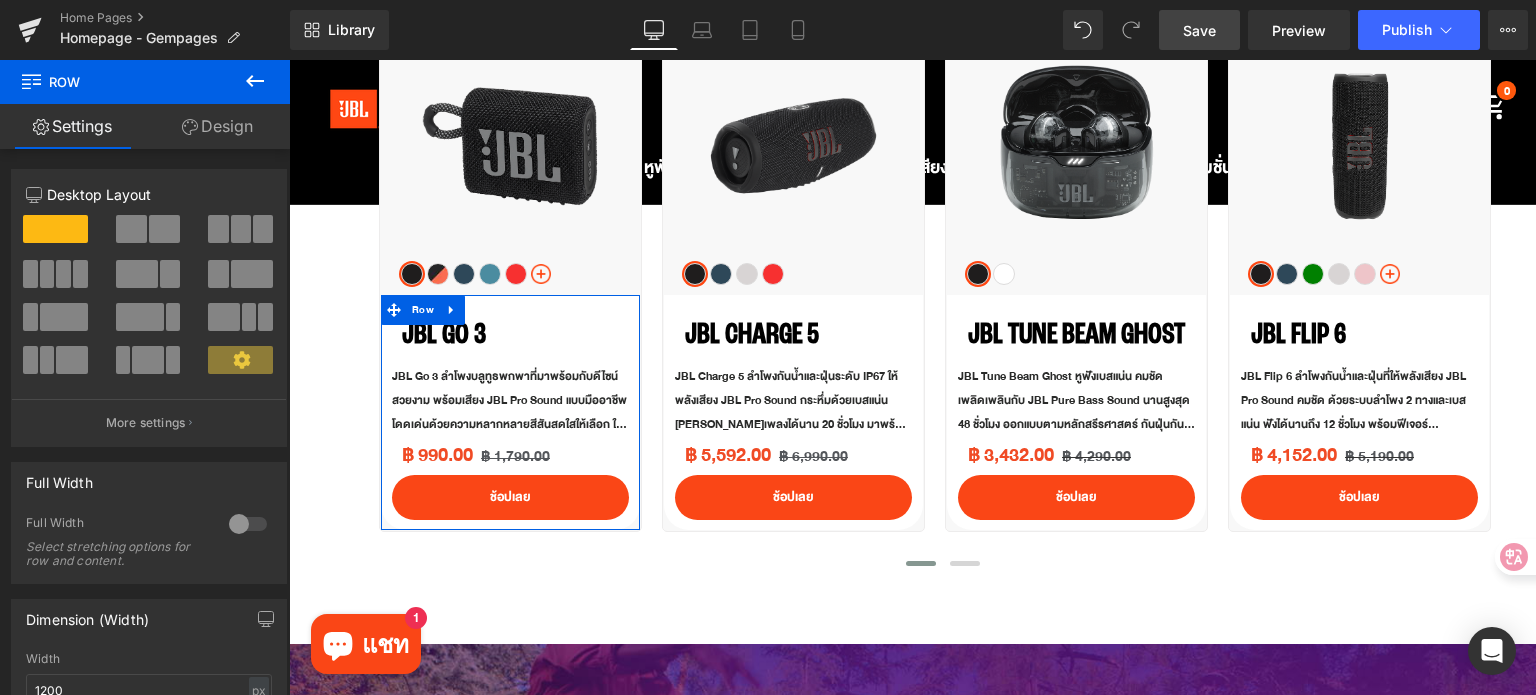 click 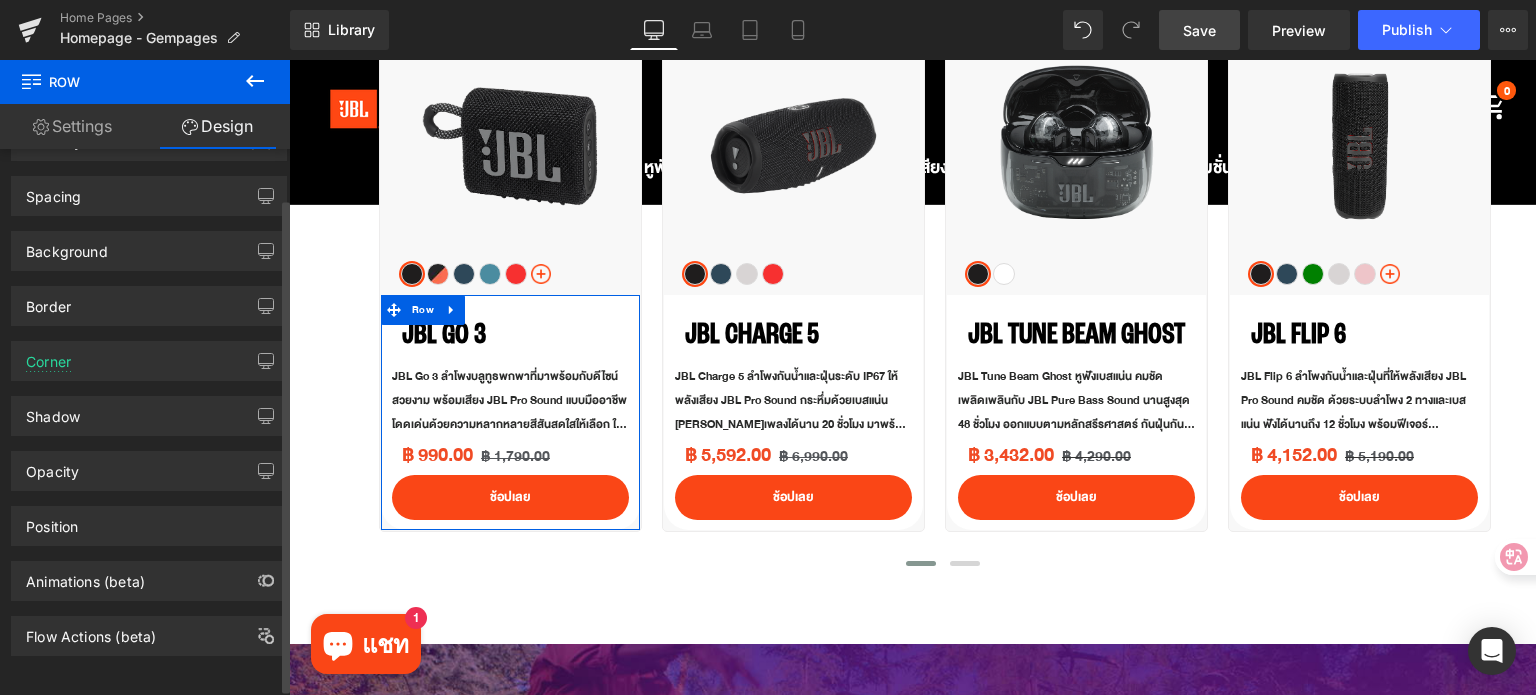 scroll, scrollTop: 60, scrollLeft: 0, axis: vertical 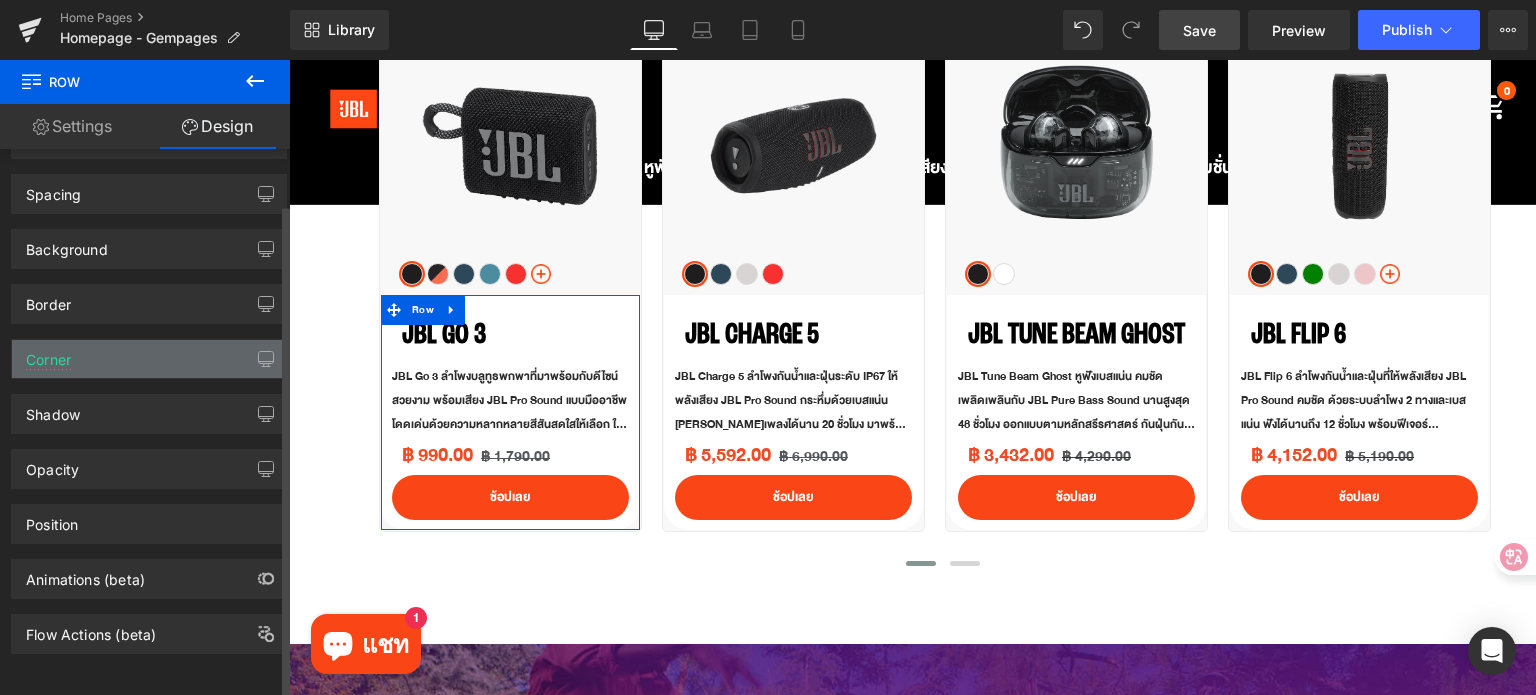 click on "Corner" at bounding box center (149, 359) 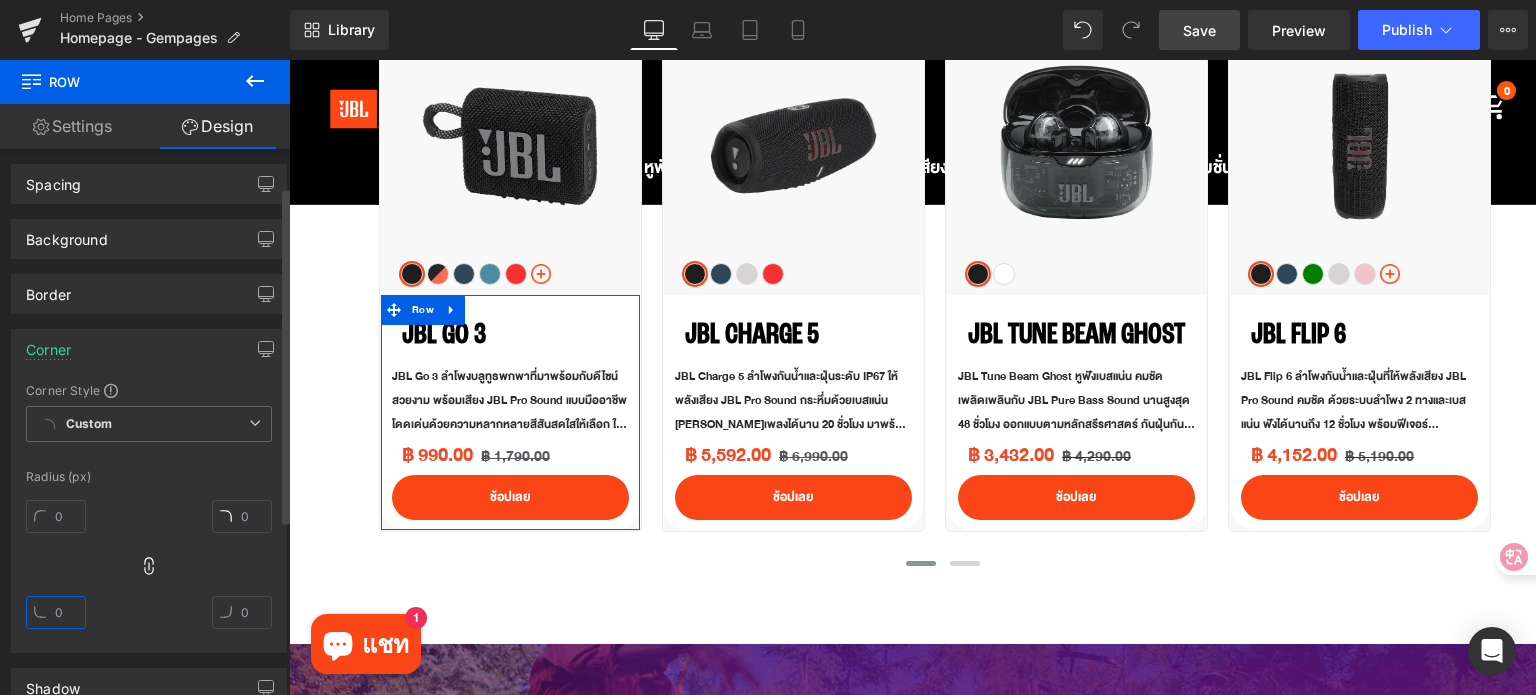 click at bounding box center [56, 612] 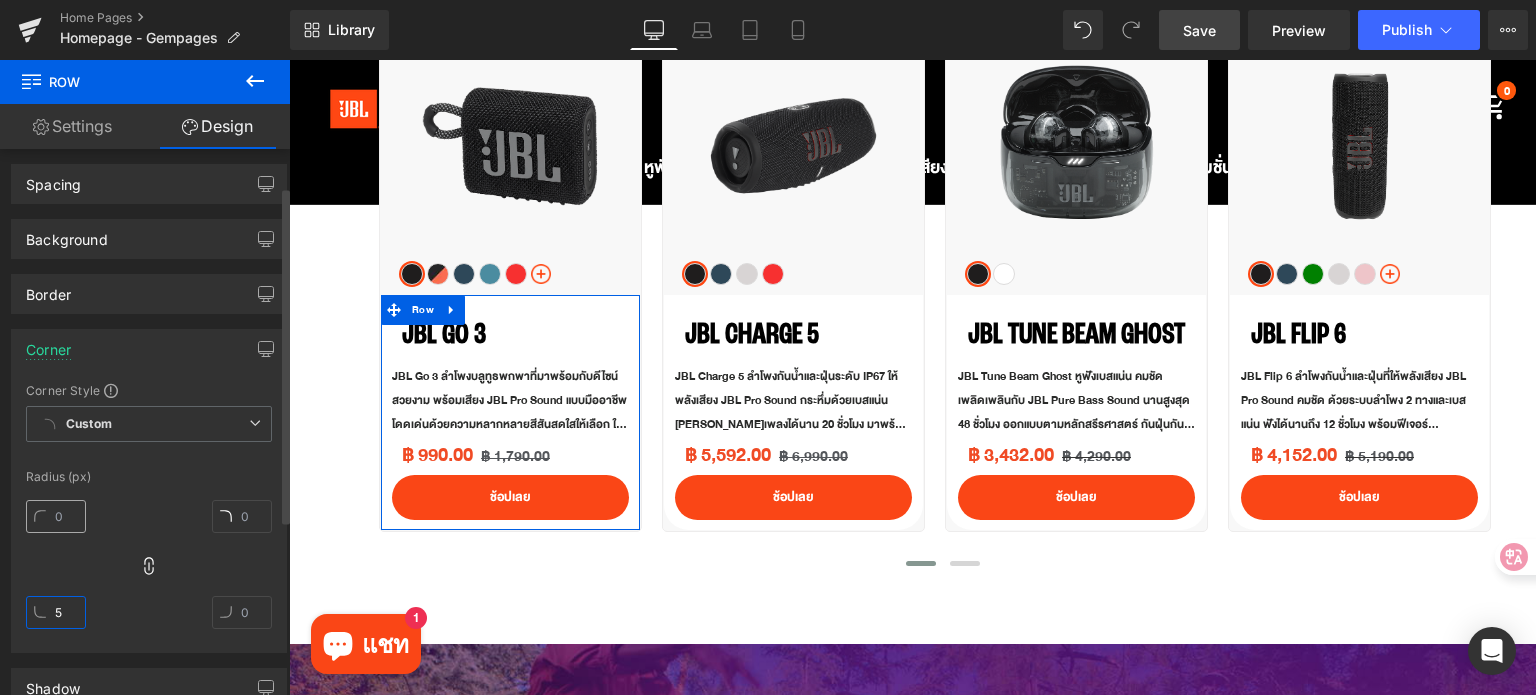 type on "5" 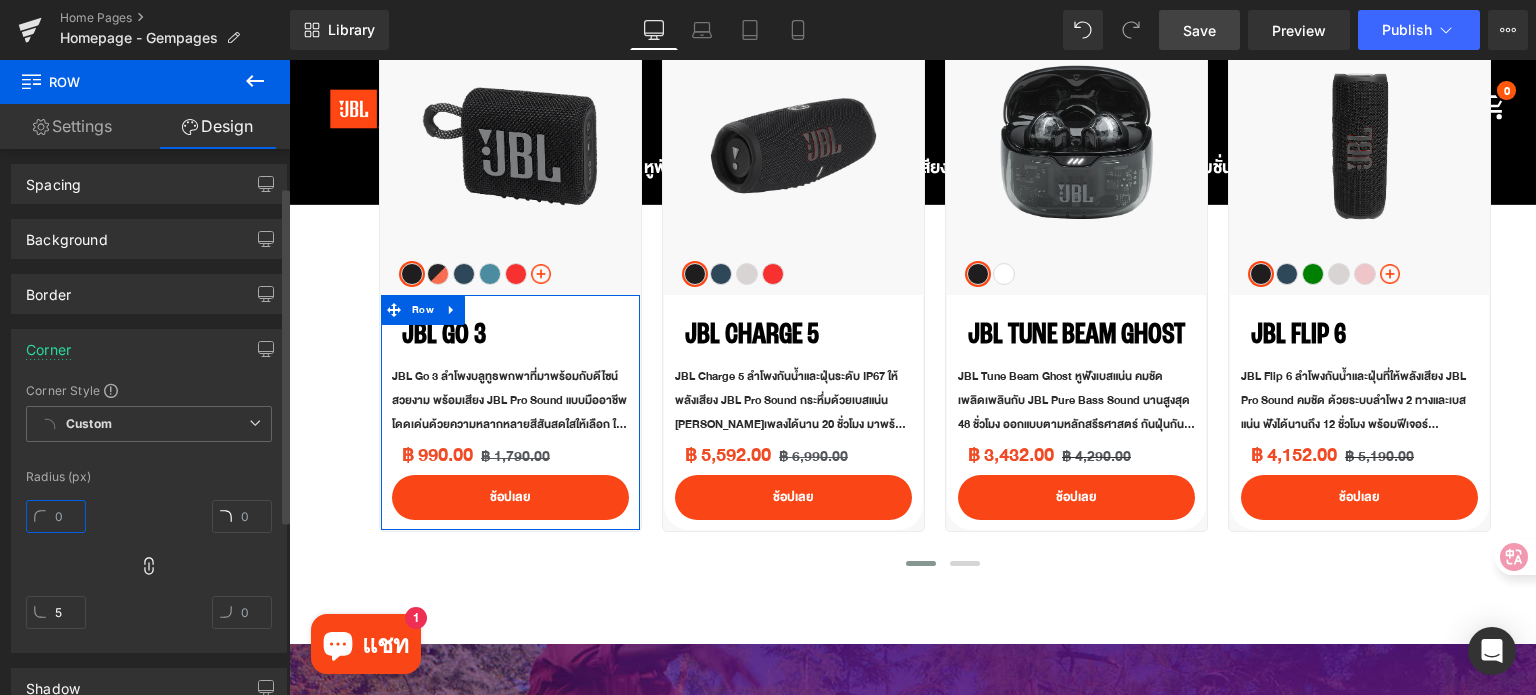 click at bounding box center (56, 516) 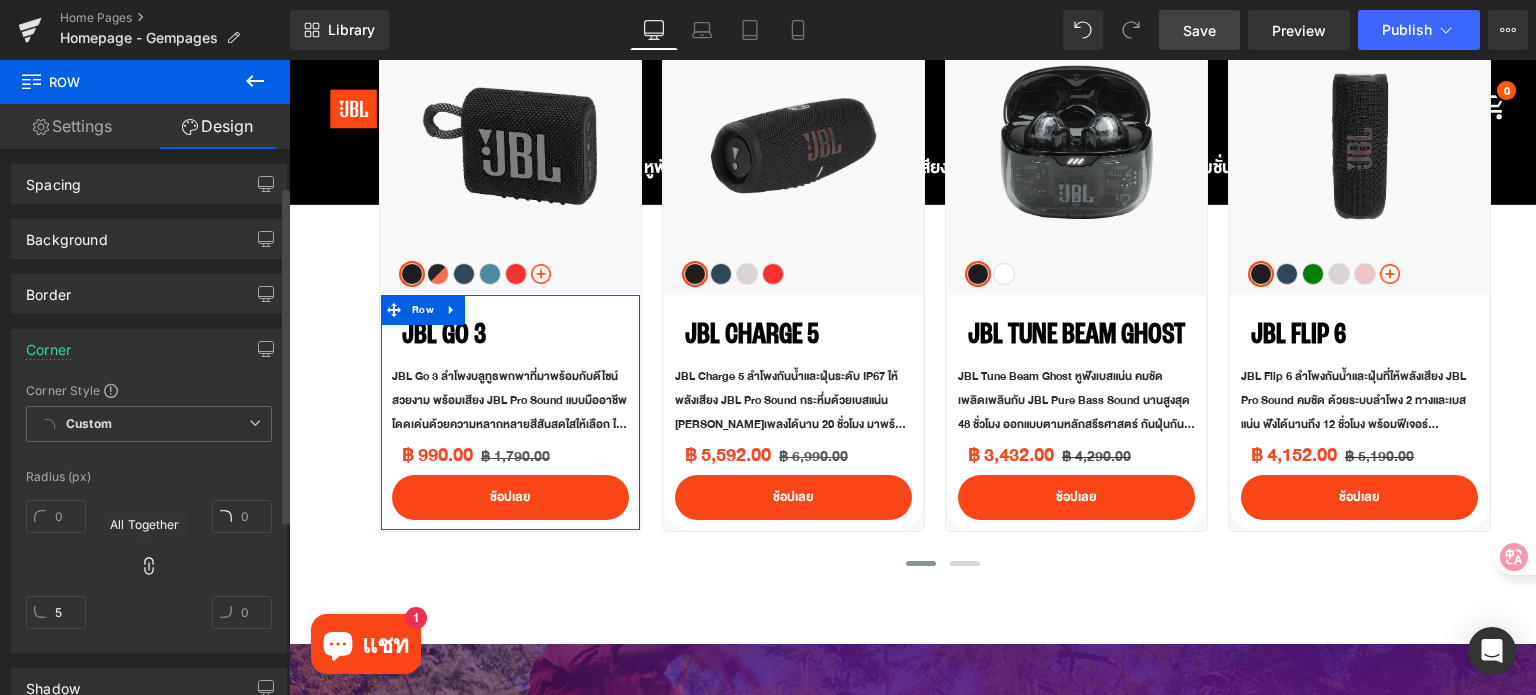 click 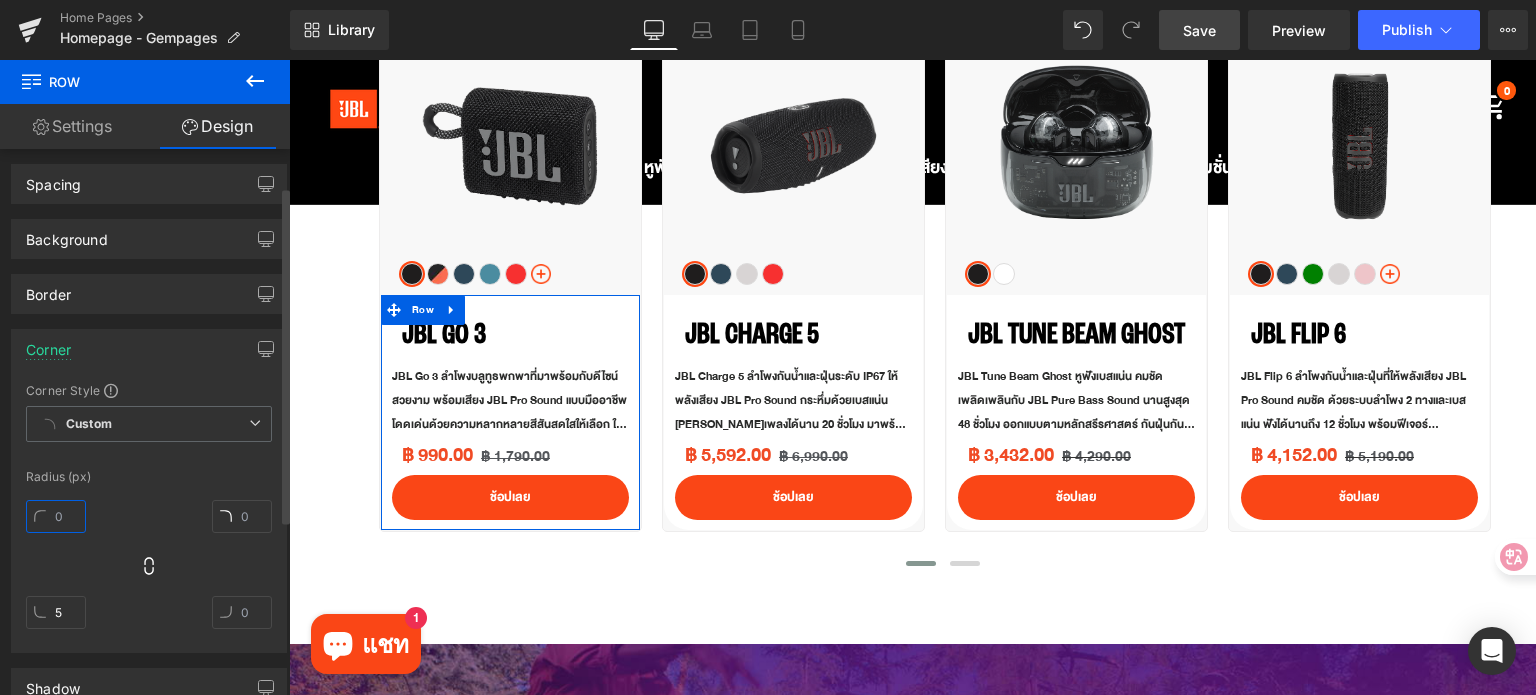 click at bounding box center (56, 516) 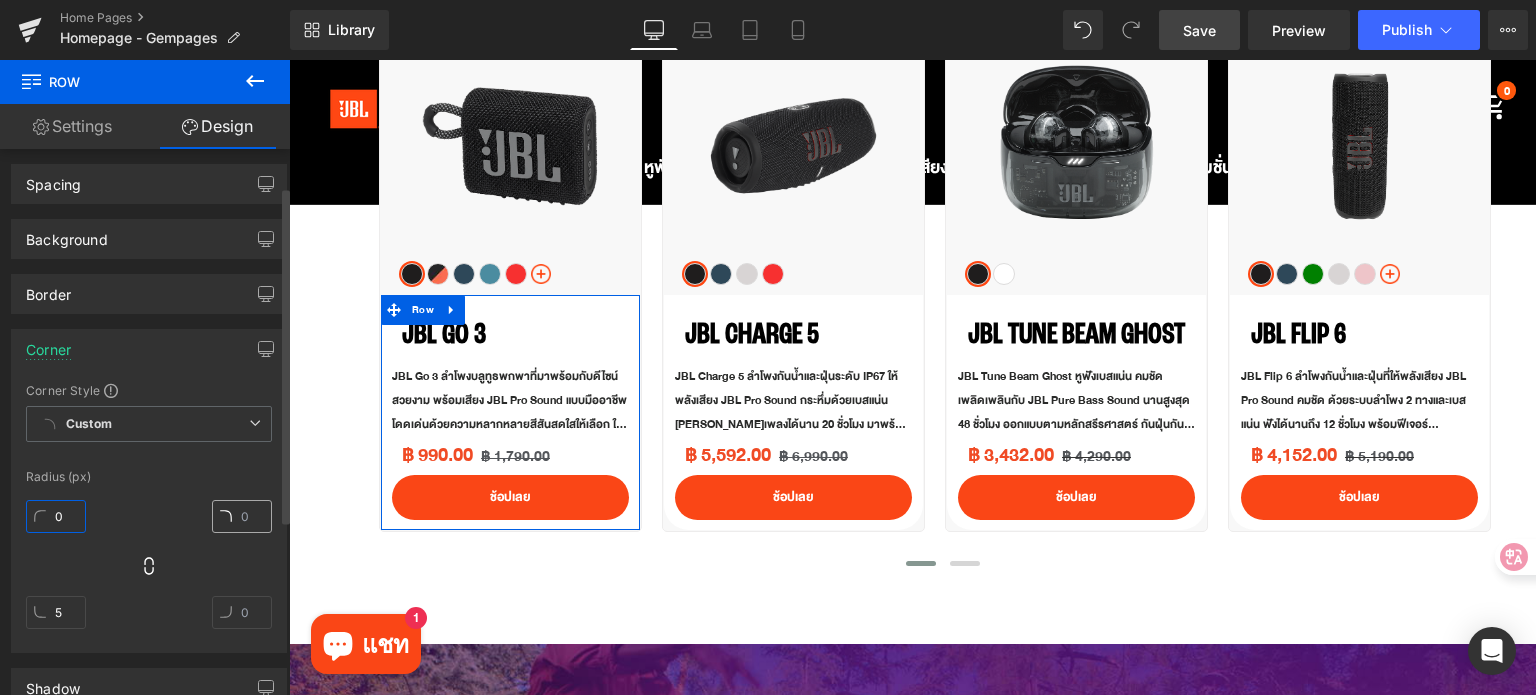 type on "0" 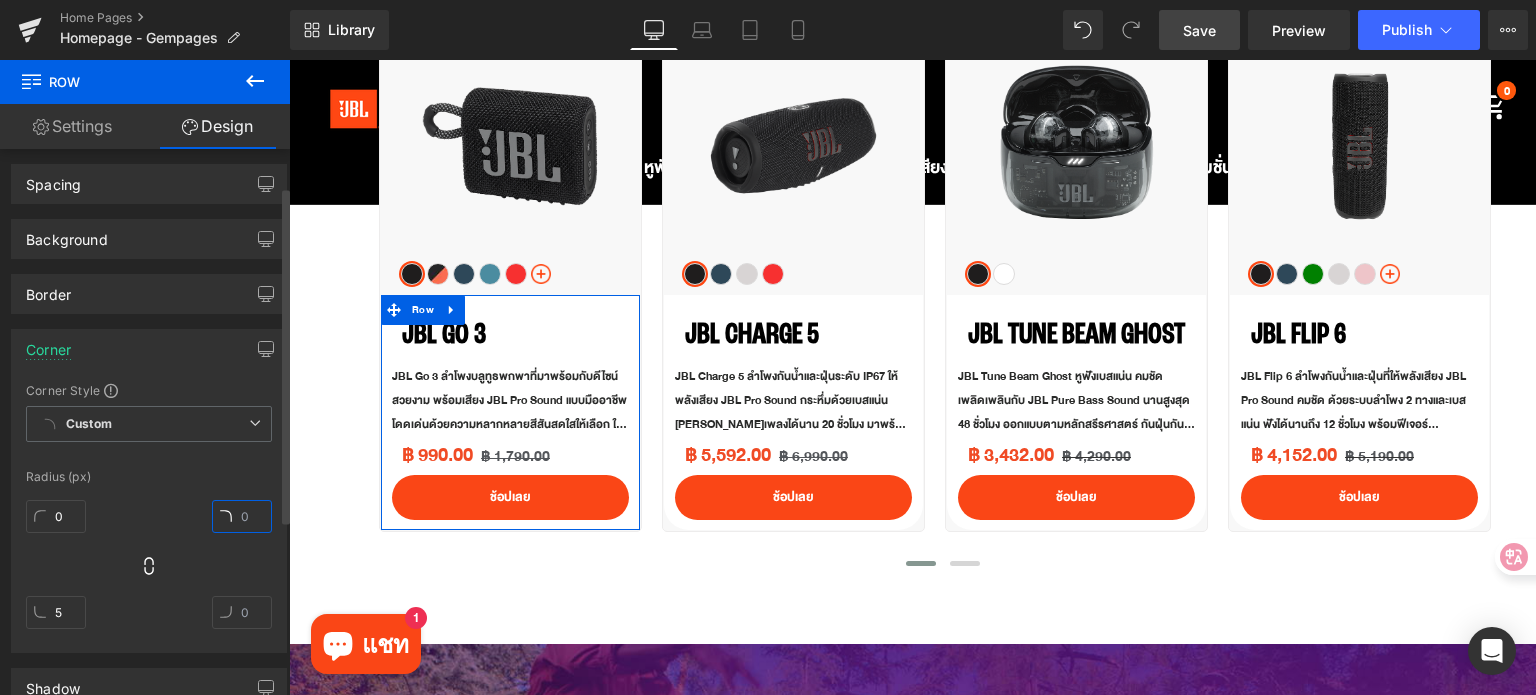 click at bounding box center [242, 516] 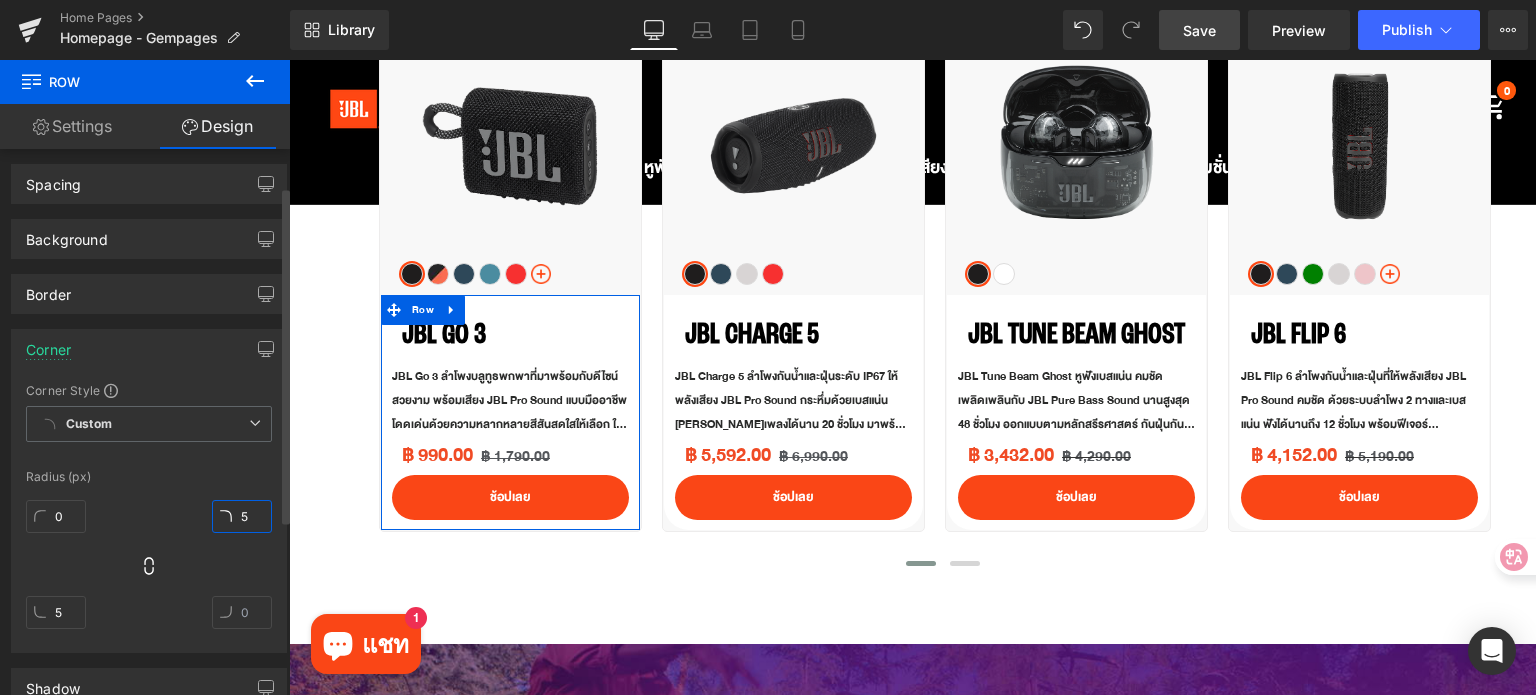 type on "0" 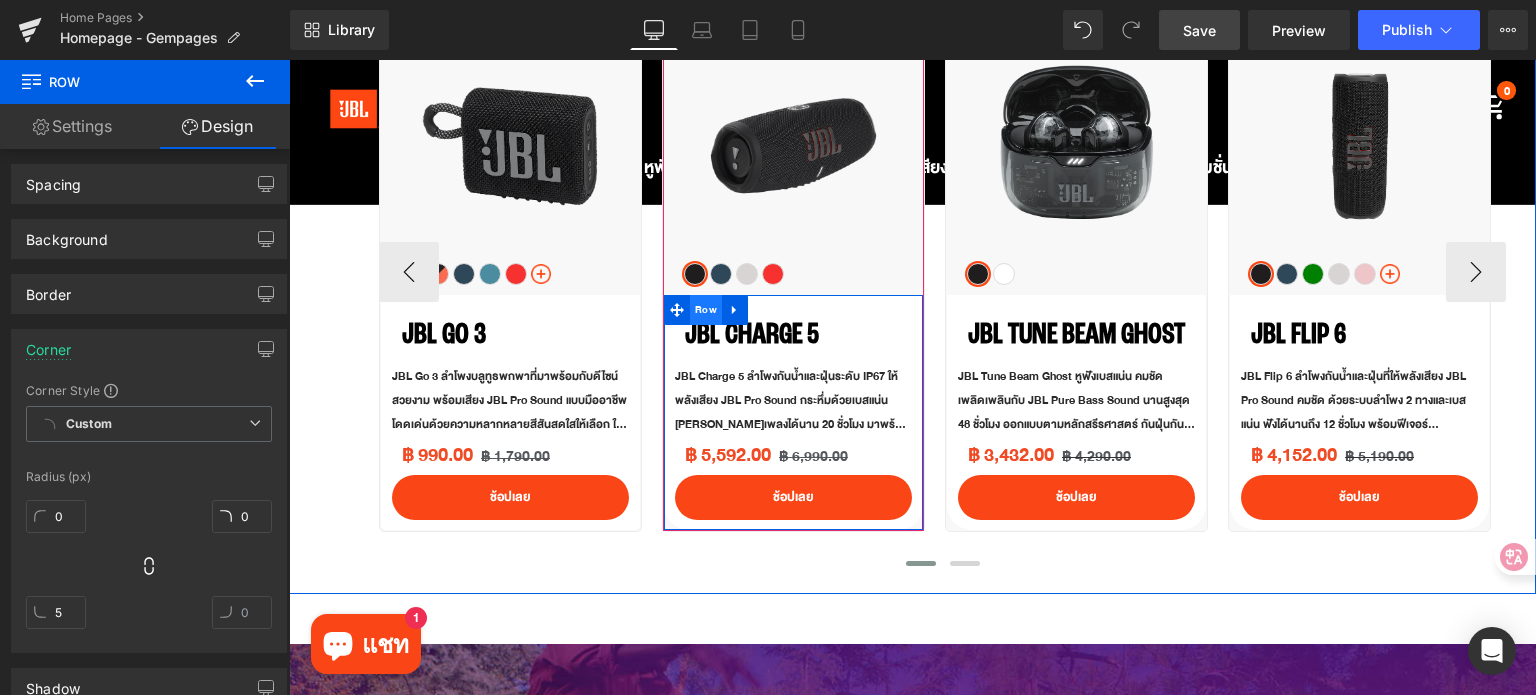 click on "Row" at bounding box center (706, 310) 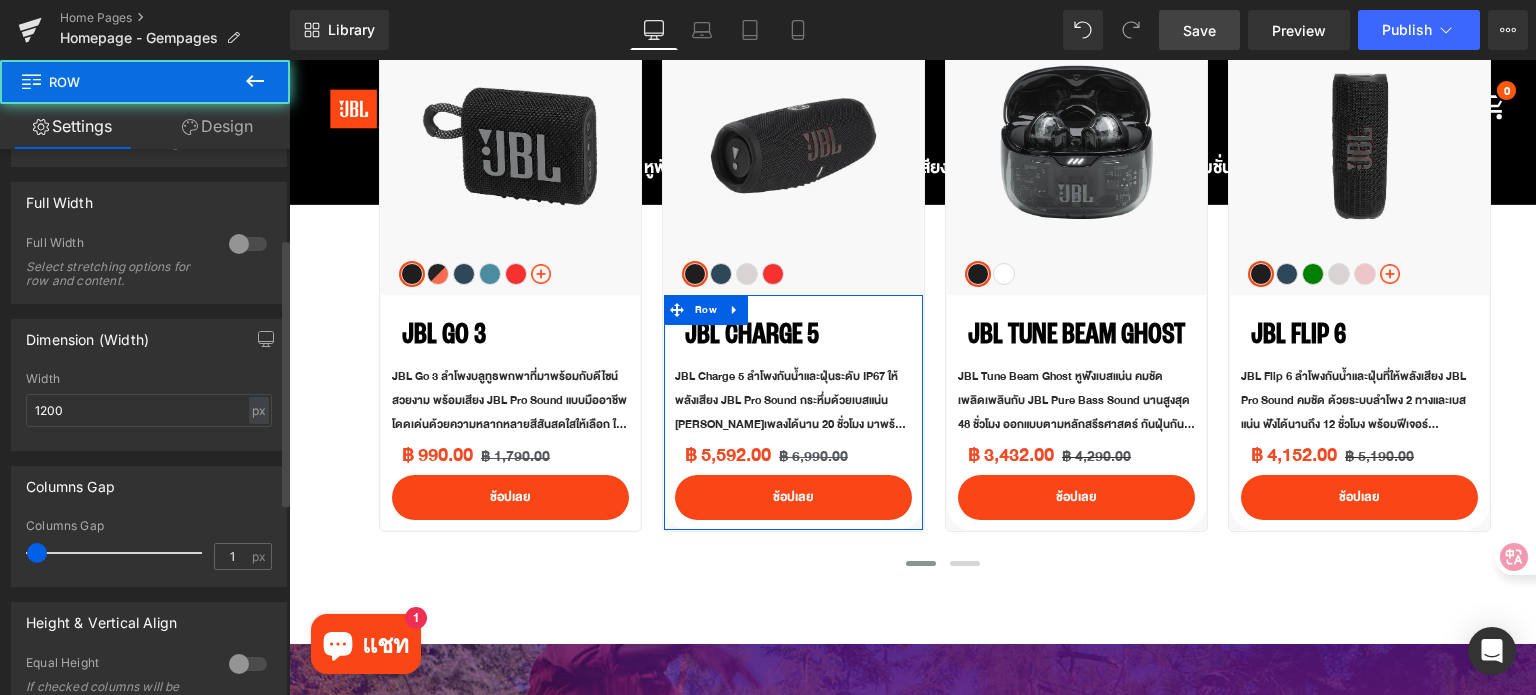 scroll, scrollTop: 300, scrollLeft: 0, axis: vertical 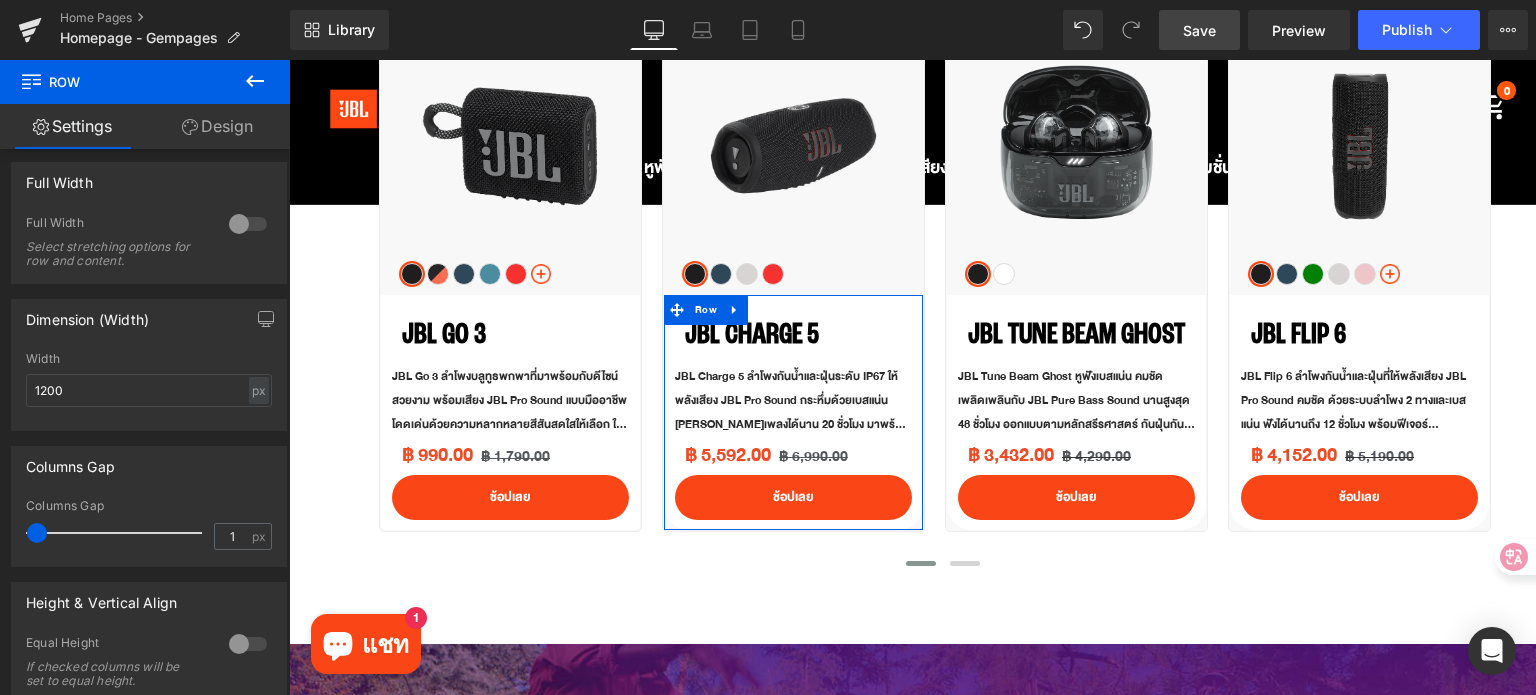 click on "Design" at bounding box center (217, 126) 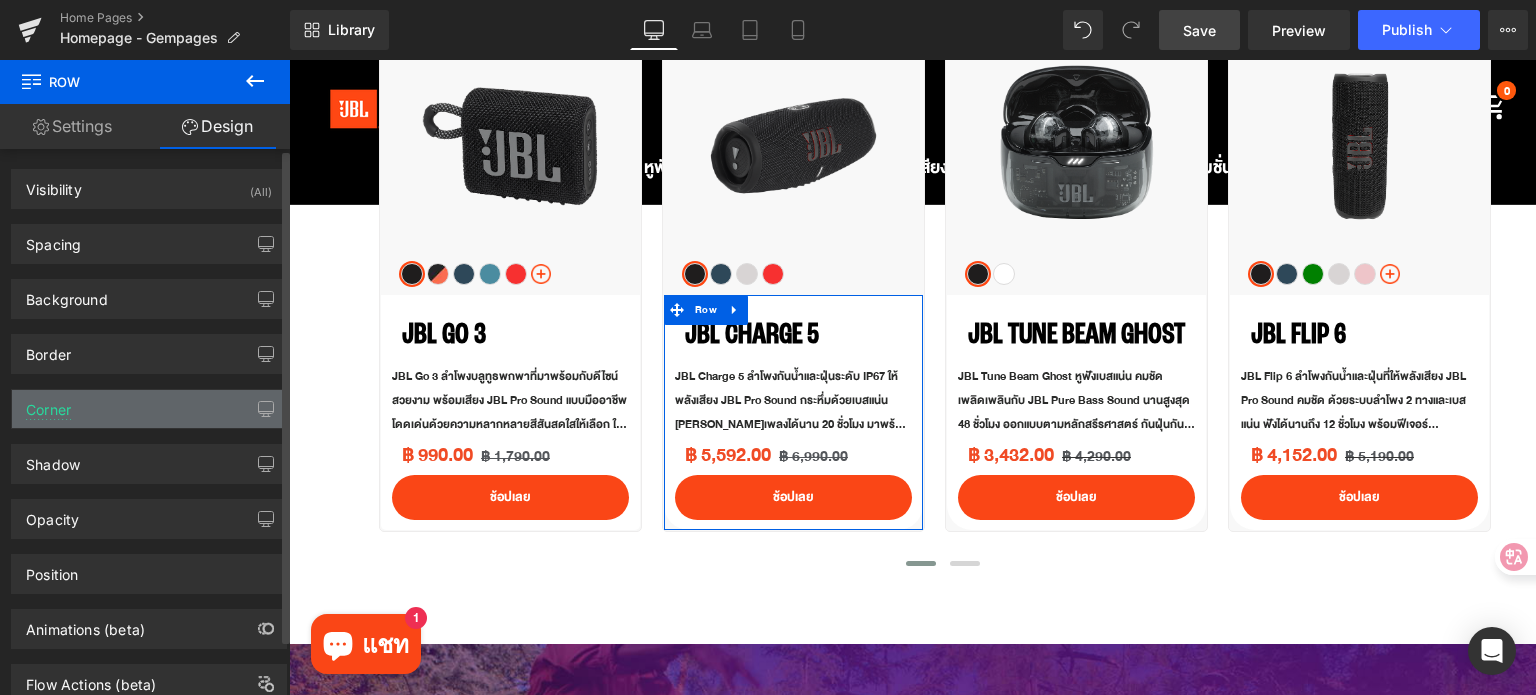click on "Corner" at bounding box center (149, 409) 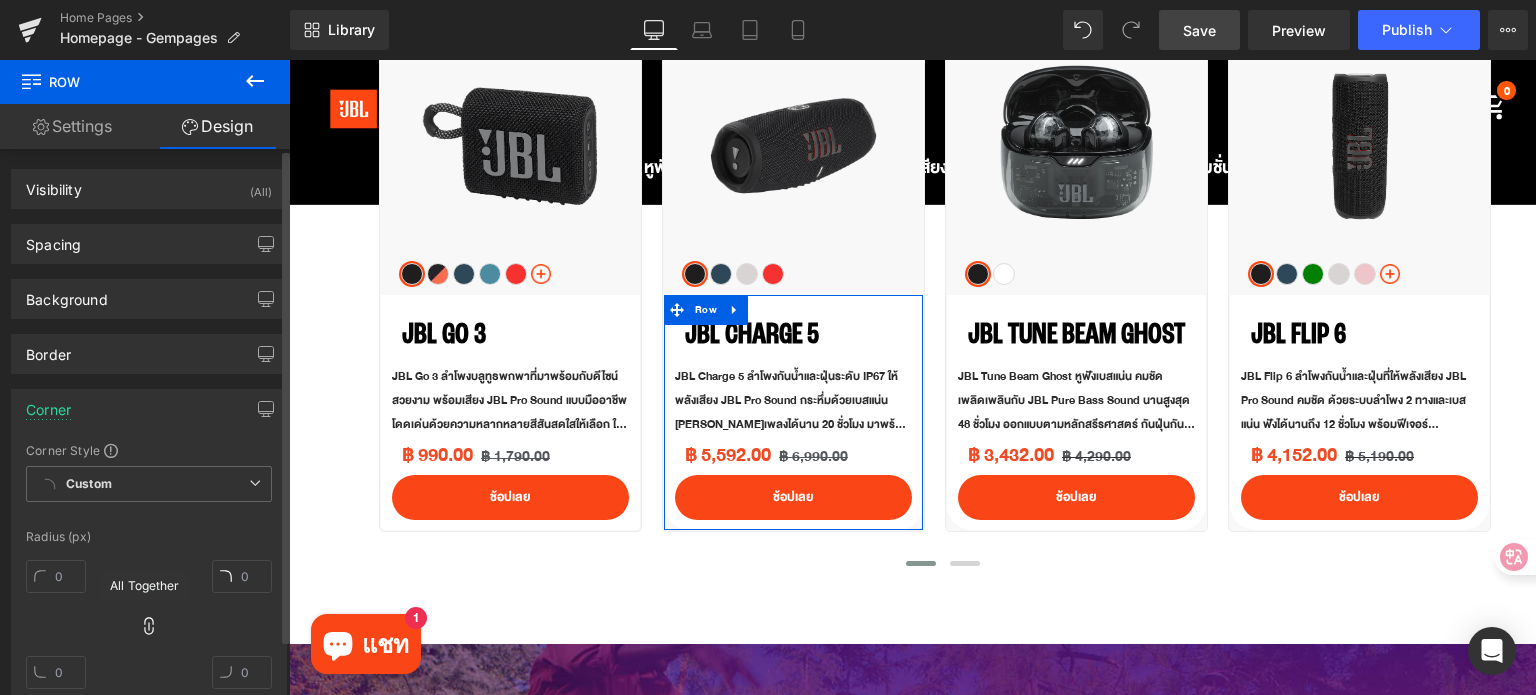 click 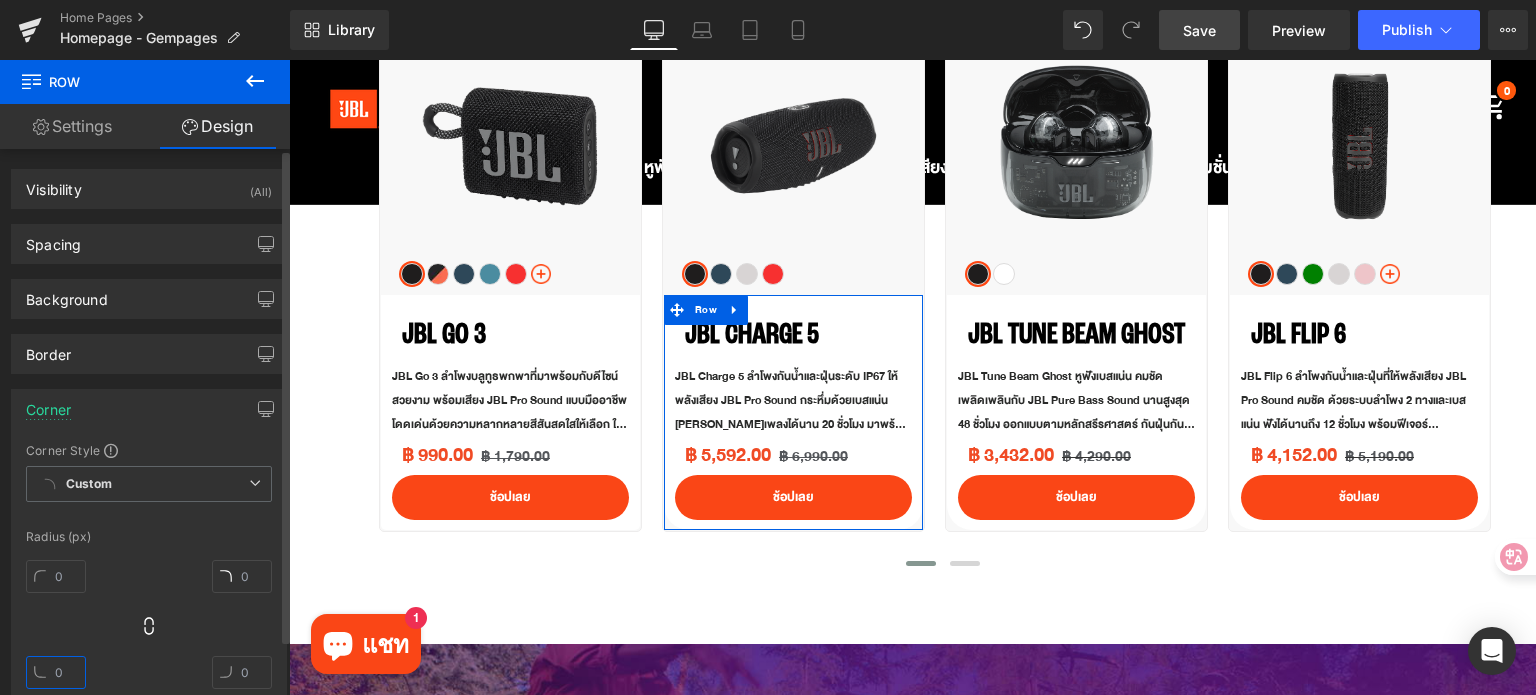 click at bounding box center (56, 672) 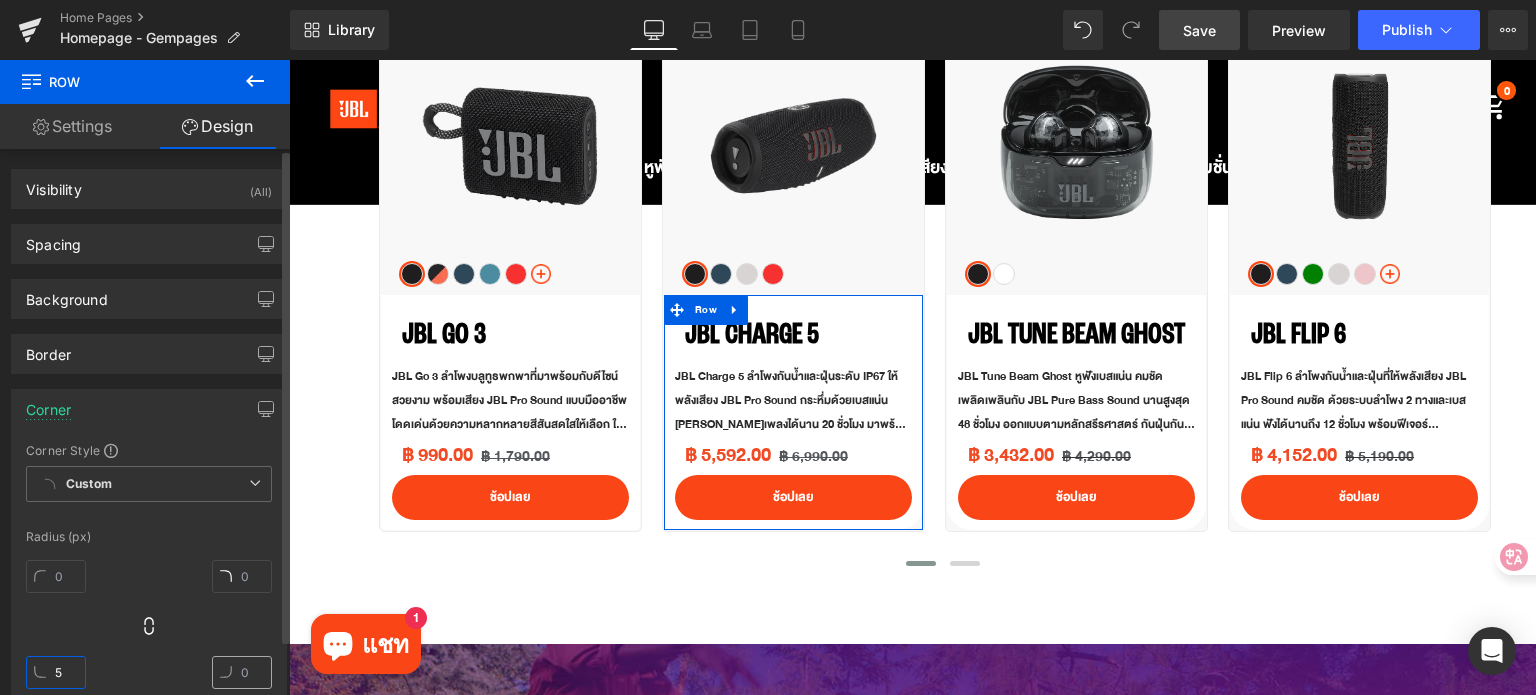 type on "5" 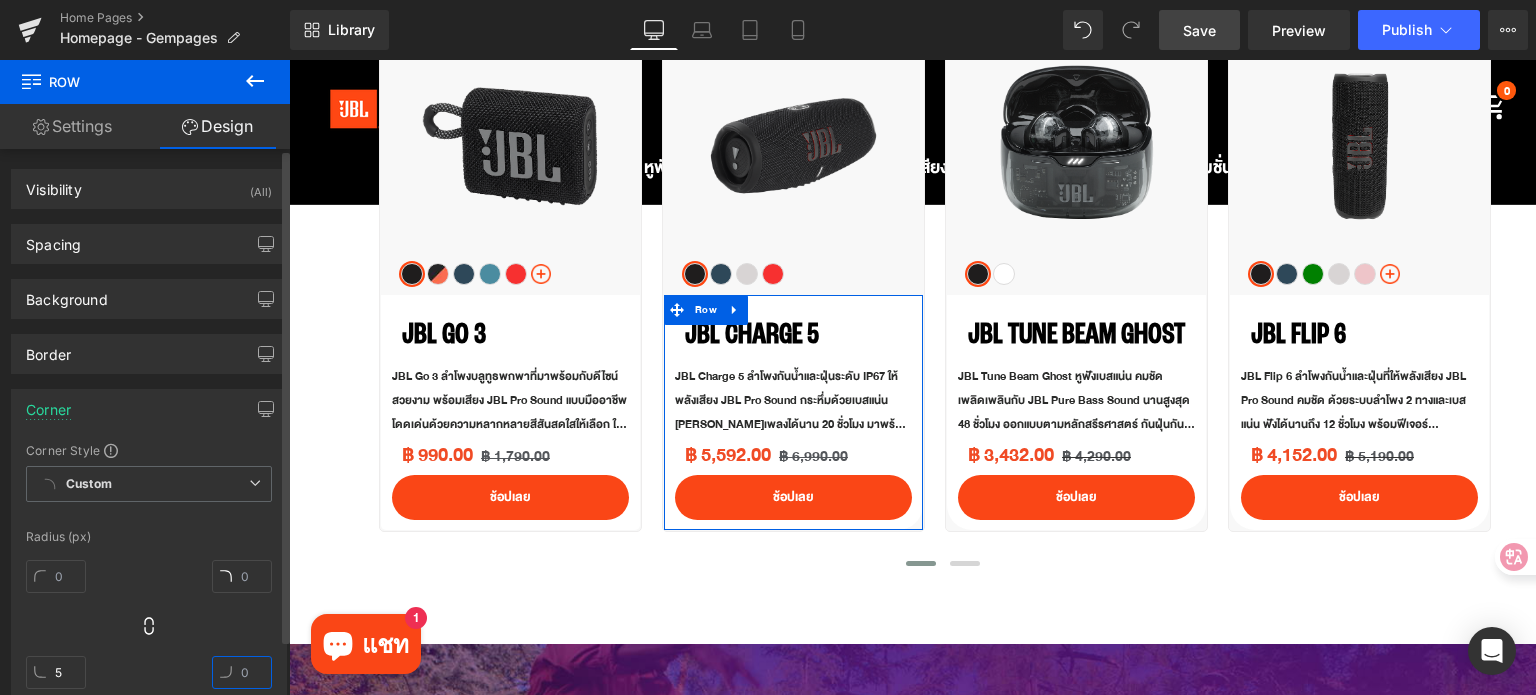 click at bounding box center (242, 672) 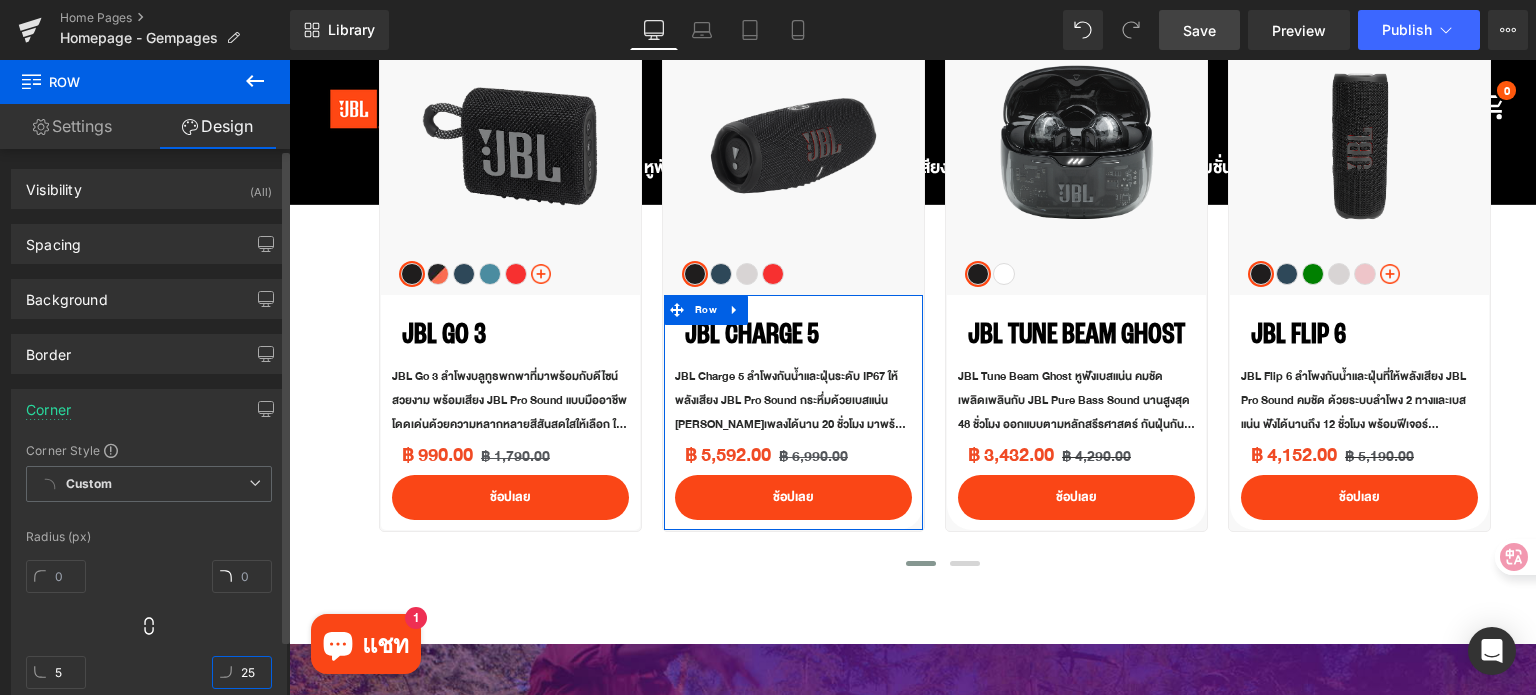 type on "5" 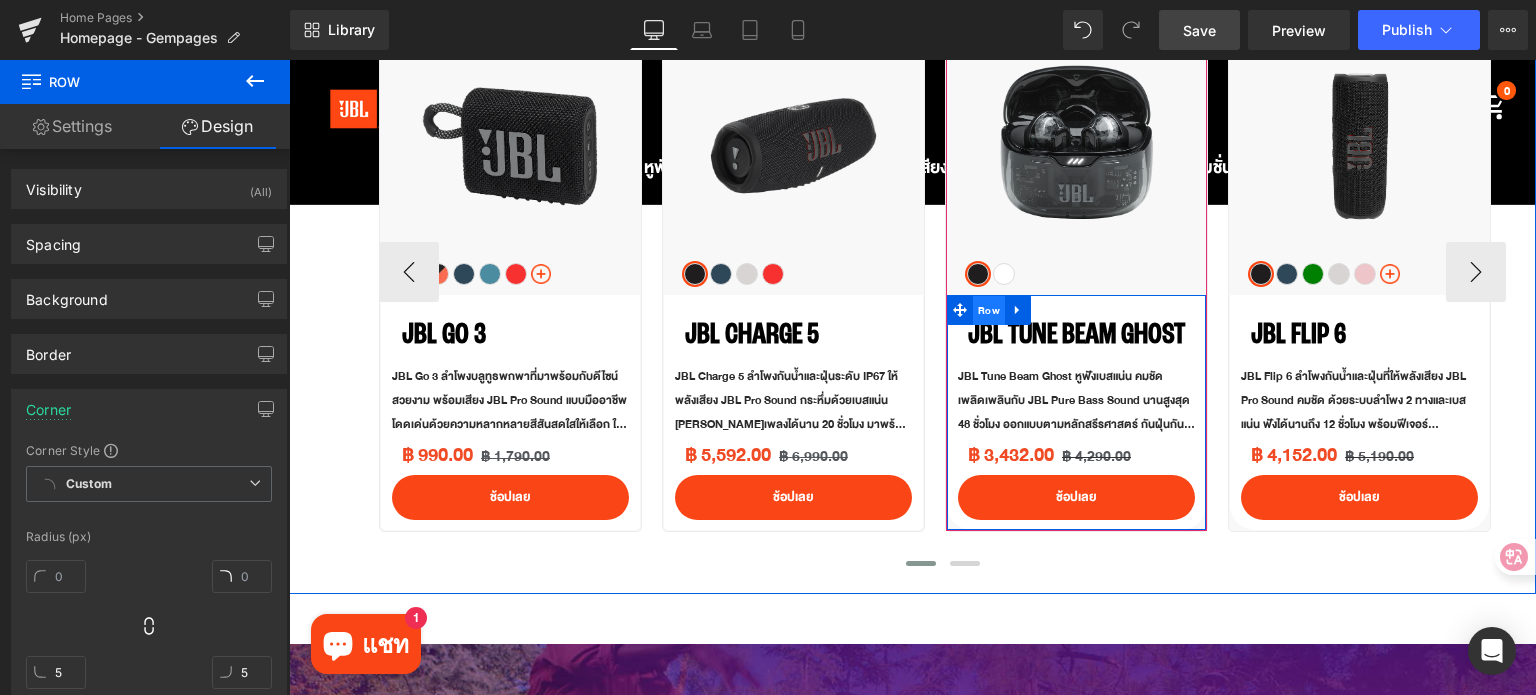 click on "Row" at bounding box center [989, 311] 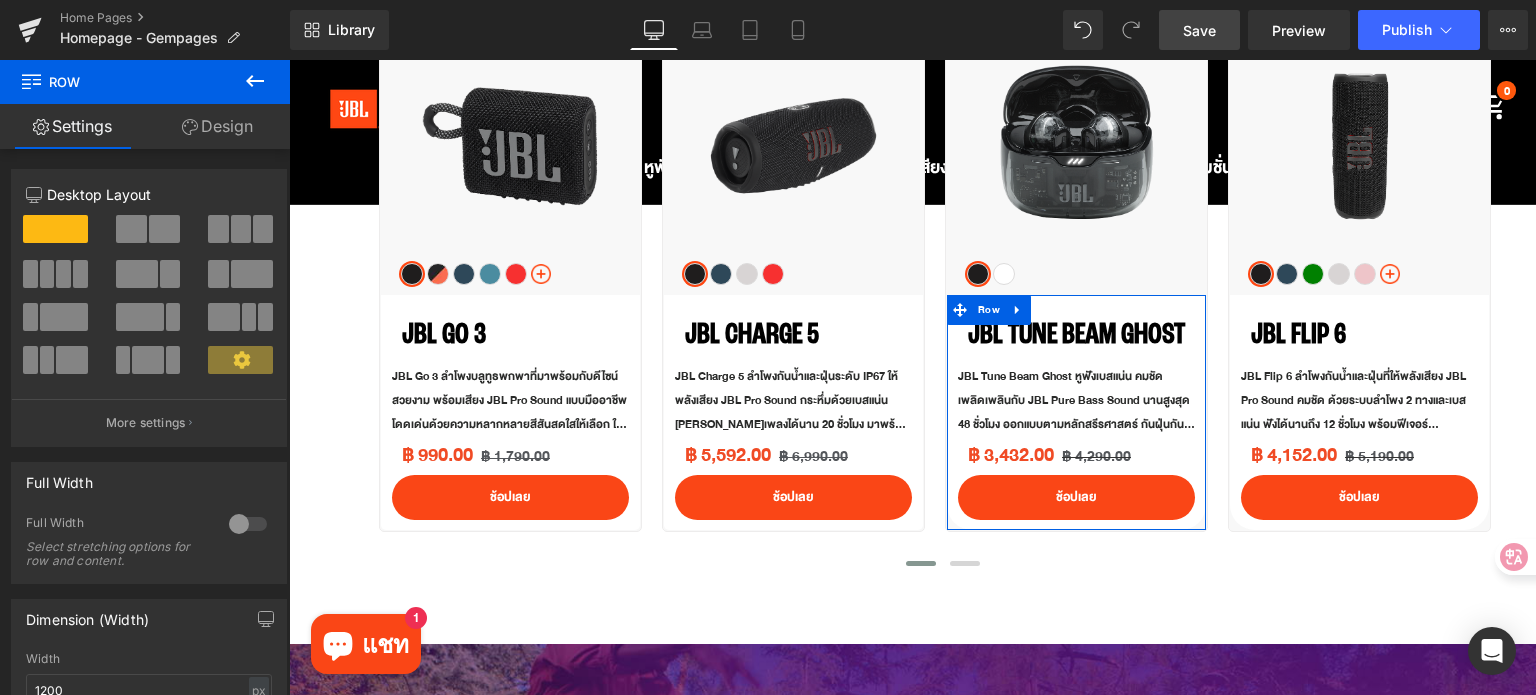 click on "Design" at bounding box center [217, 126] 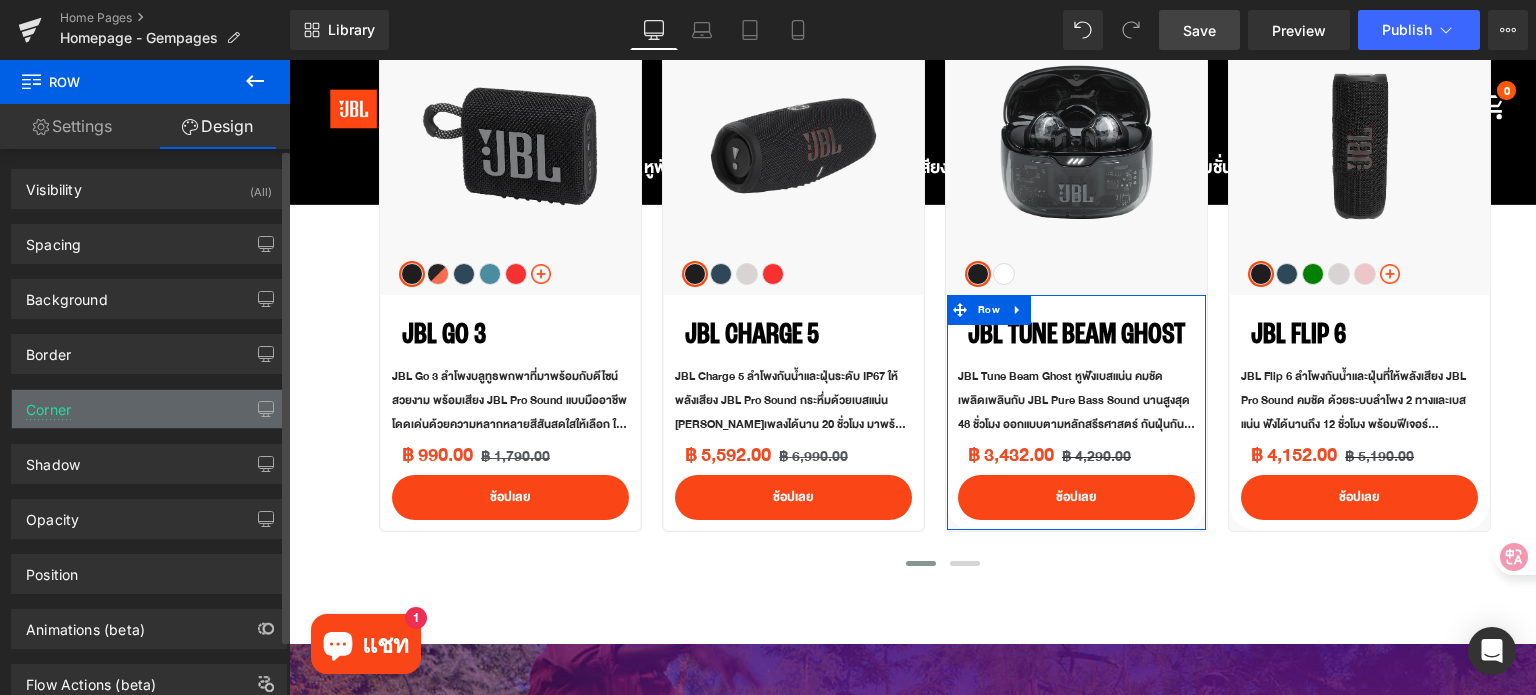 click on "Corner" at bounding box center (149, 409) 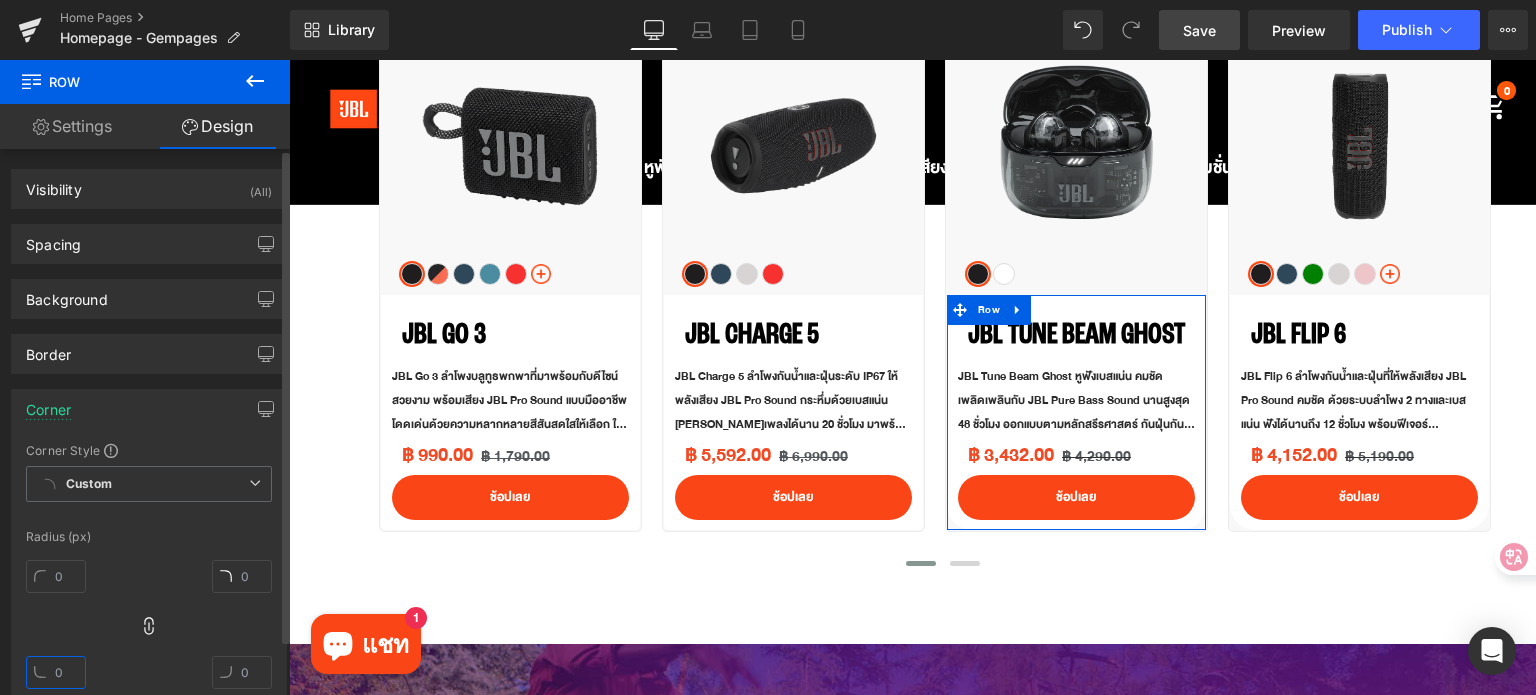 click at bounding box center [56, 672] 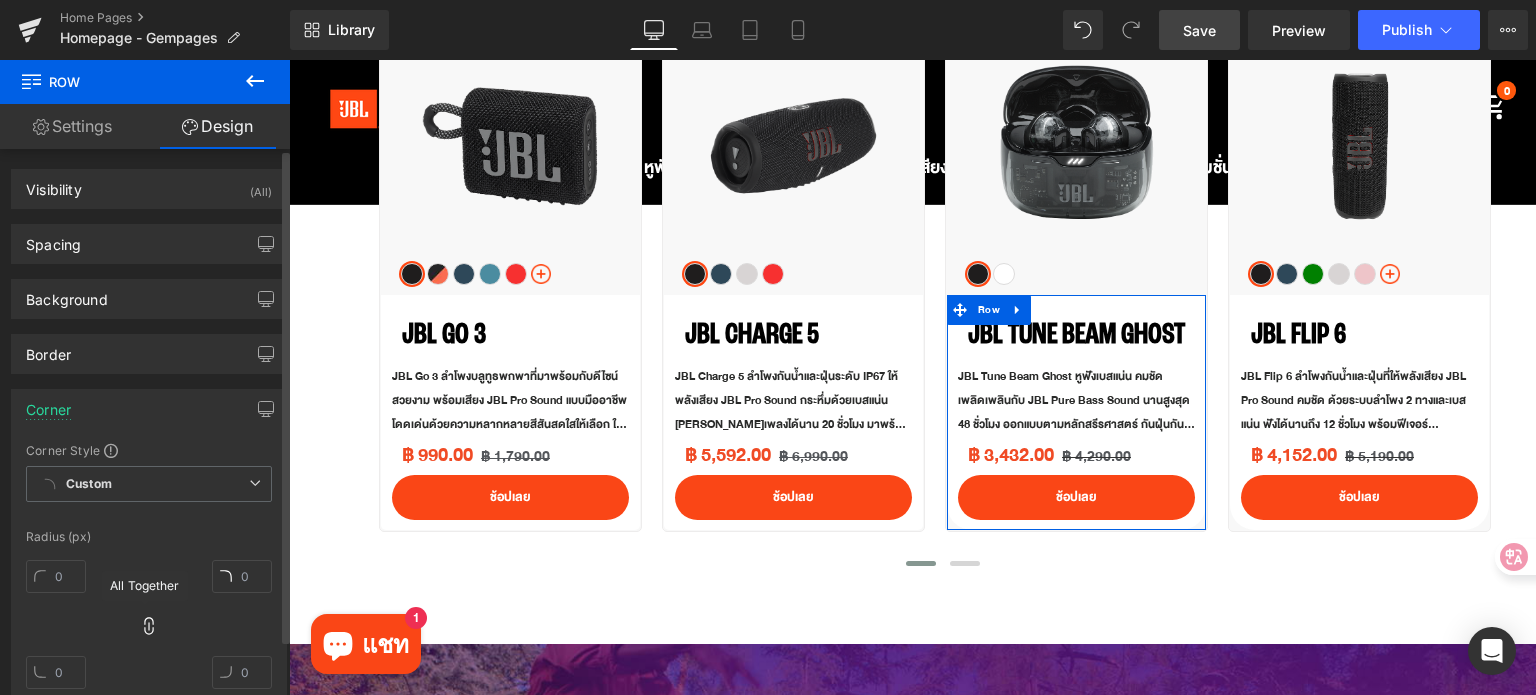 click 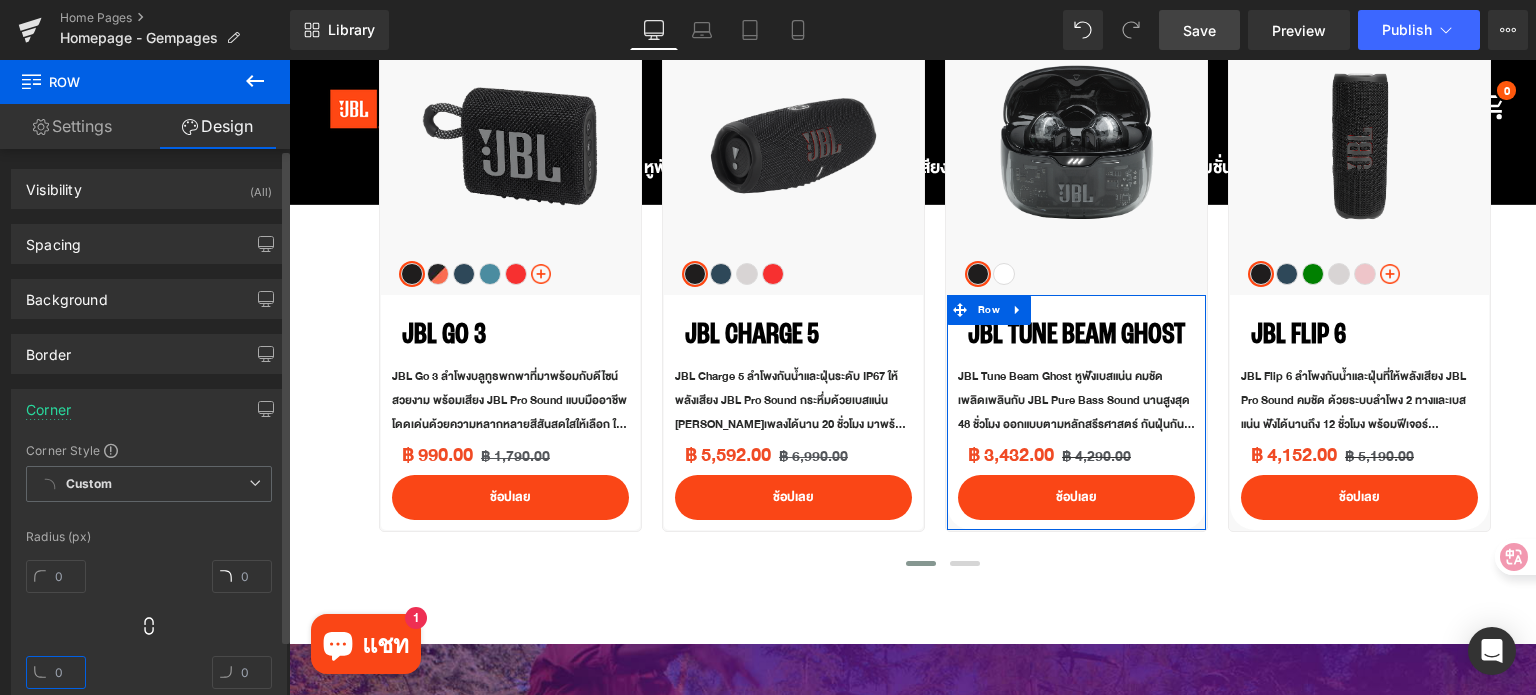 click at bounding box center (56, 672) 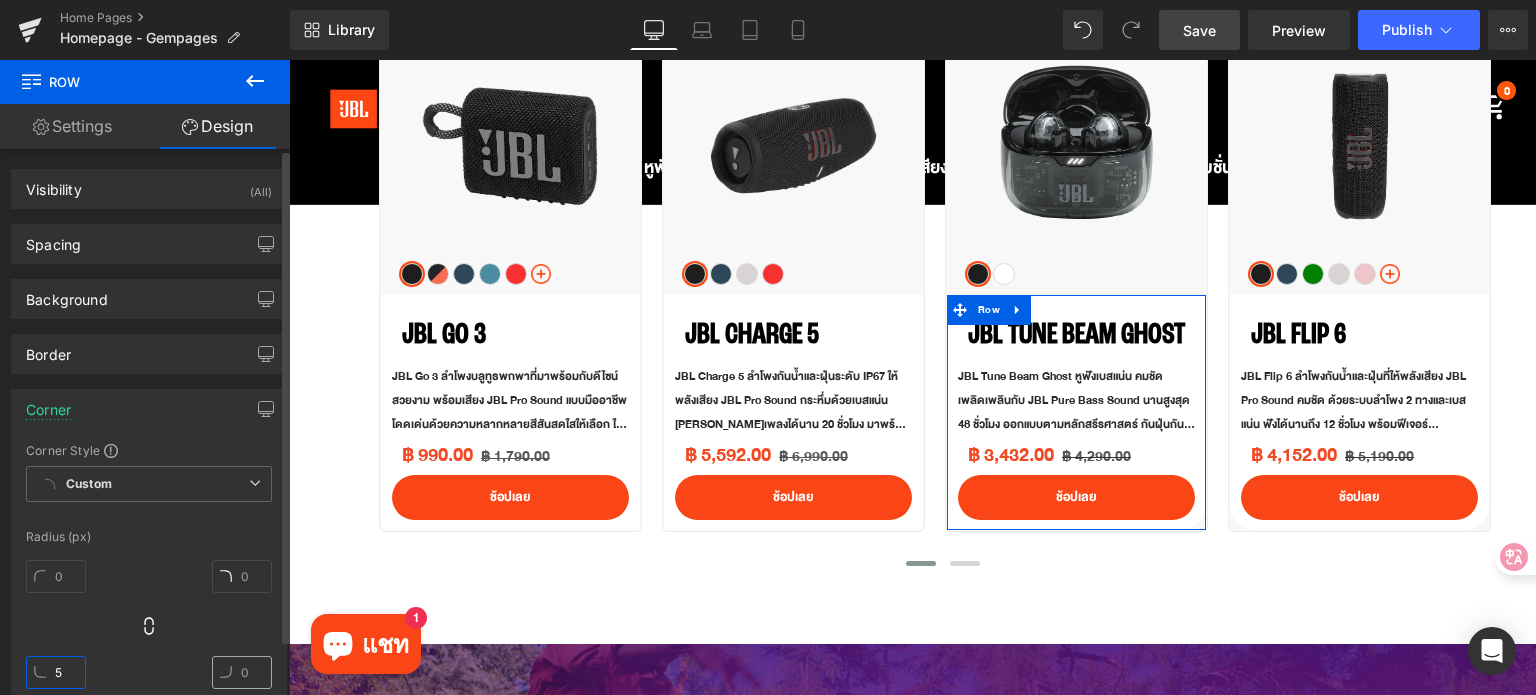 type on "5" 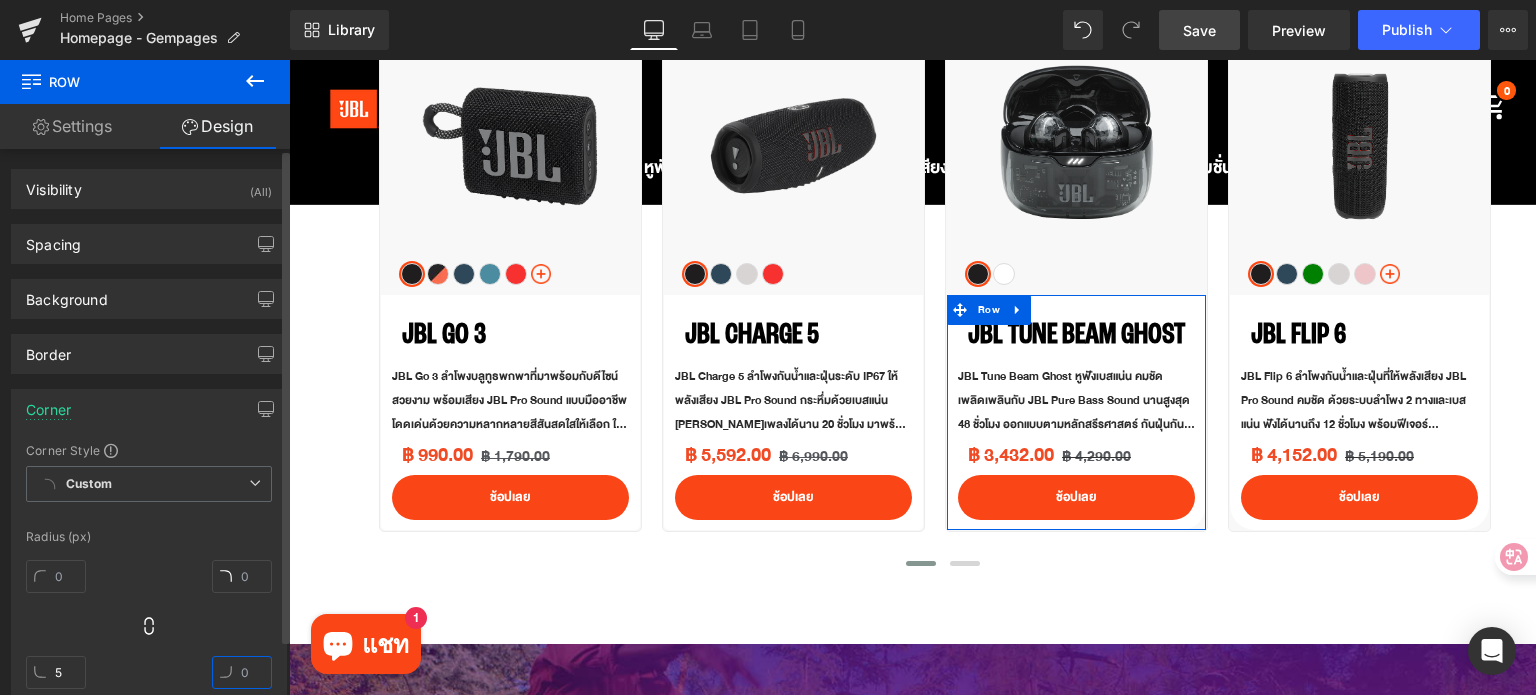 click at bounding box center [242, 672] 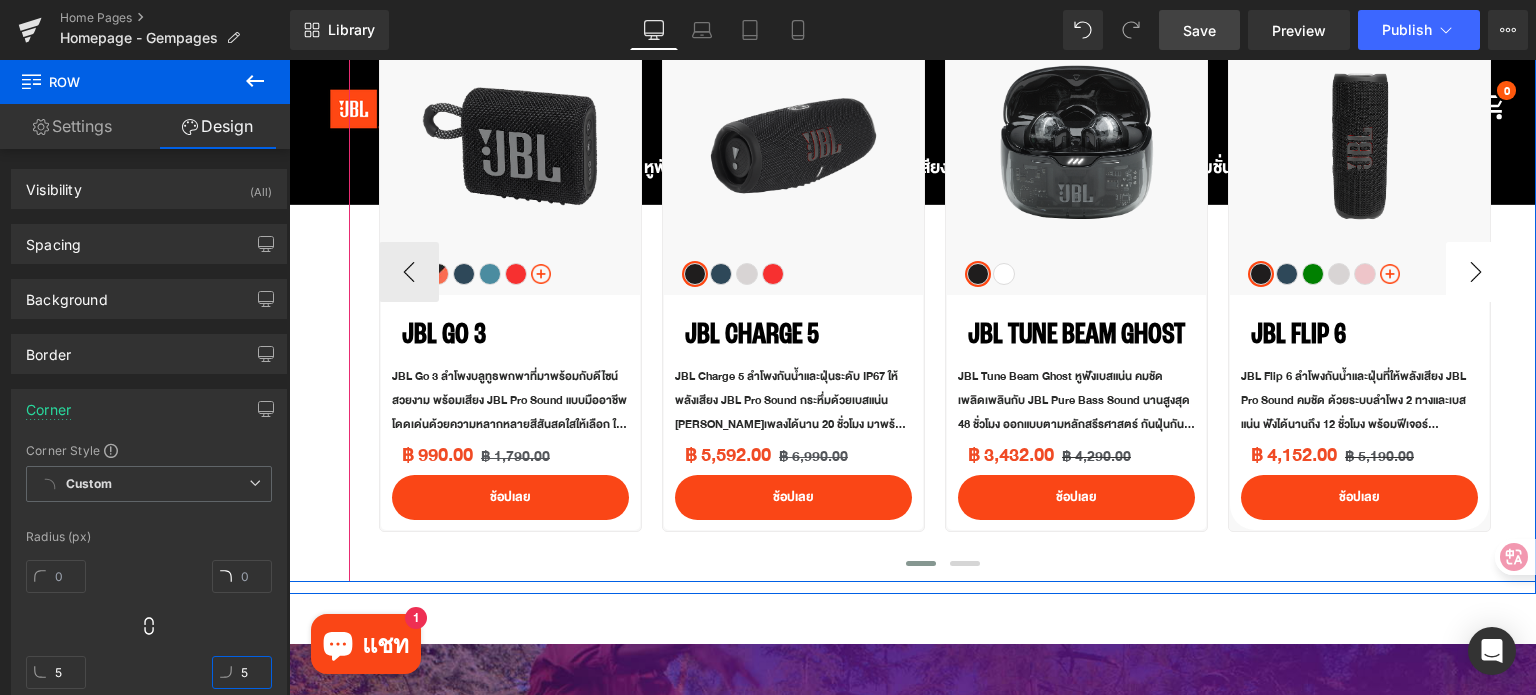 type on "5" 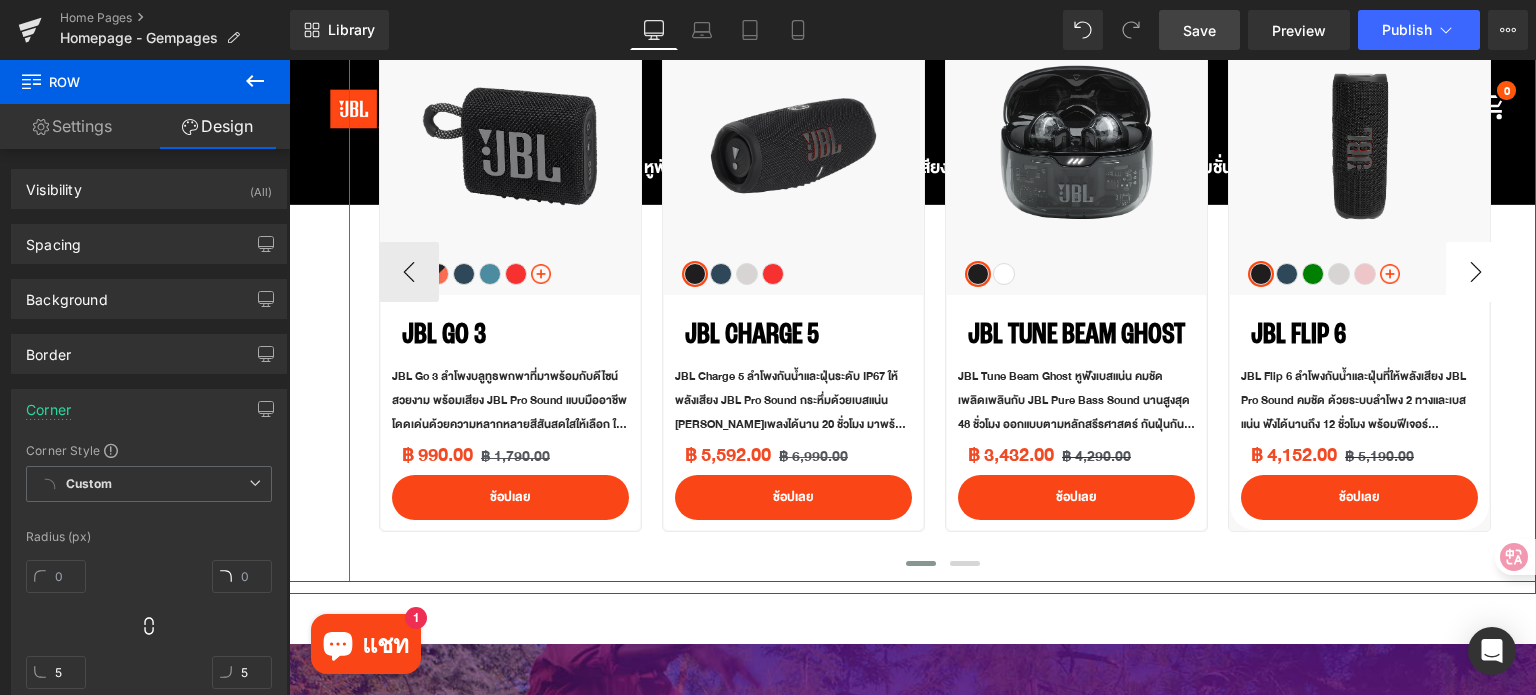 click on "›" at bounding box center (1476, 272) 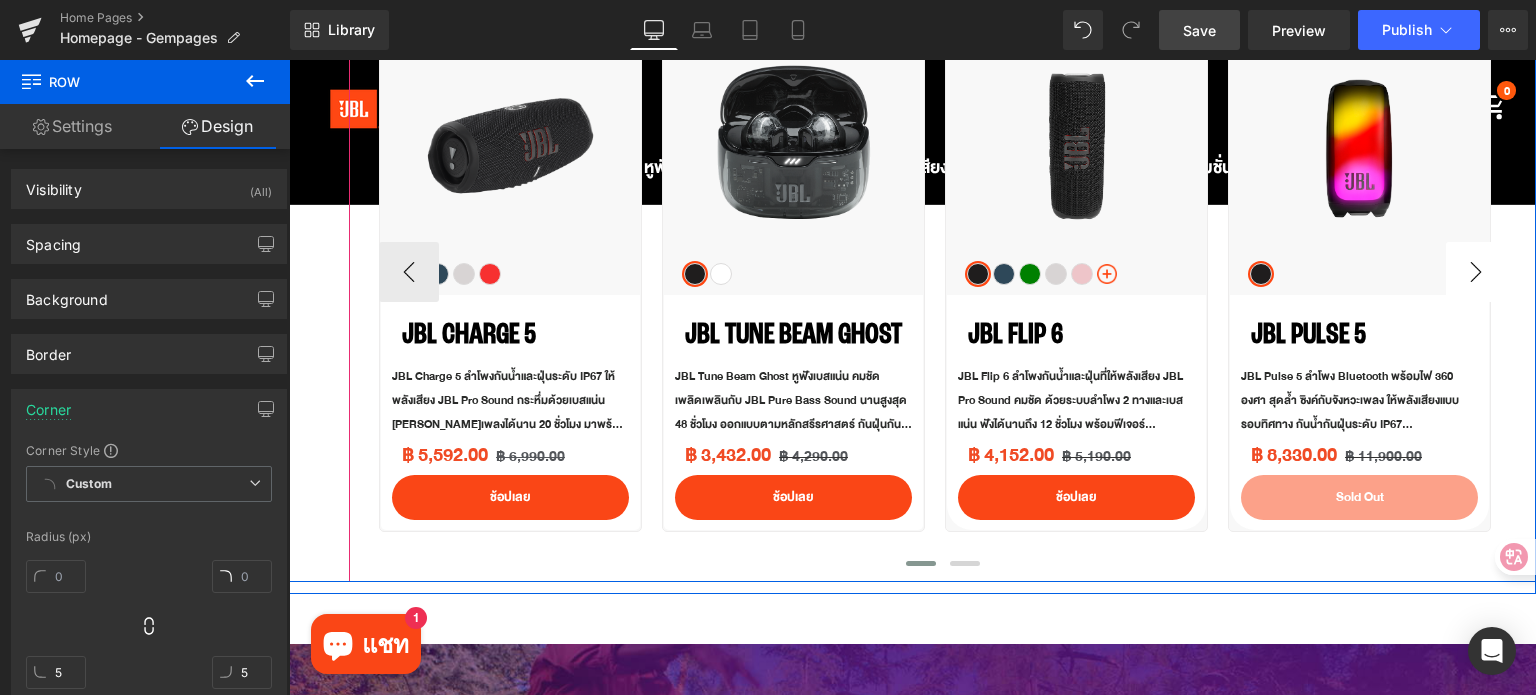 click on "›" at bounding box center (1476, 272) 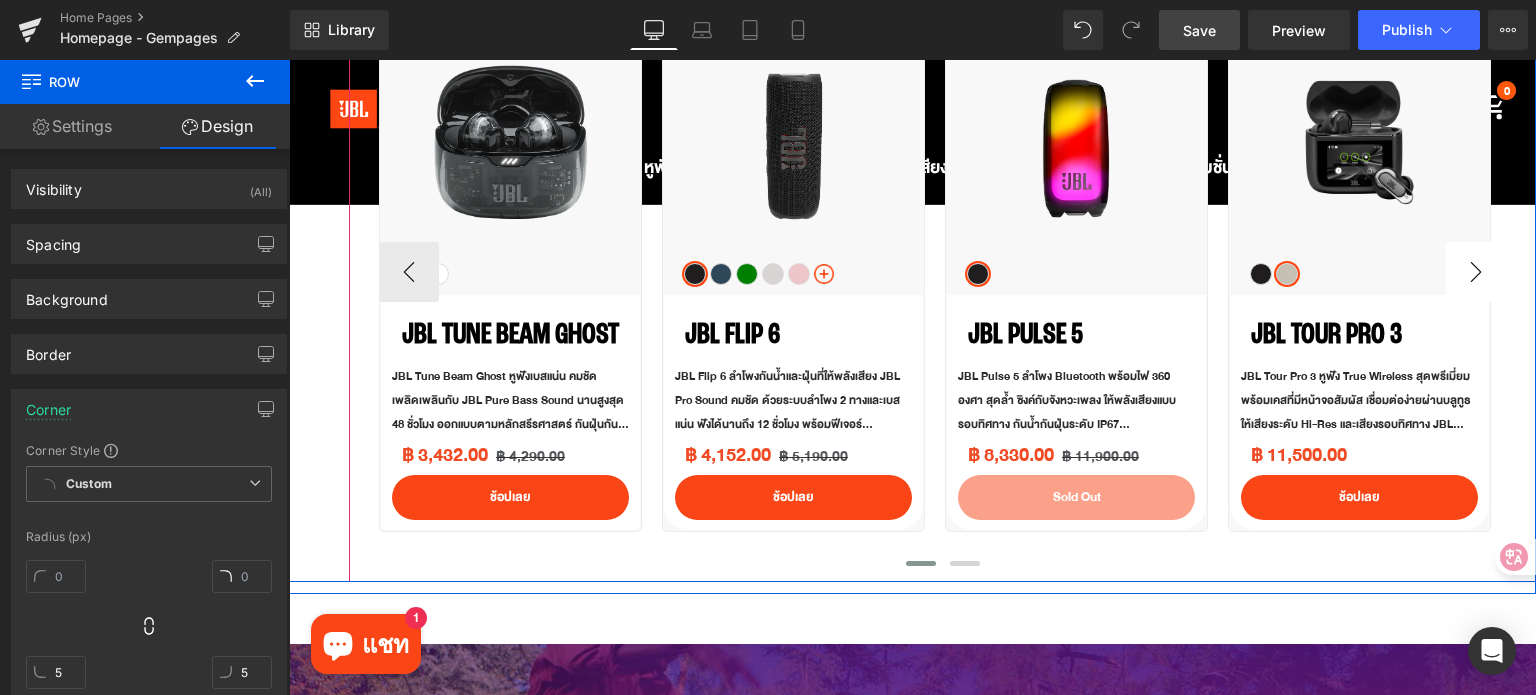 click on "›" at bounding box center (1476, 272) 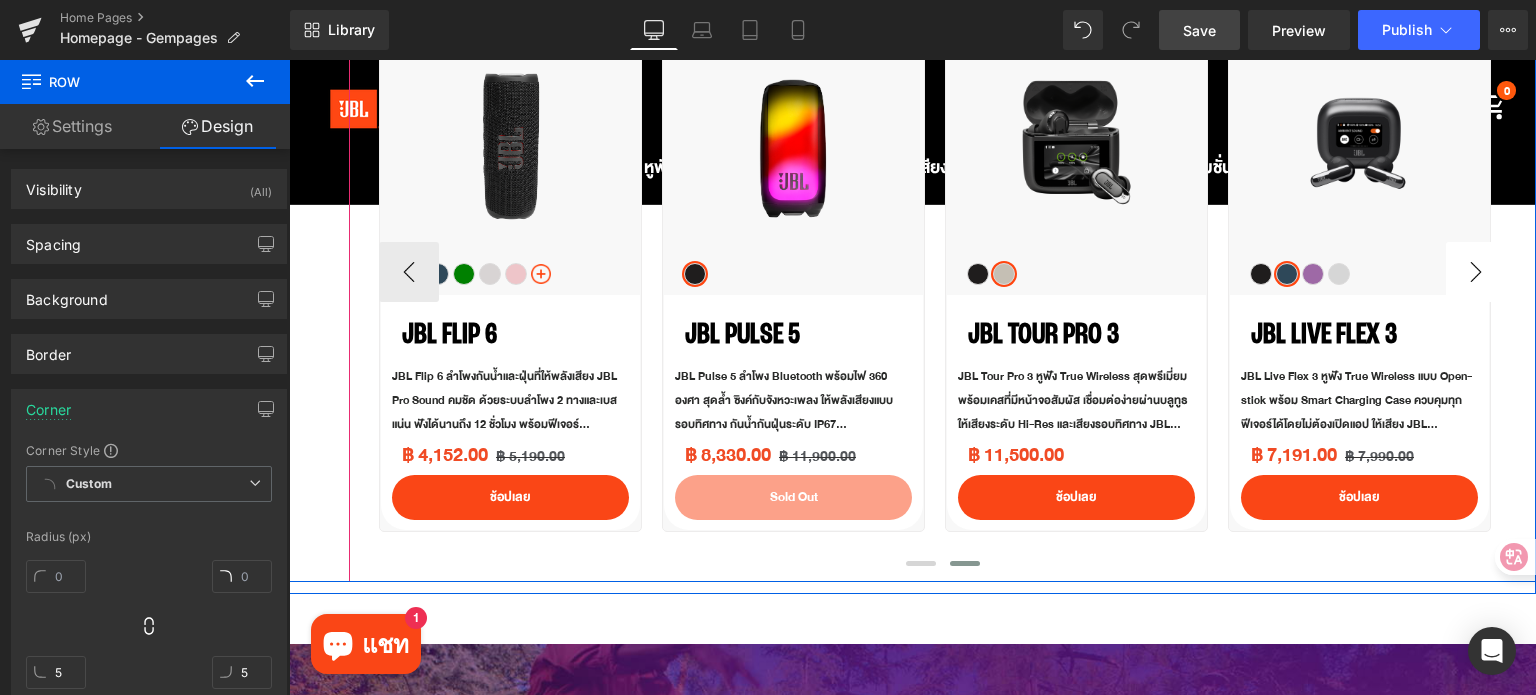 click on "›" at bounding box center [1476, 272] 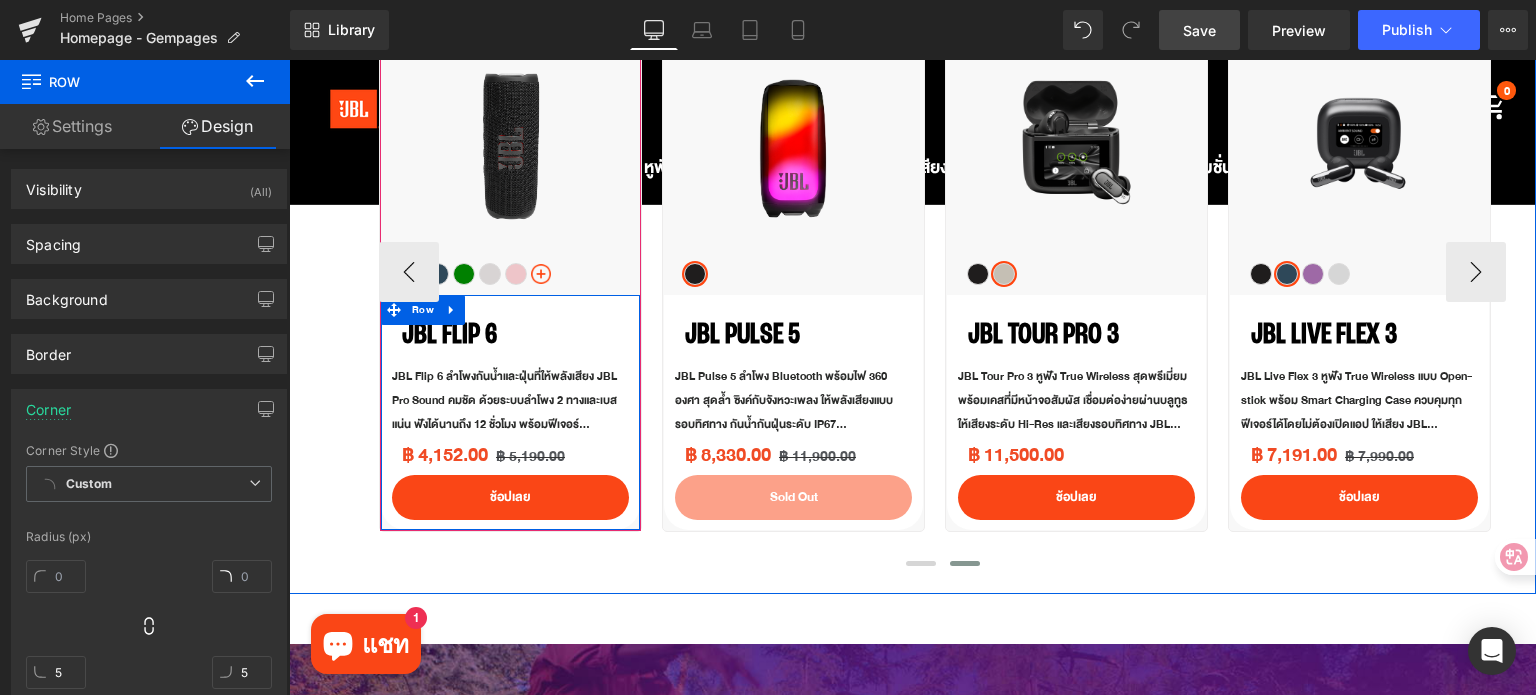 drag, startPoint x: 419, startPoint y: 311, endPoint x: 373, endPoint y: 347, distance: 58.412327 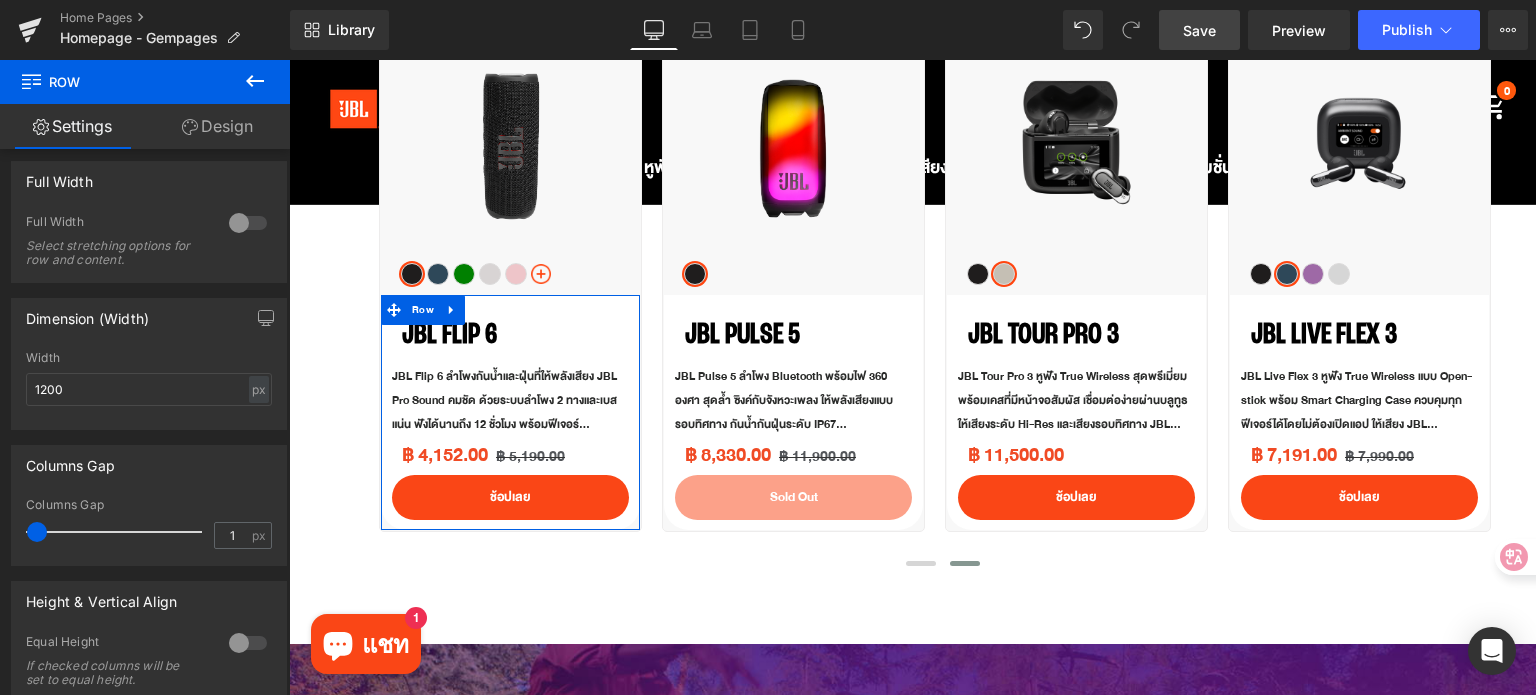 scroll, scrollTop: 300, scrollLeft: 0, axis: vertical 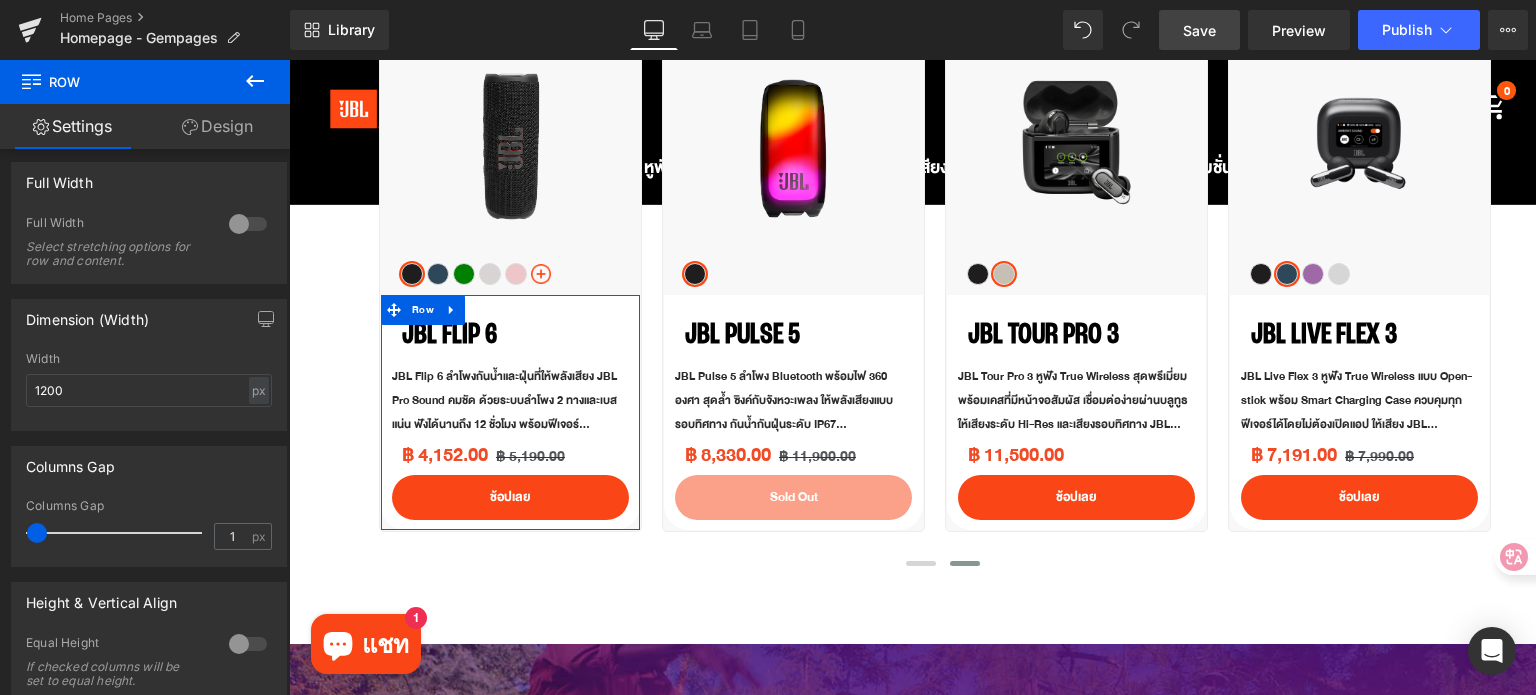 click on "Design" at bounding box center (217, 126) 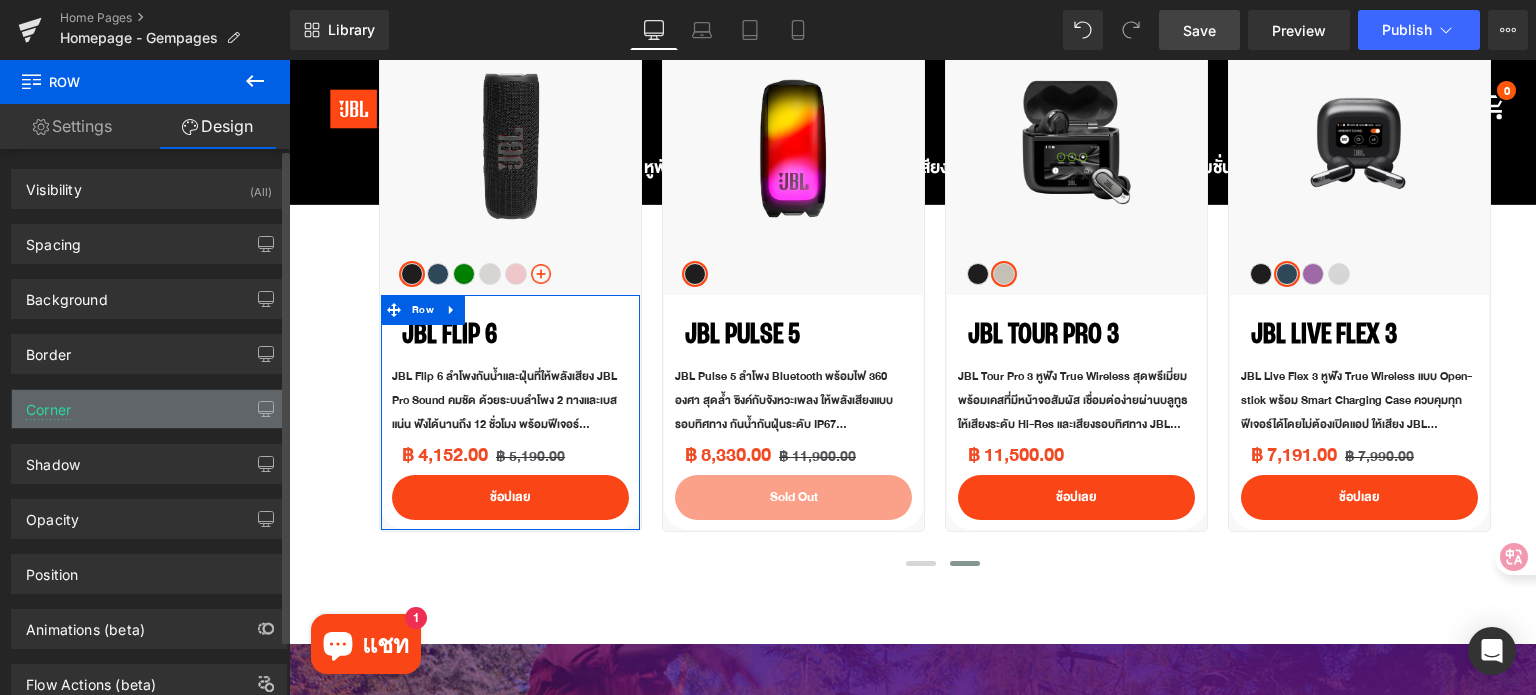 click on "Corner" at bounding box center [149, 409] 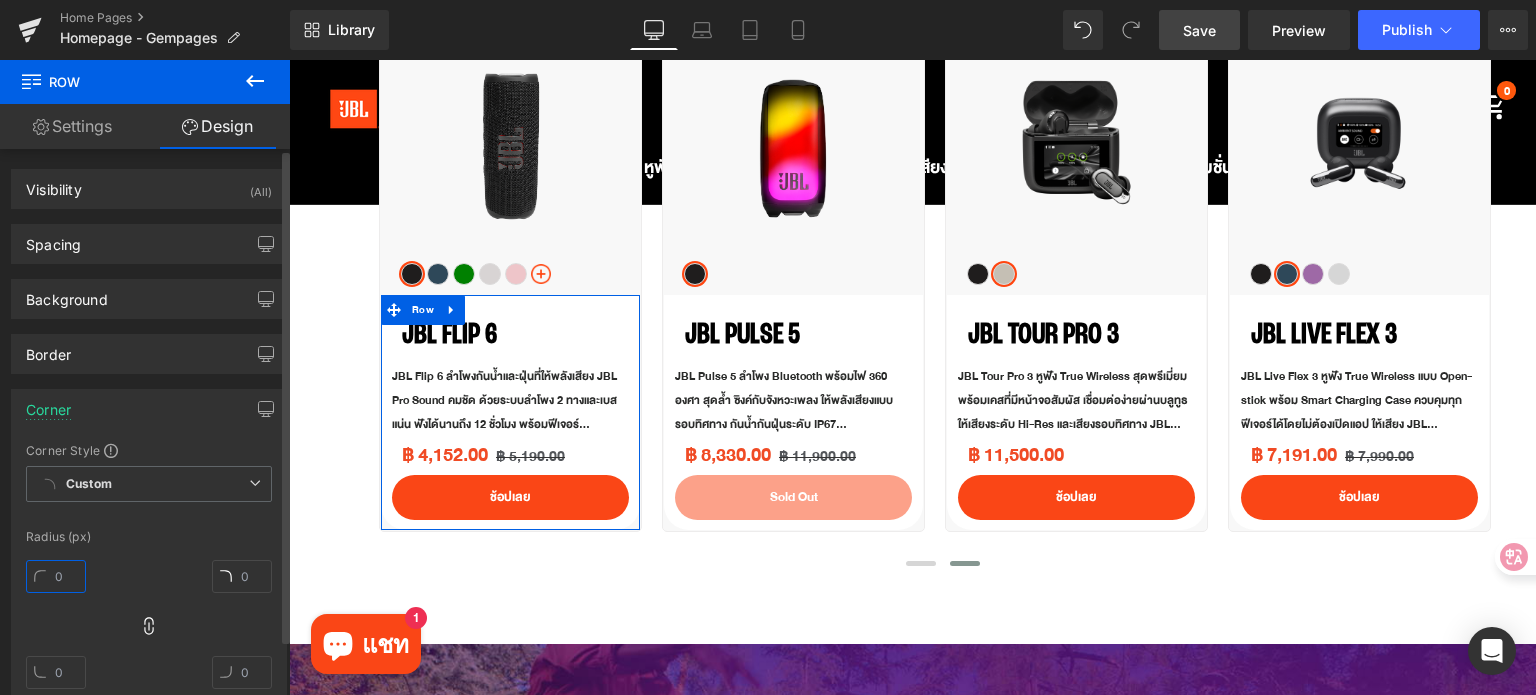 click at bounding box center (56, 576) 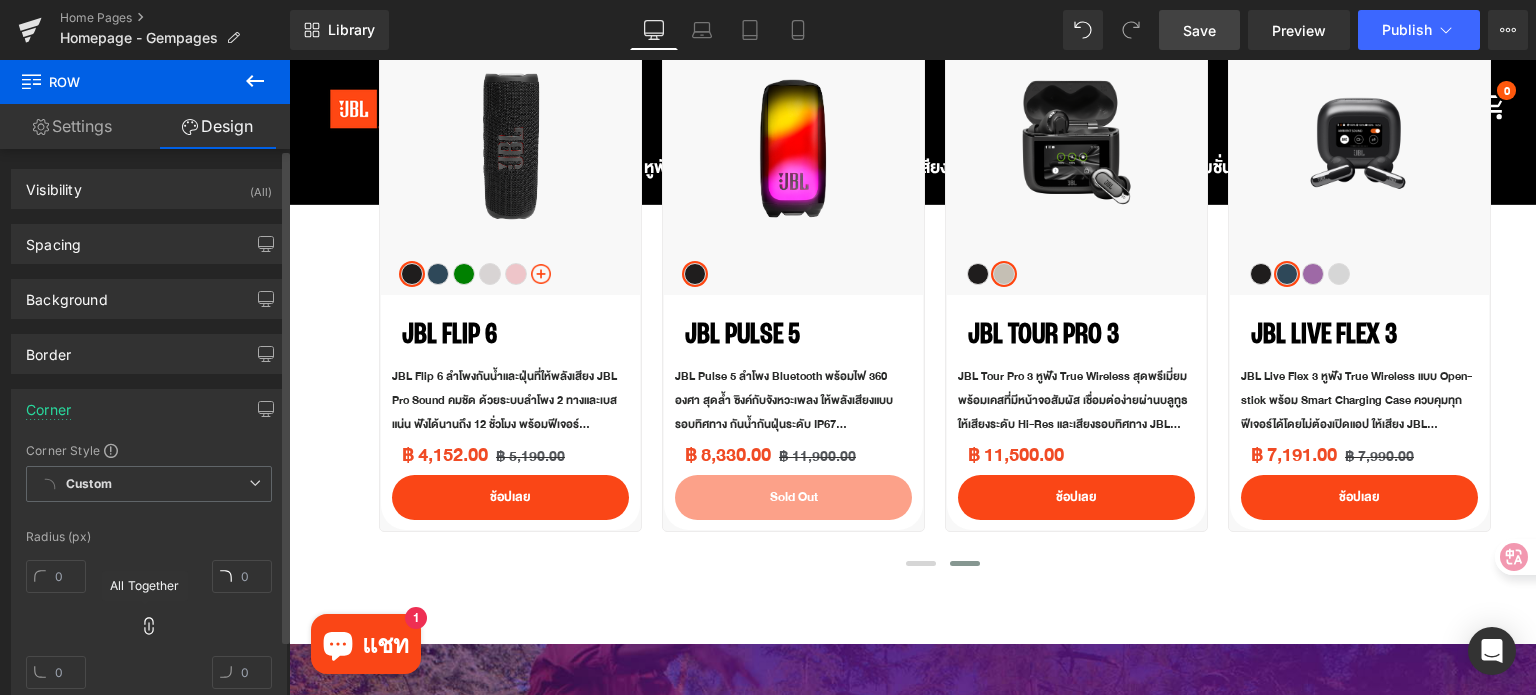 click 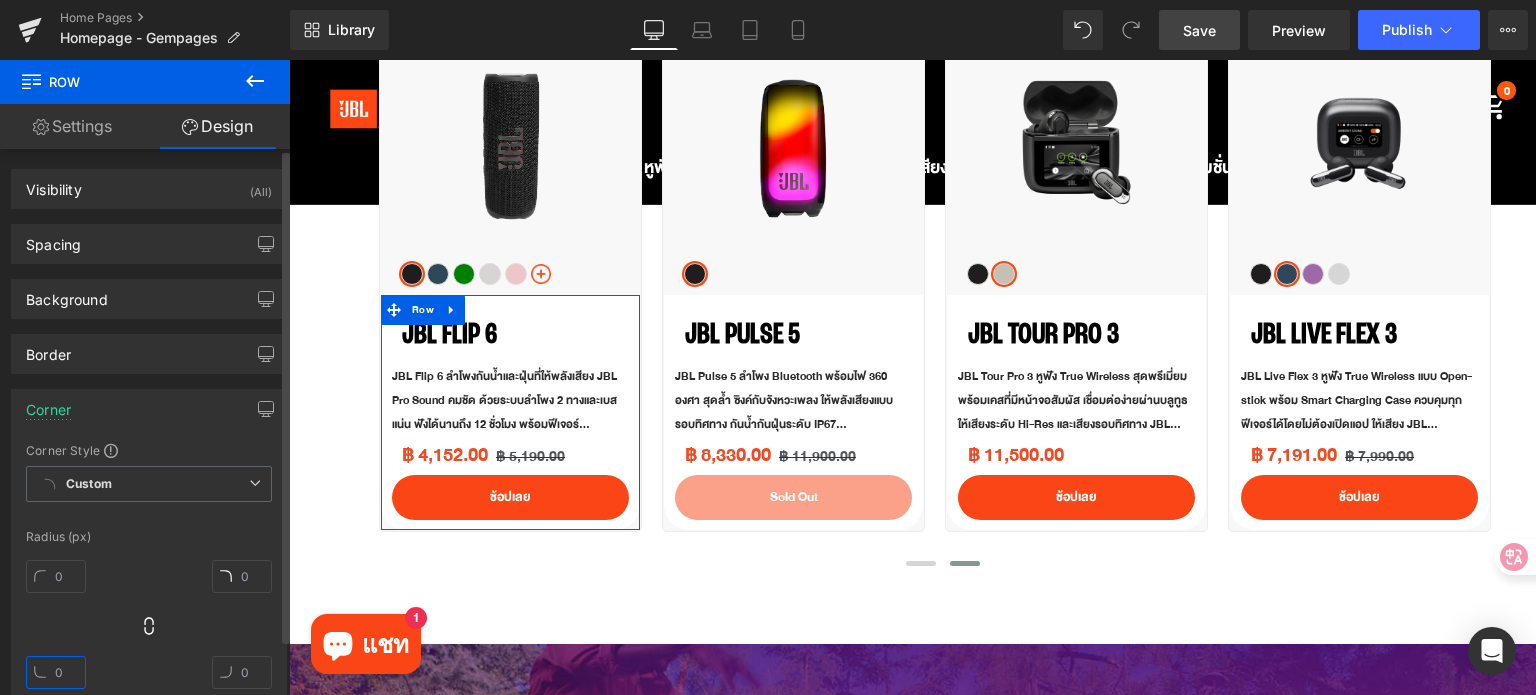 click at bounding box center [56, 672] 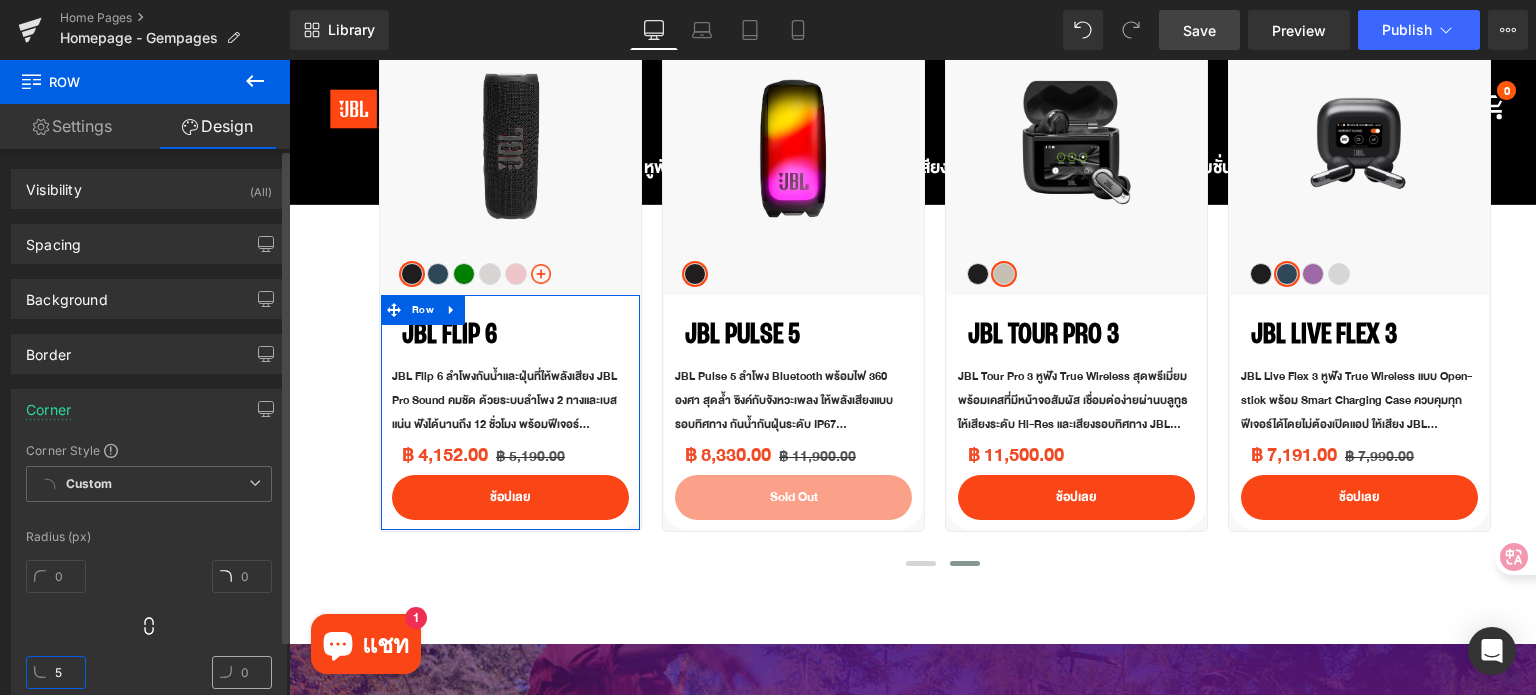 type on "5" 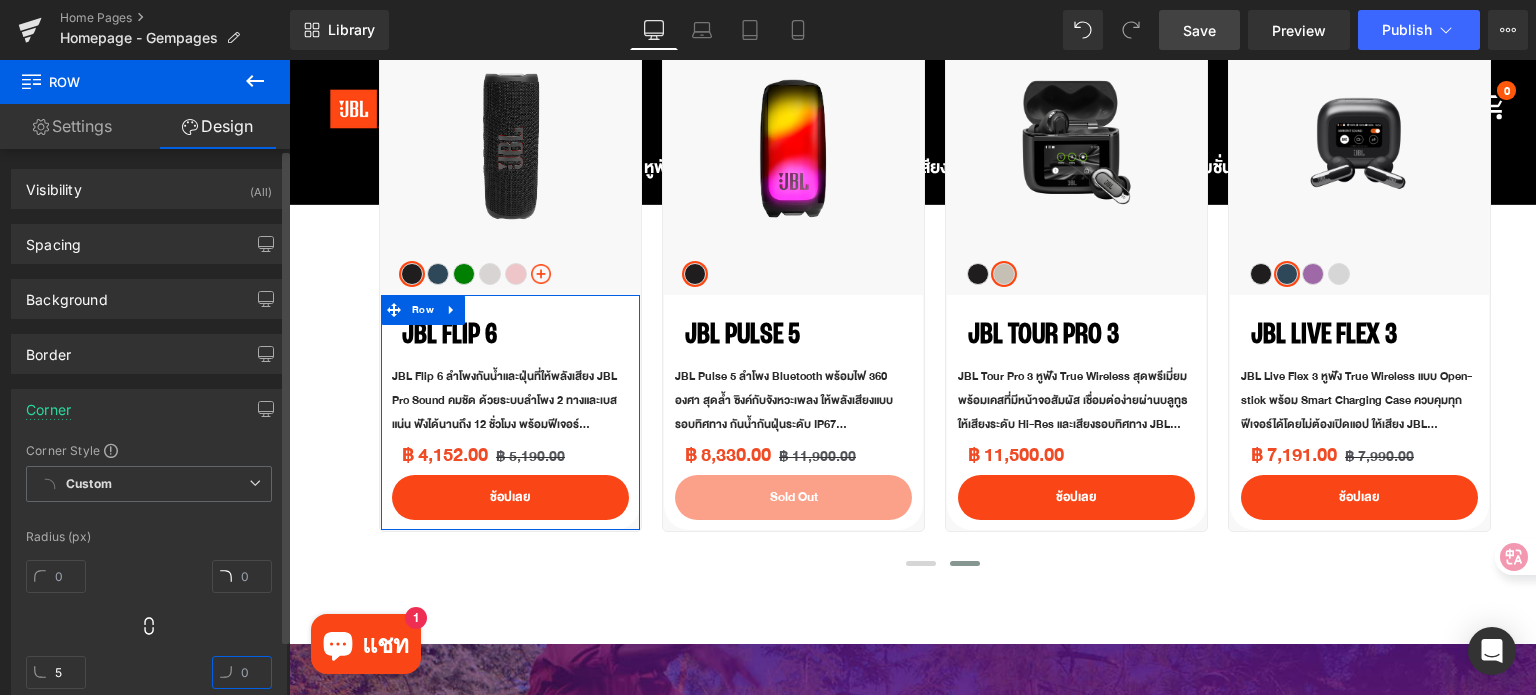 click at bounding box center [242, 672] 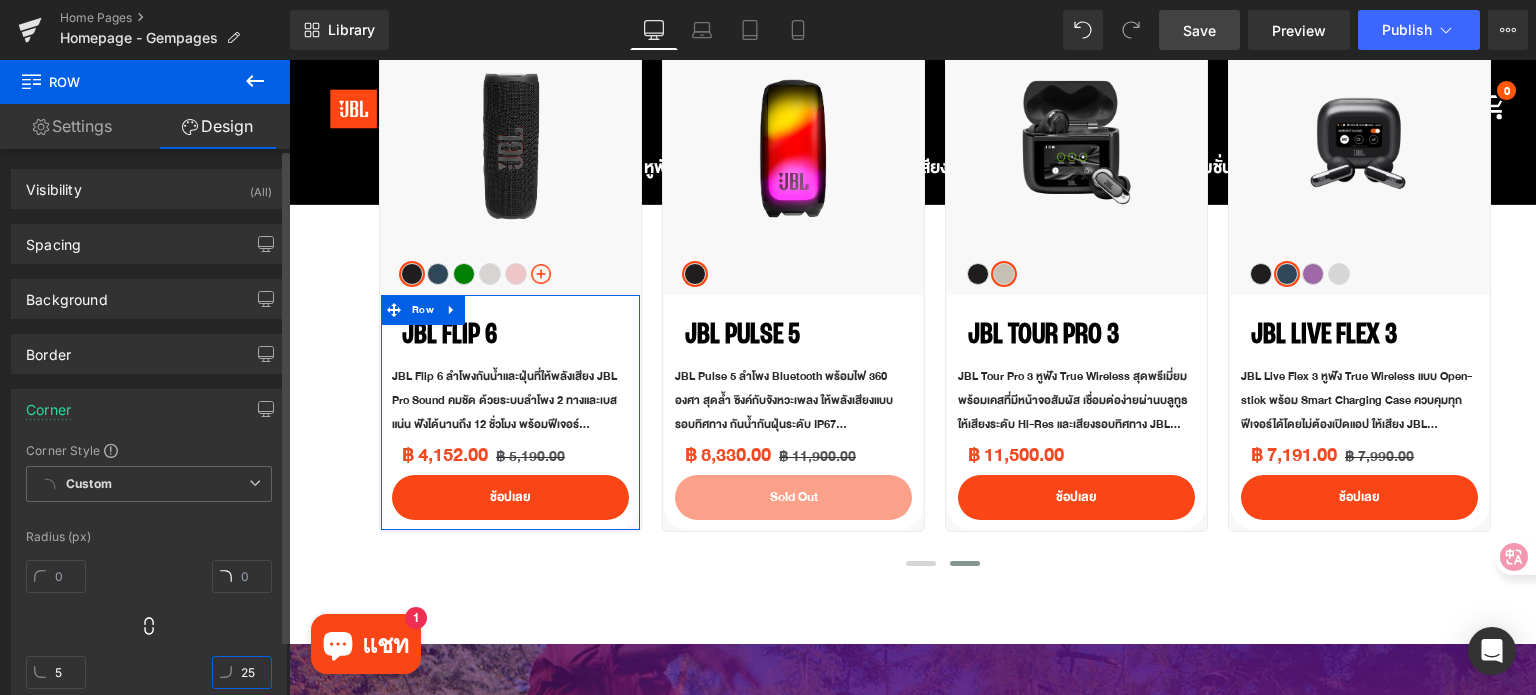 type on "5" 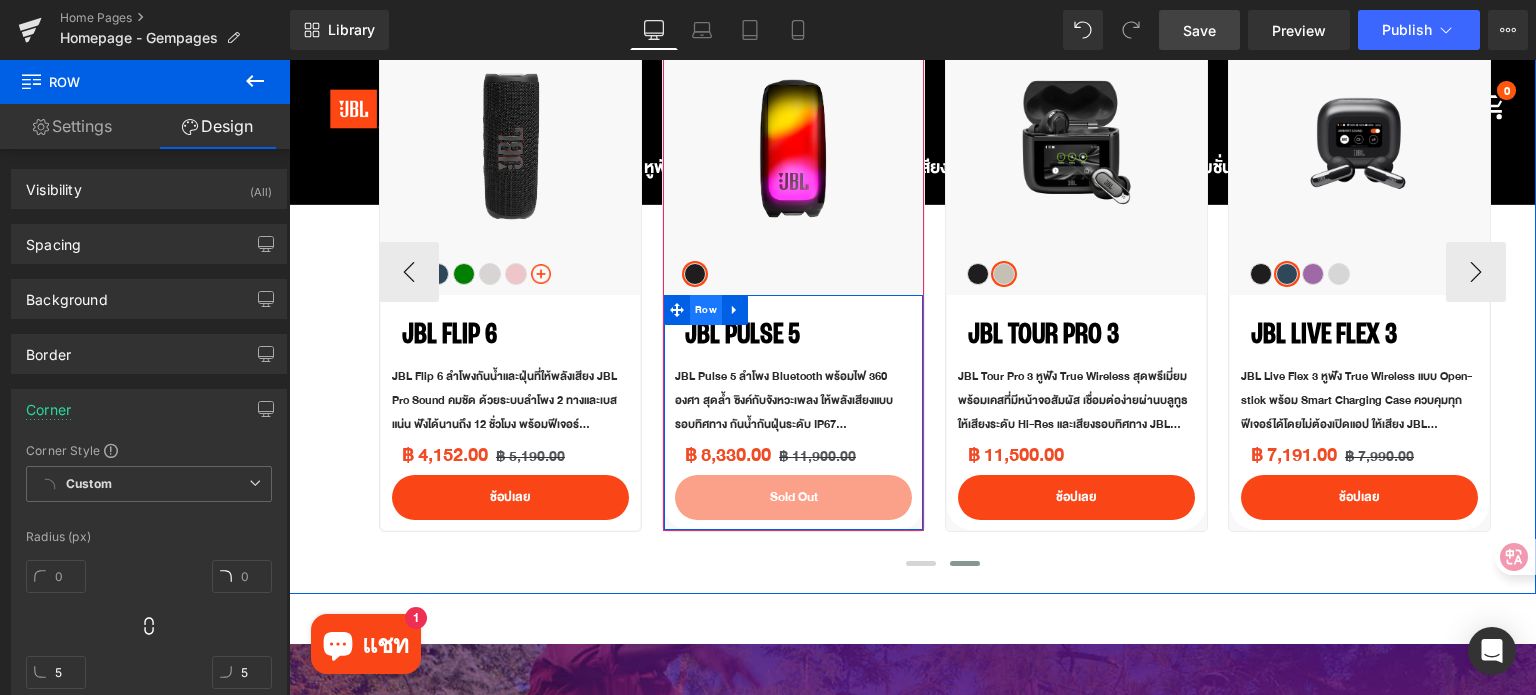 click on "Row" at bounding box center (706, 310) 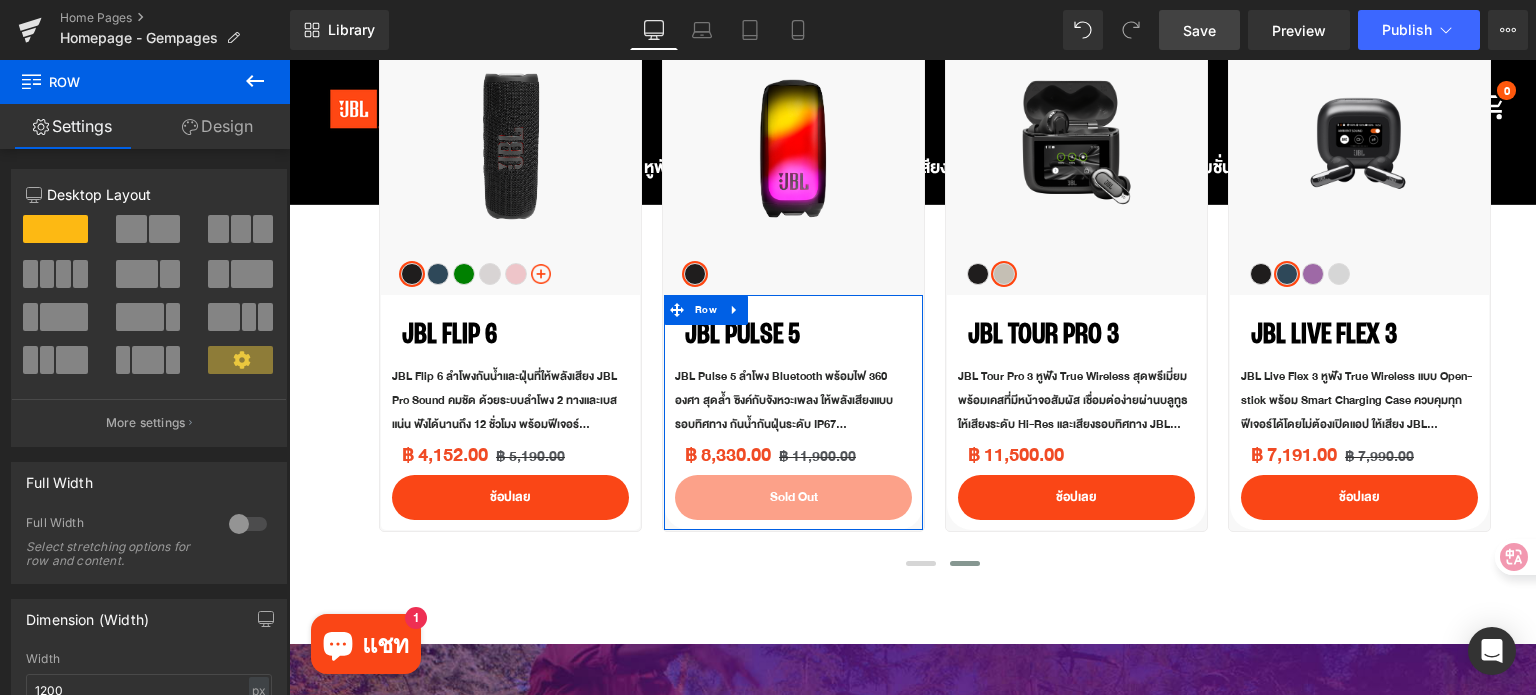 click on "Design" at bounding box center (217, 126) 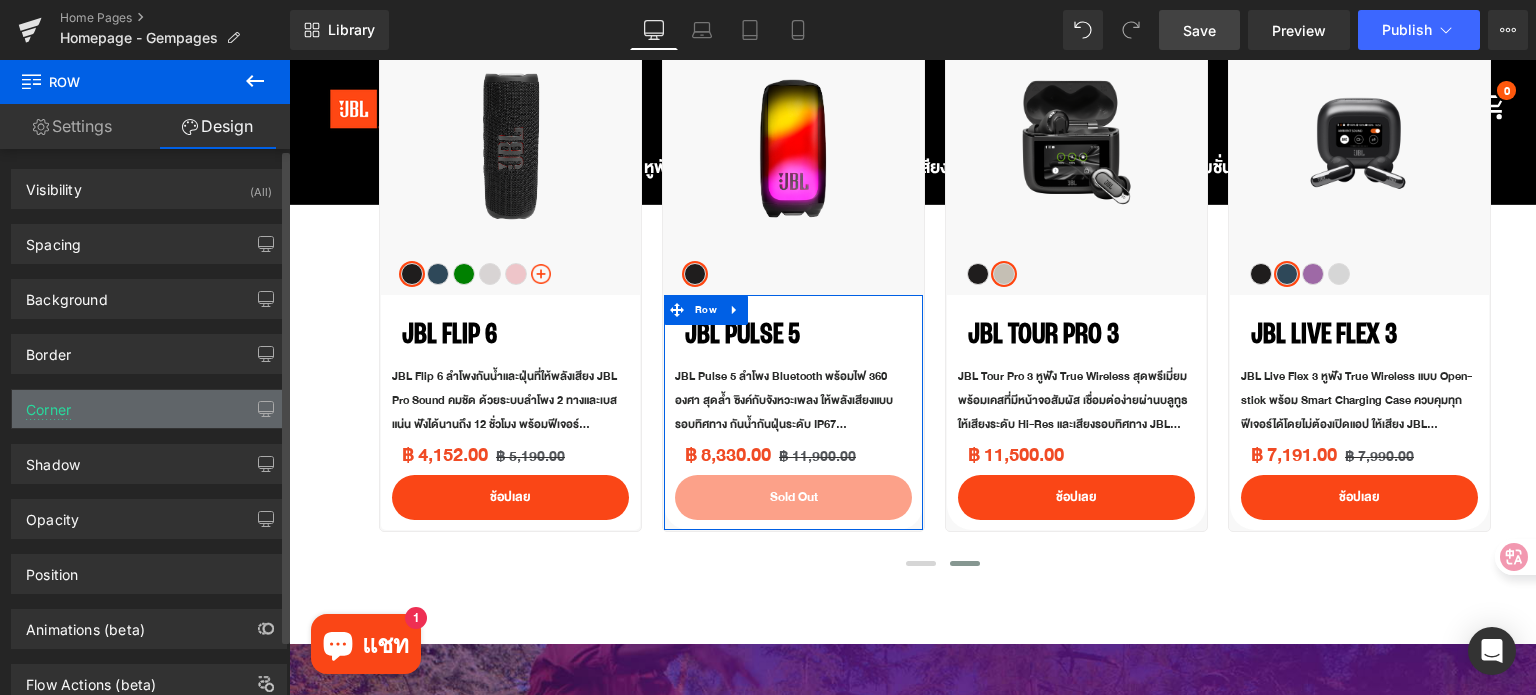 click on "Corner" at bounding box center [149, 409] 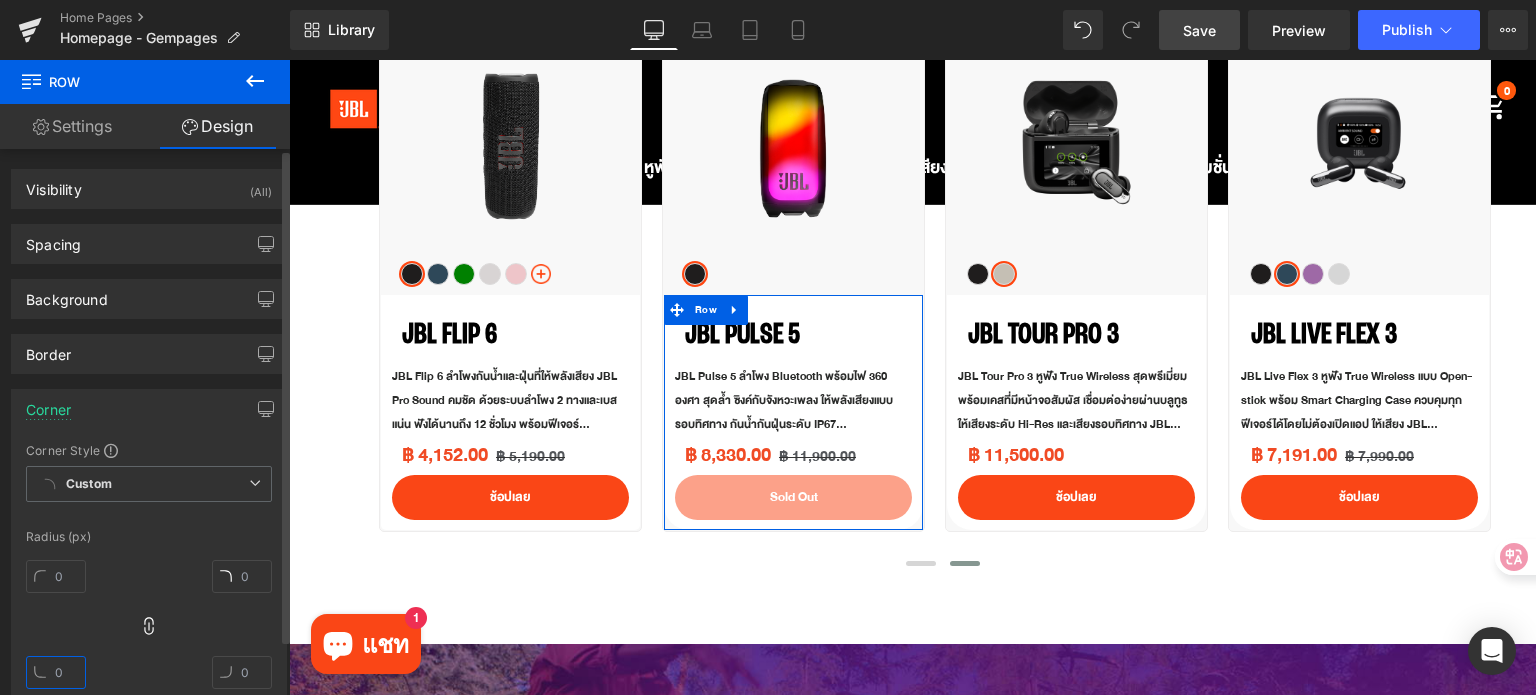 click at bounding box center (56, 672) 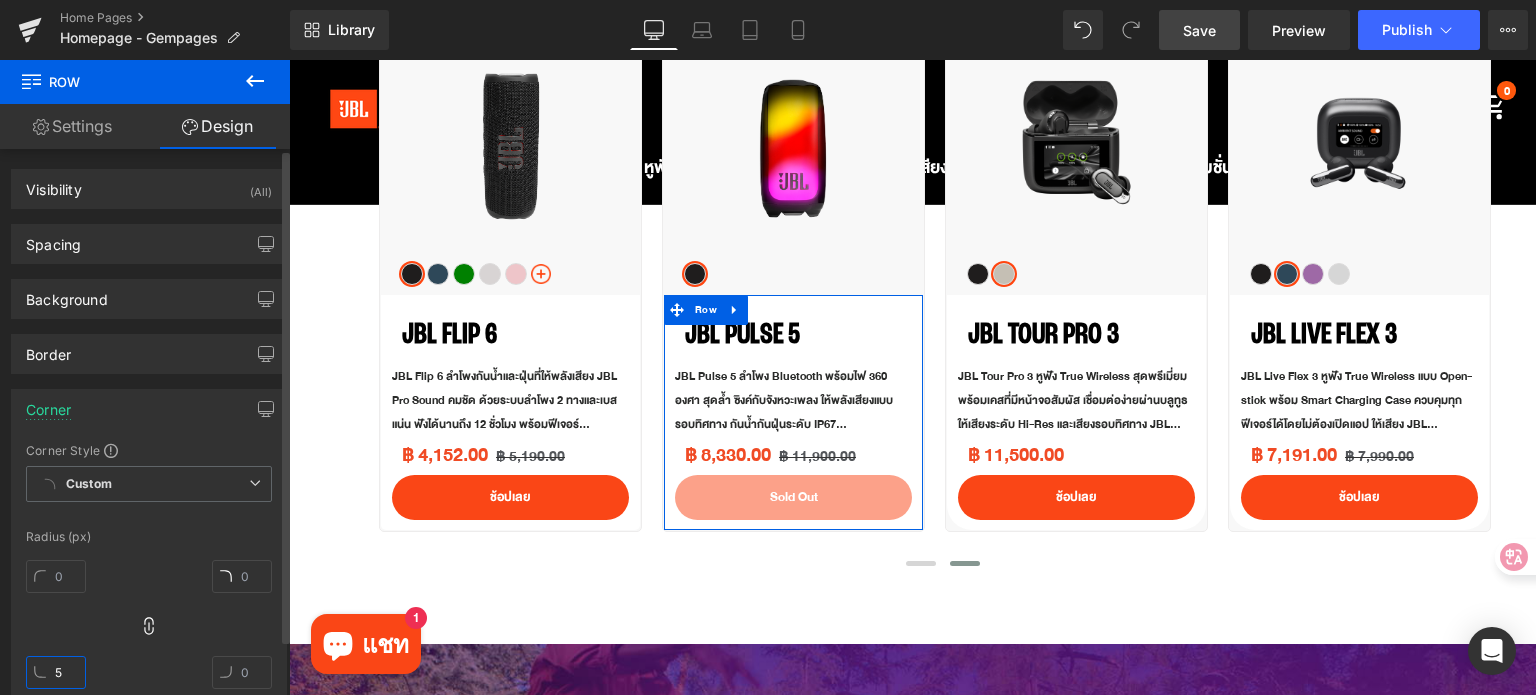type on "5" 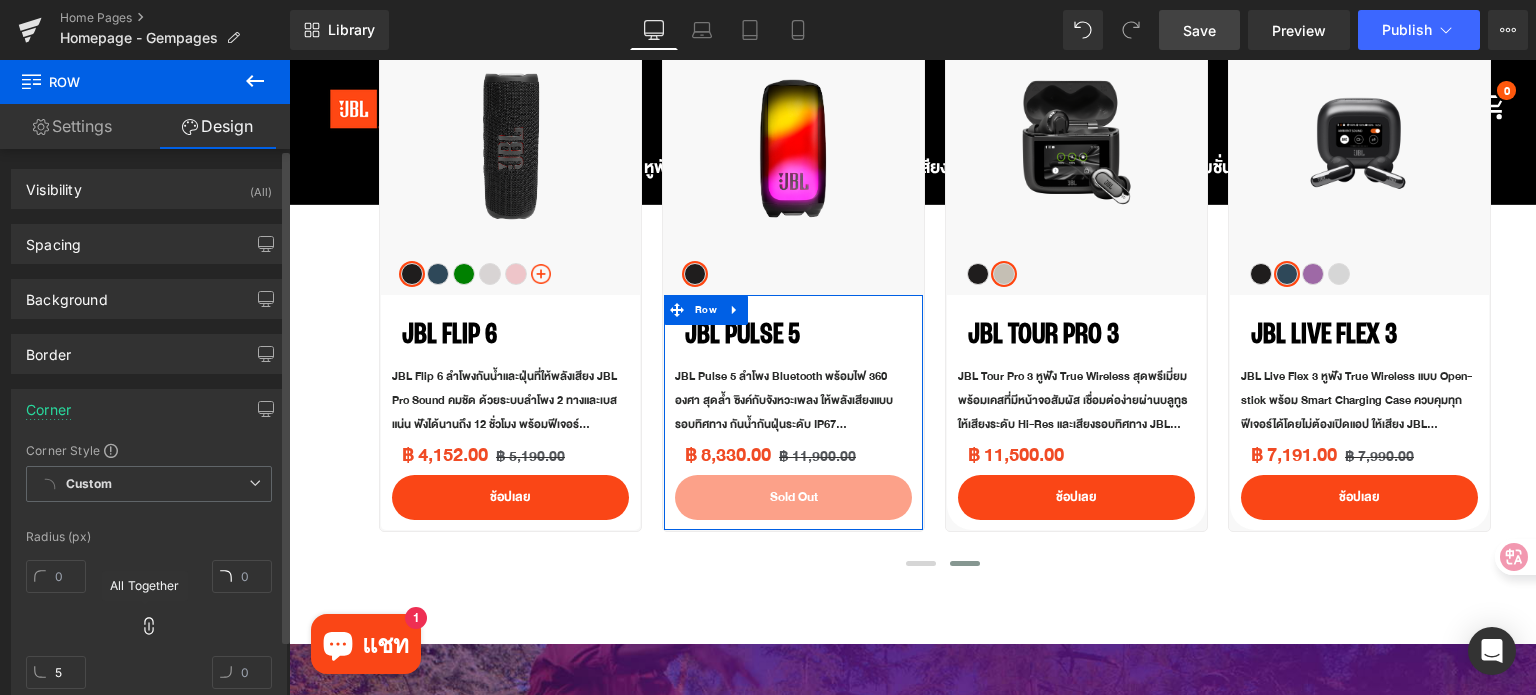 click 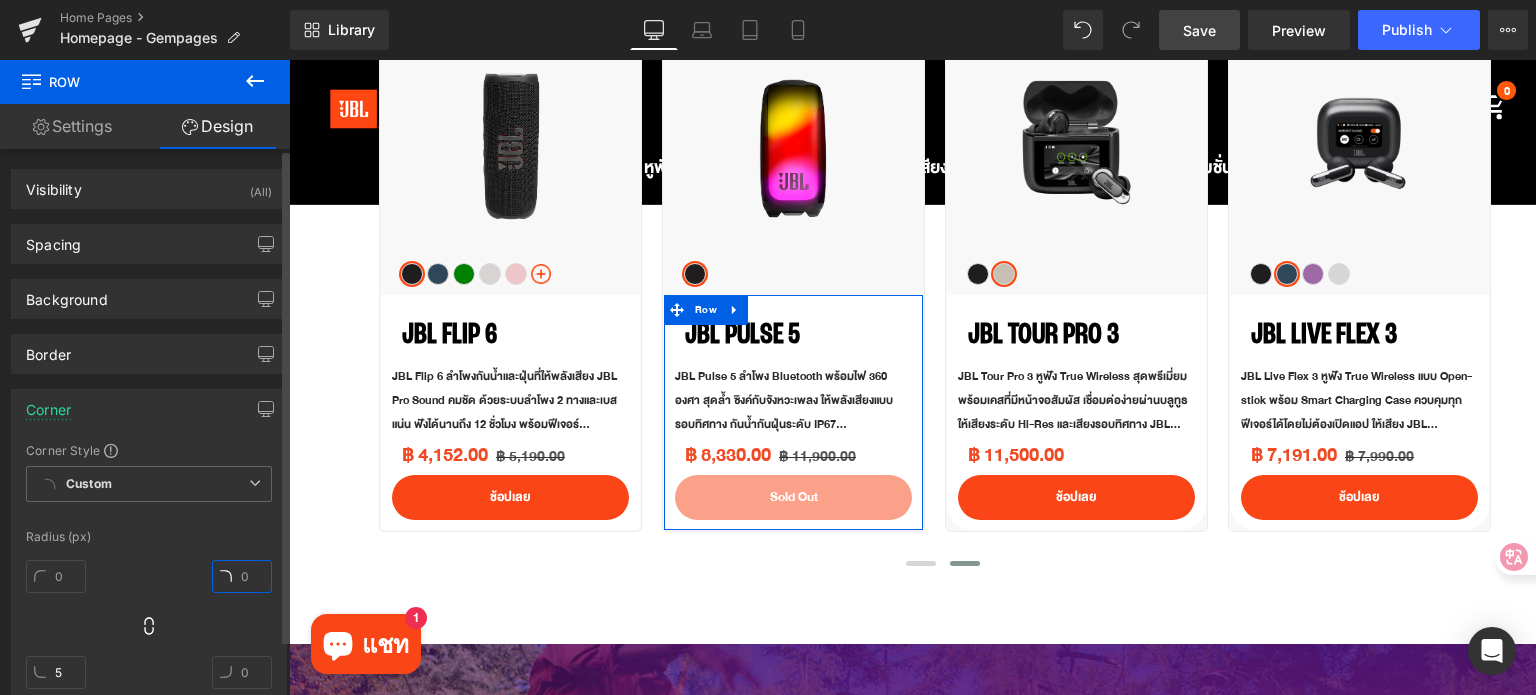 click at bounding box center [242, 576] 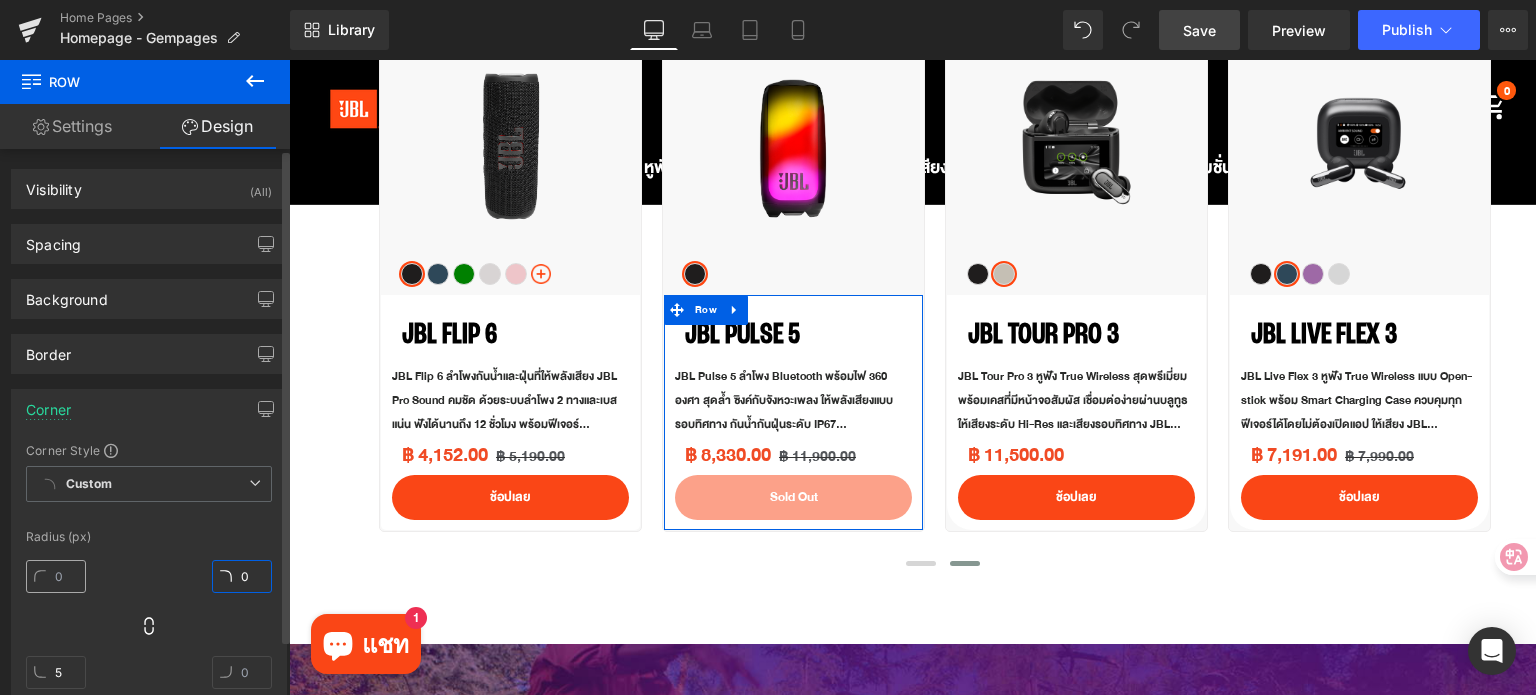 type on "0" 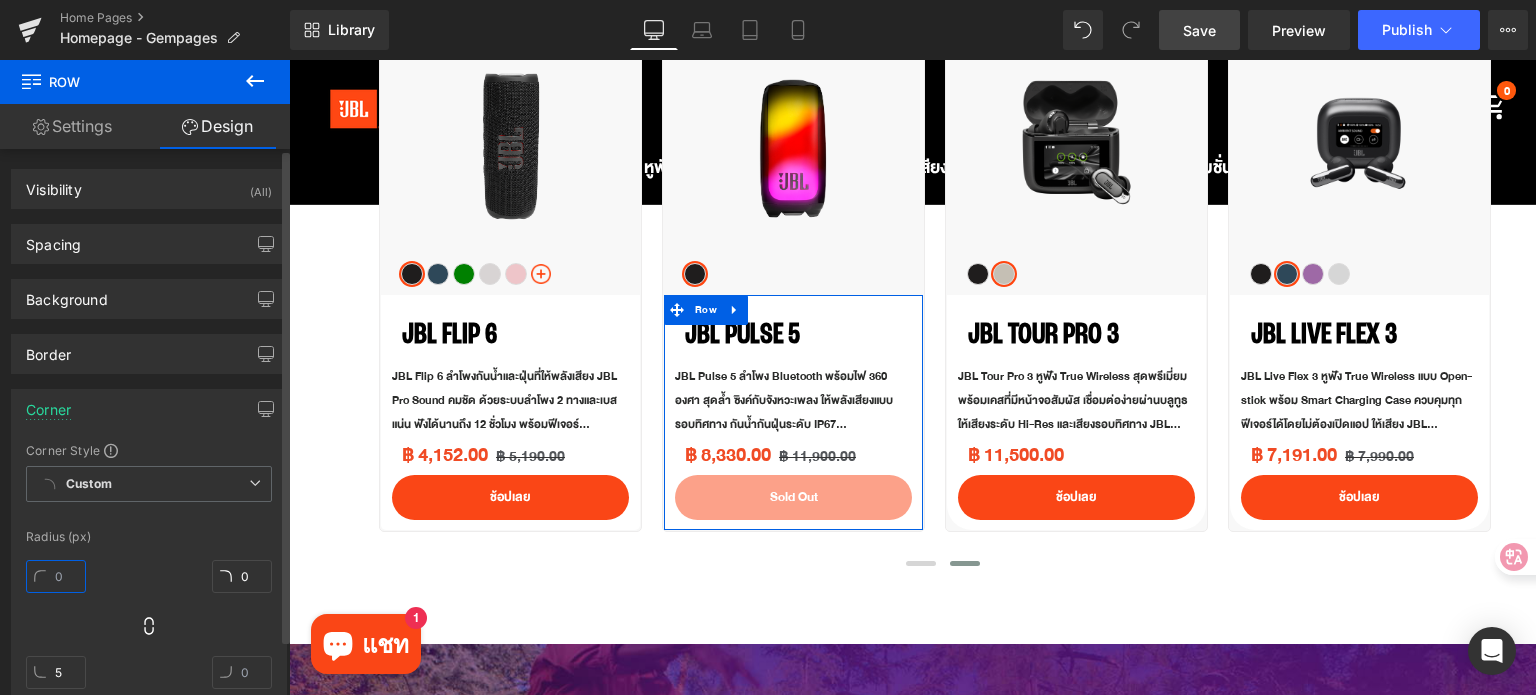 click at bounding box center [56, 576] 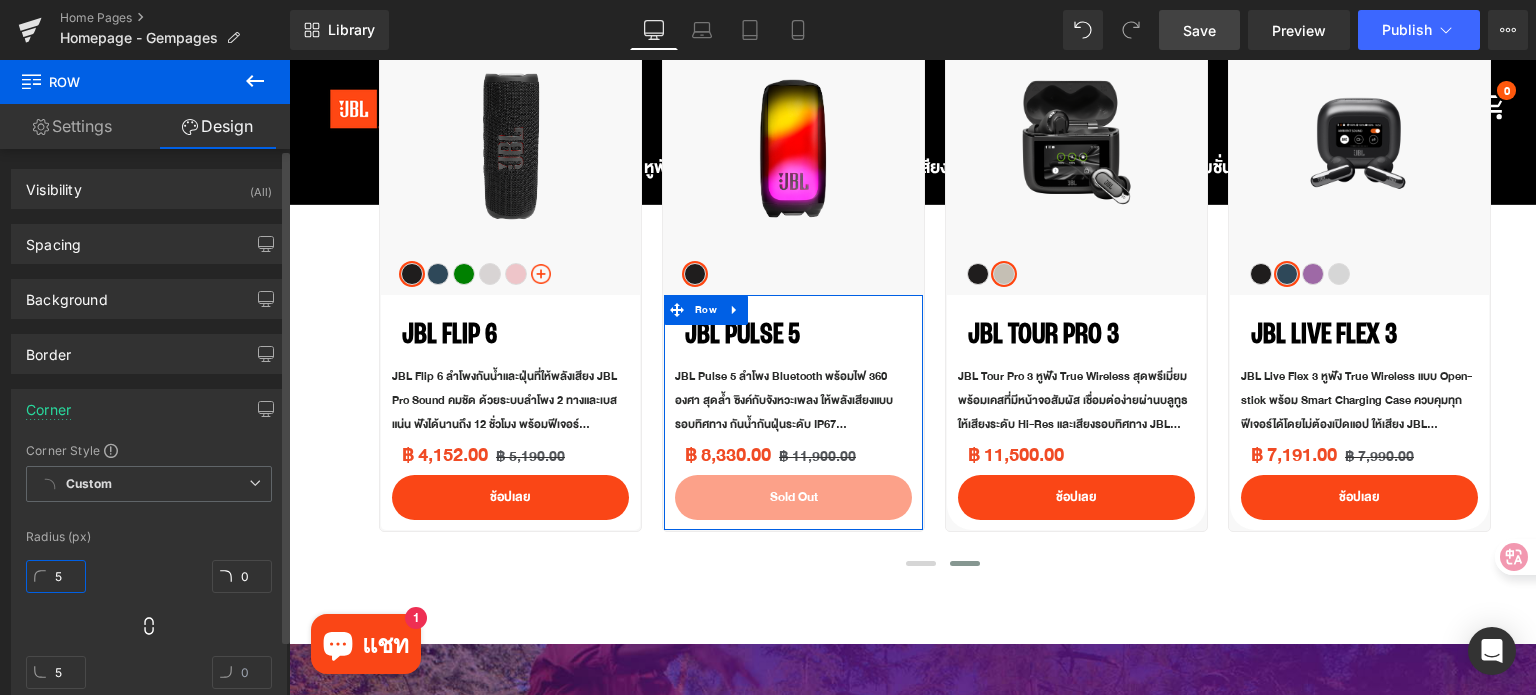 type on "0" 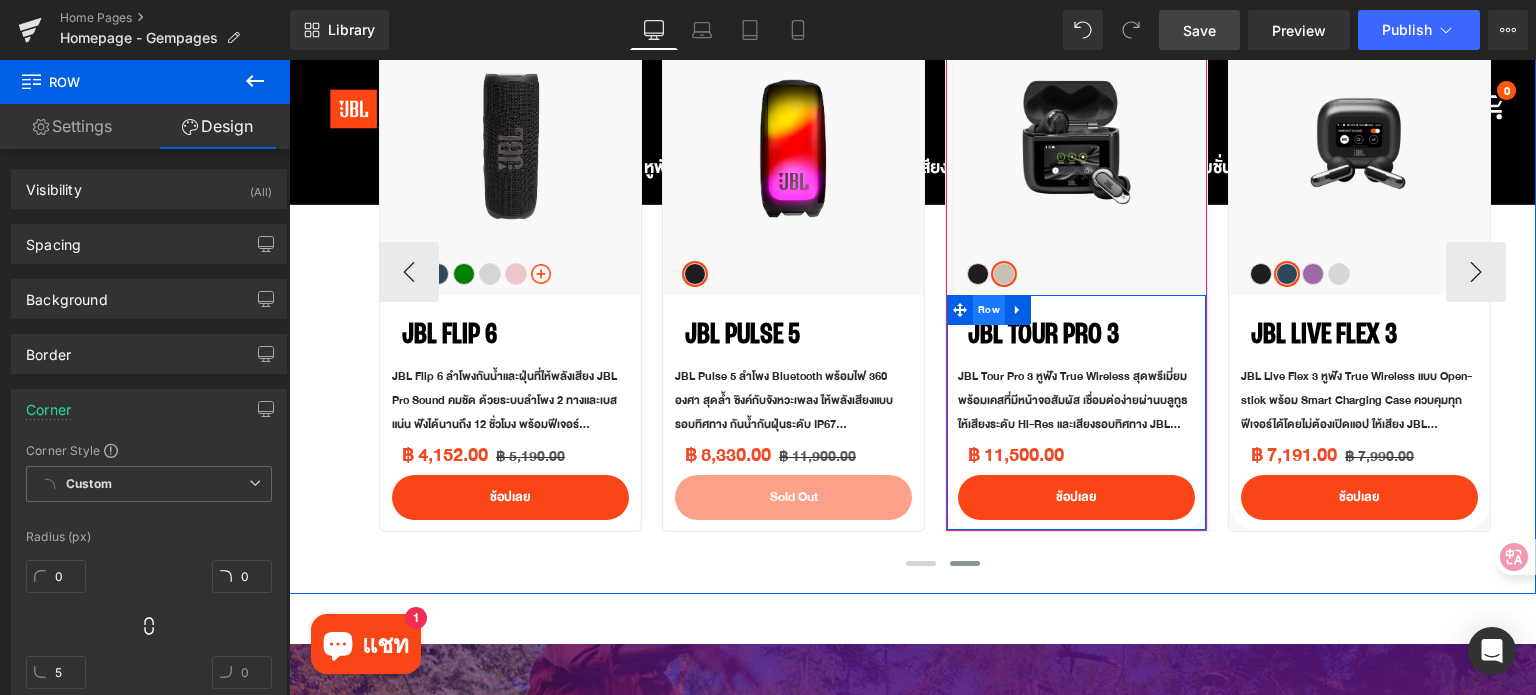 click on "Row" at bounding box center [989, 310] 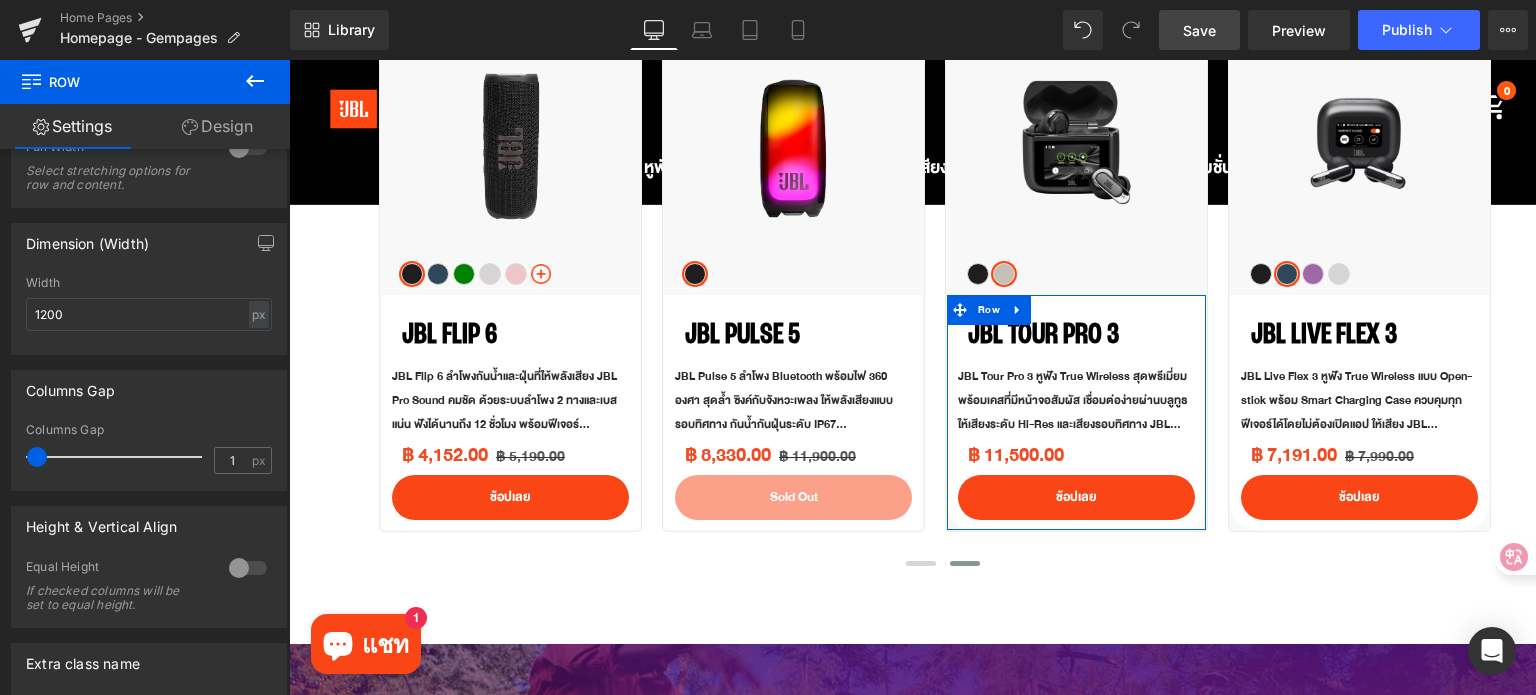 scroll, scrollTop: 400, scrollLeft: 0, axis: vertical 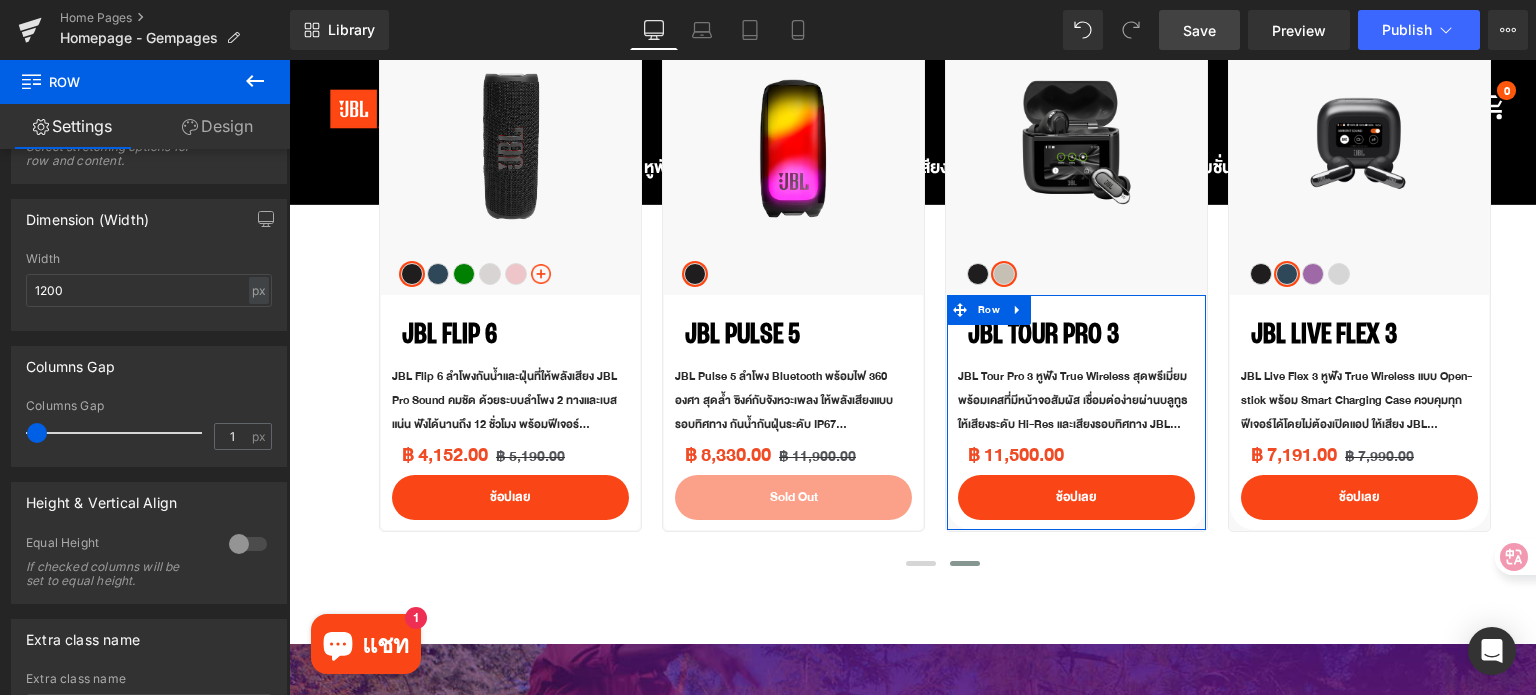 click on "Design" at bounding box center (217, 126) 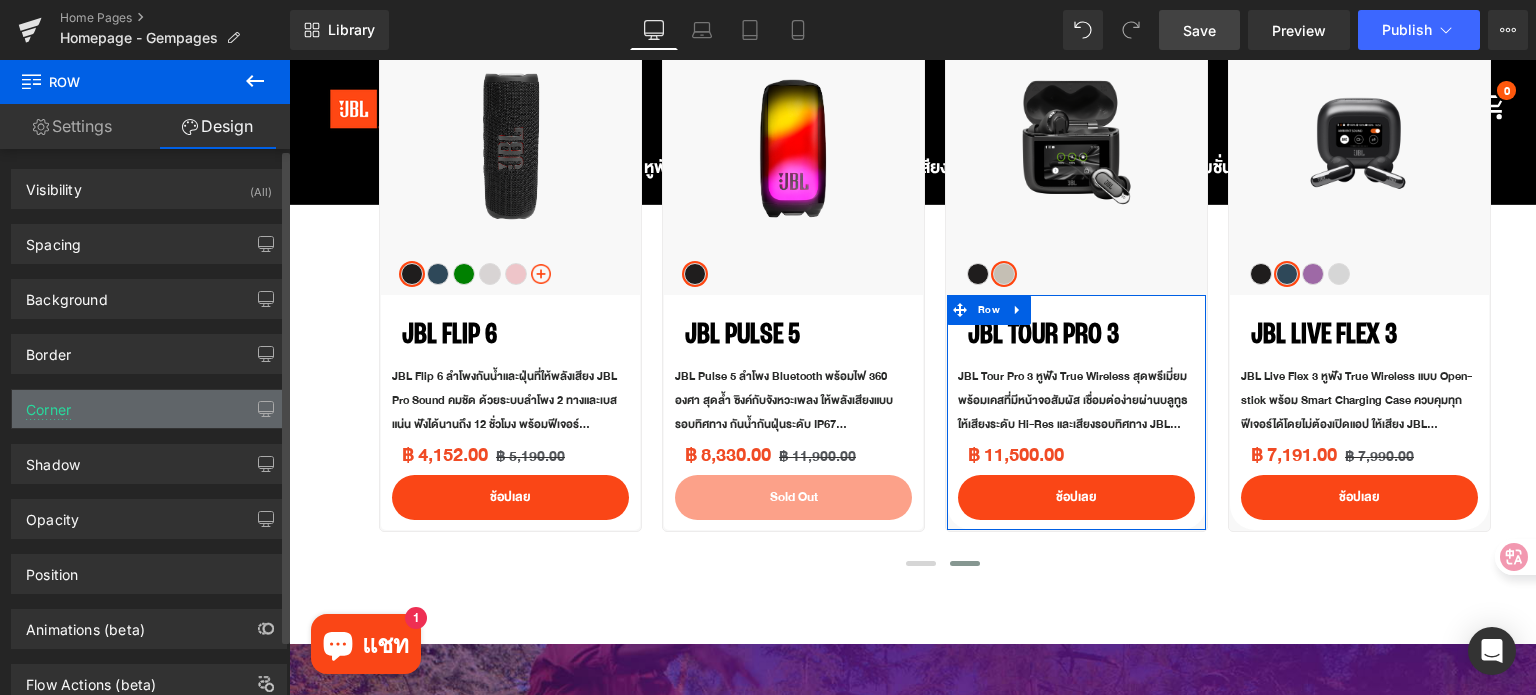 click on "Corner" at bounding box center (149, 409) 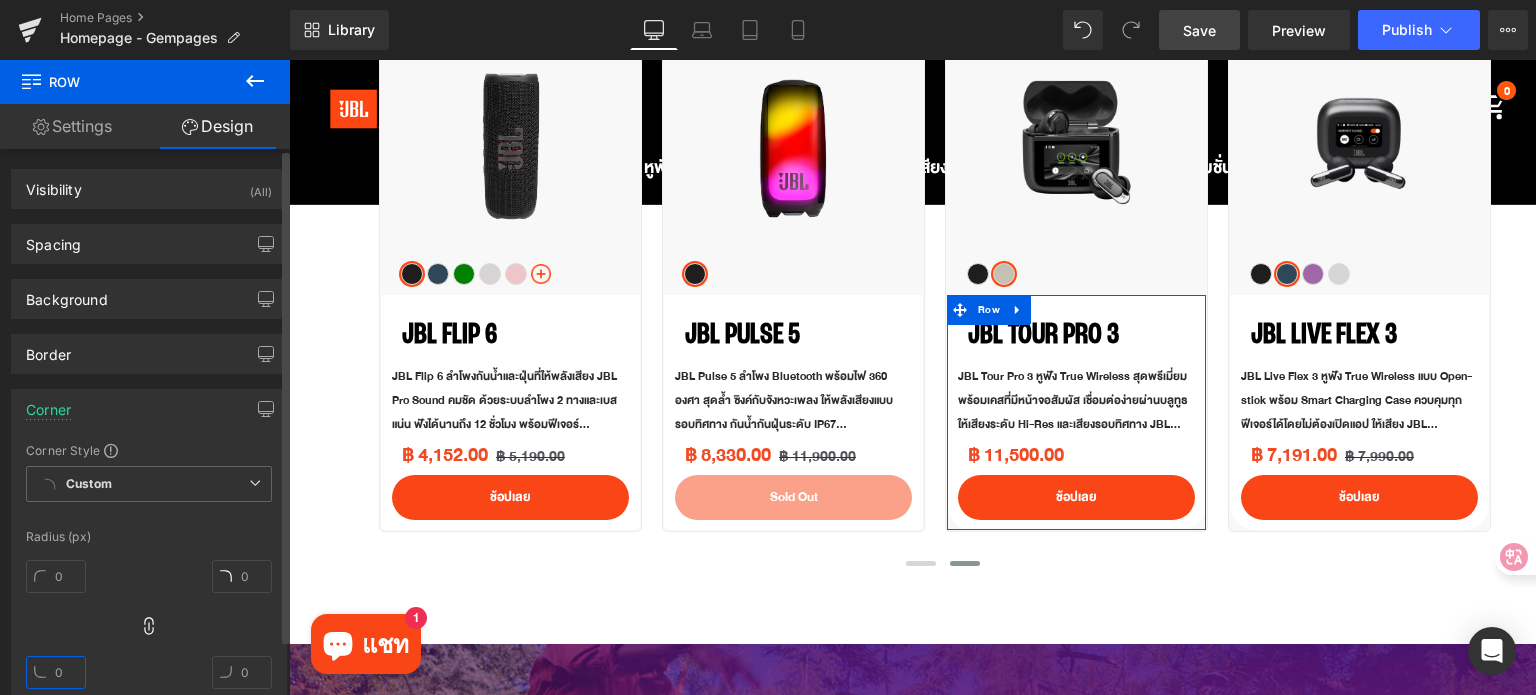 click at bounding box center [56, 672] 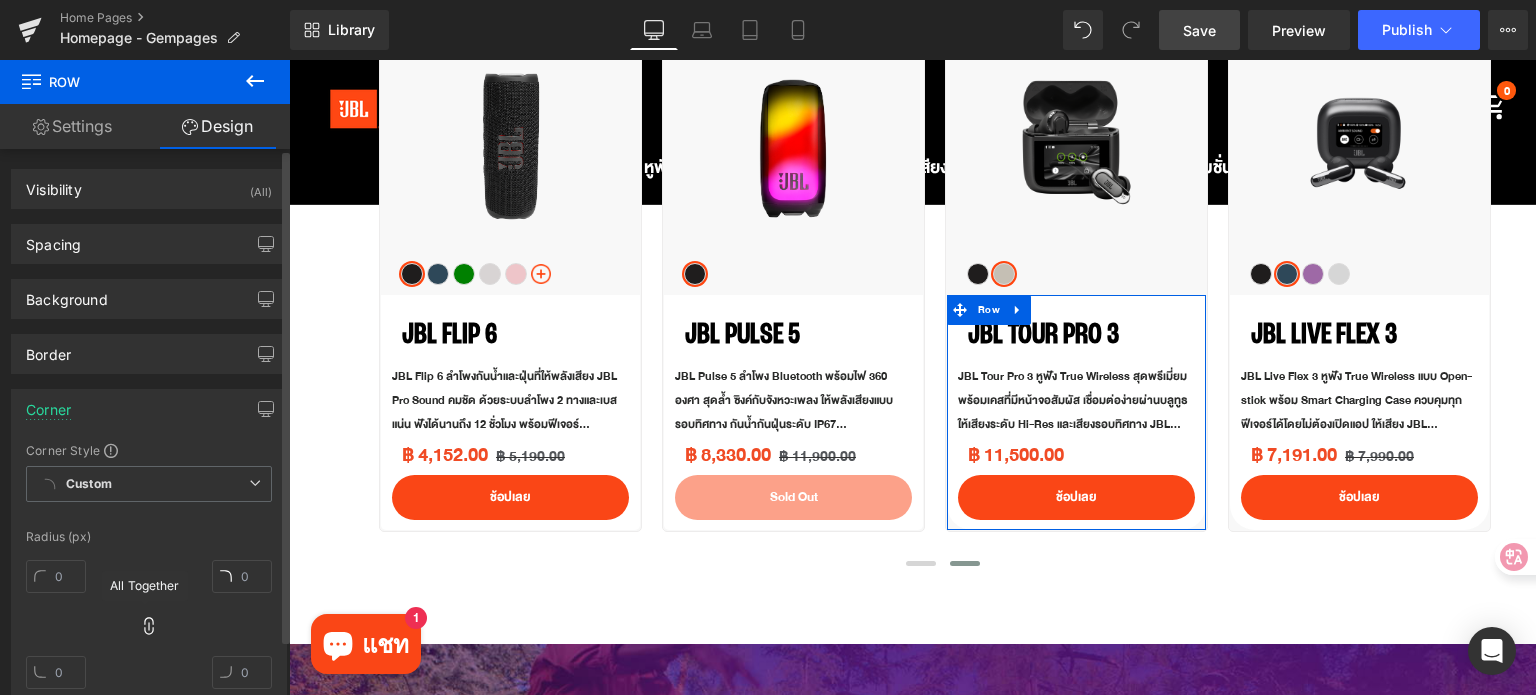 click 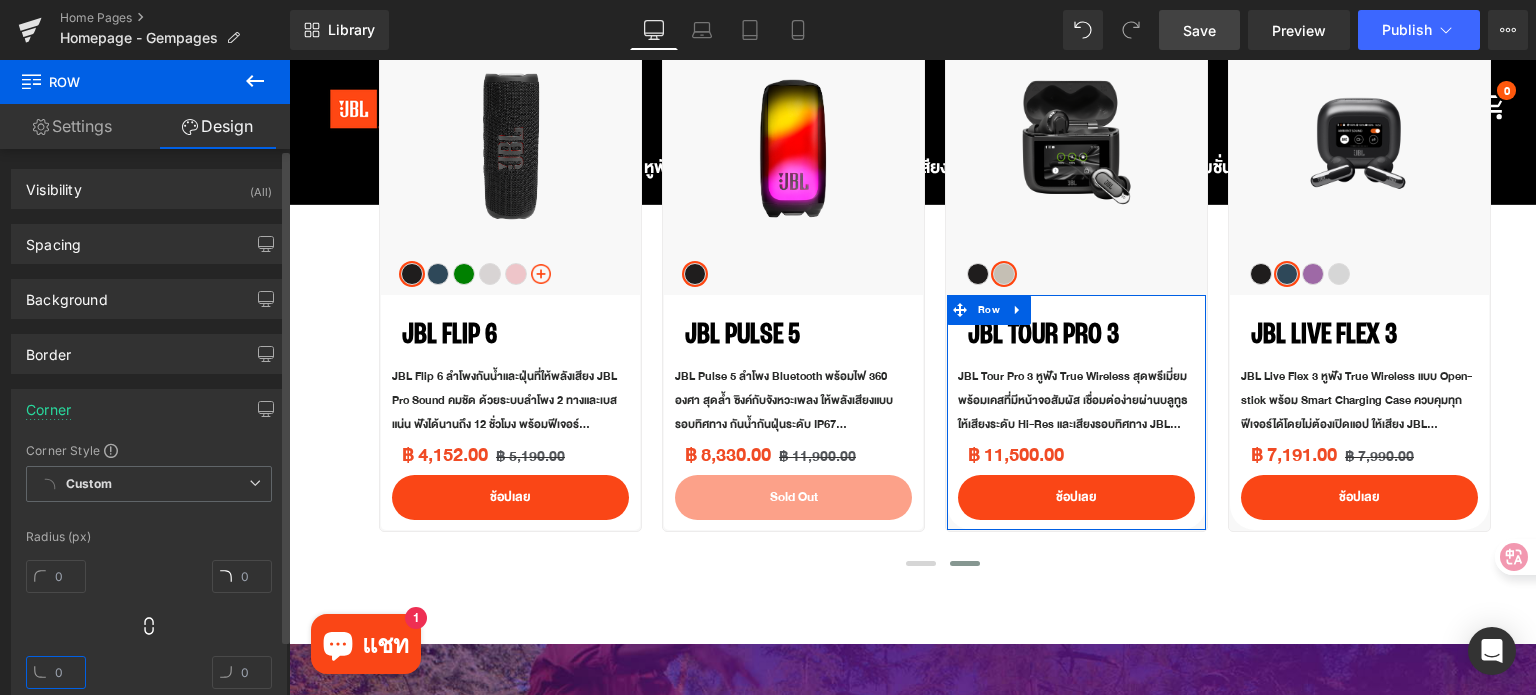 click at bounding box center [56, 672] 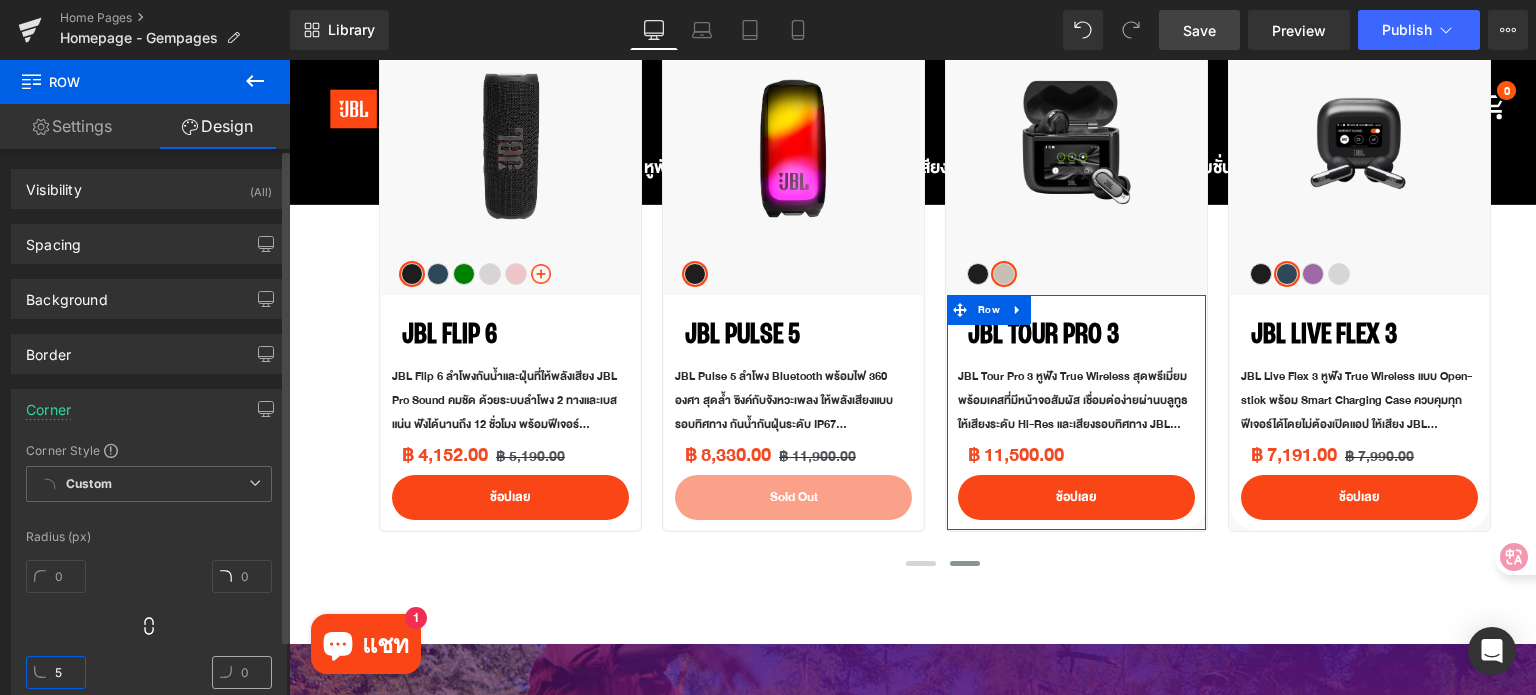type on "5" 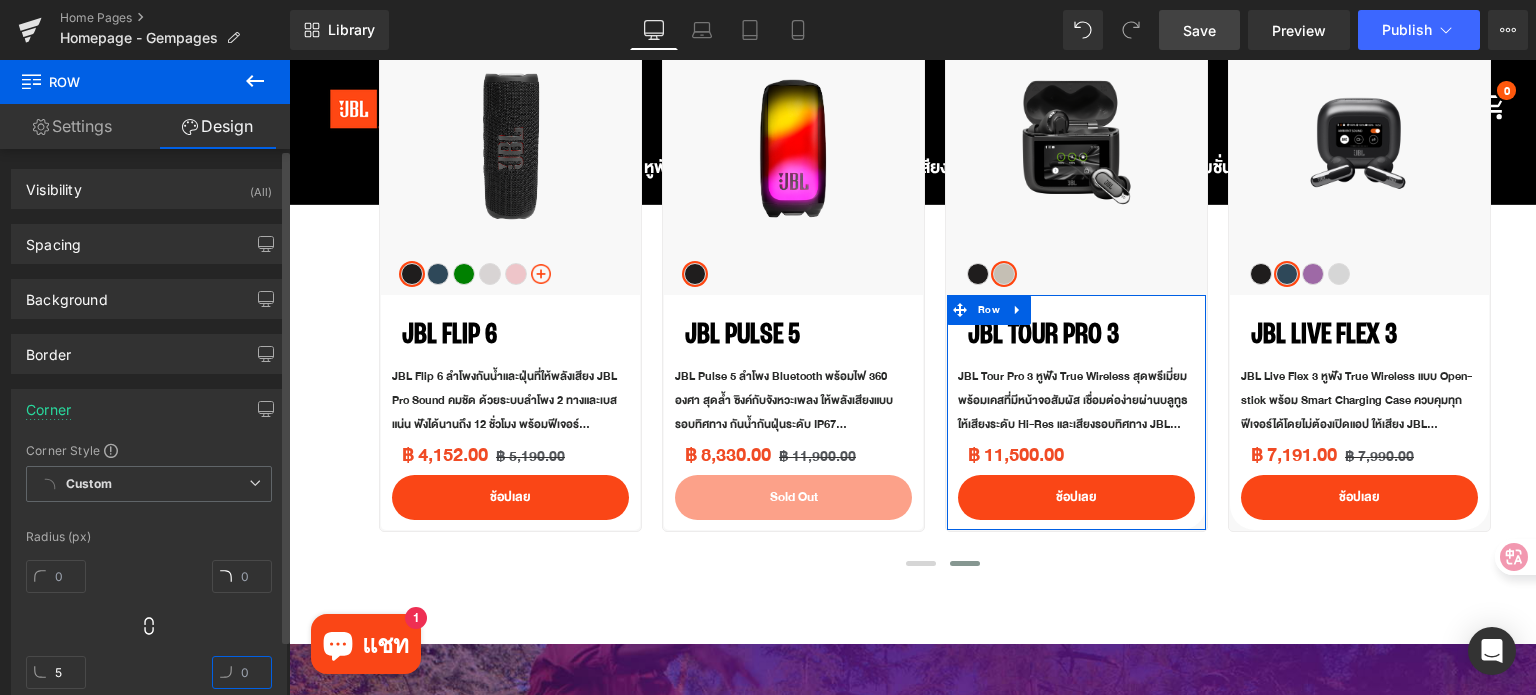 click at bounding box center [242, 672] 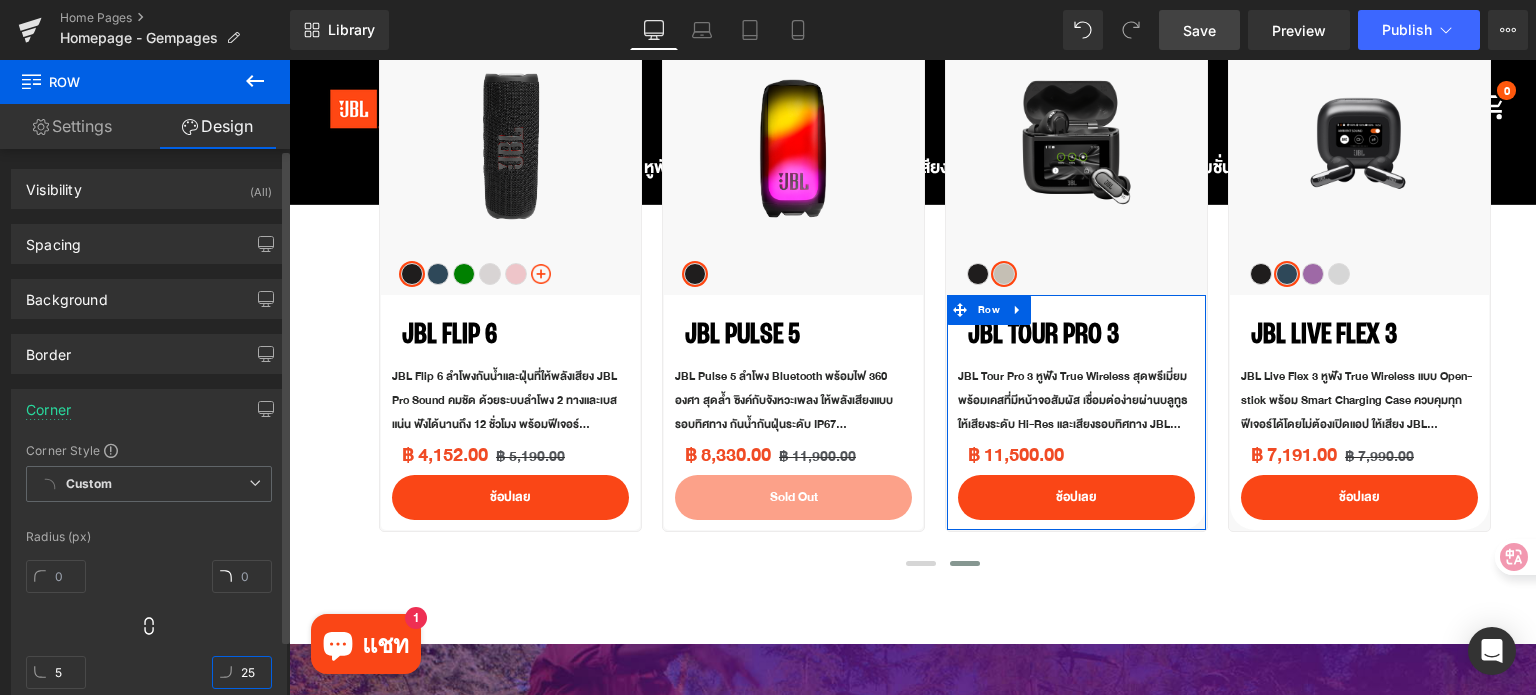 type on "5" 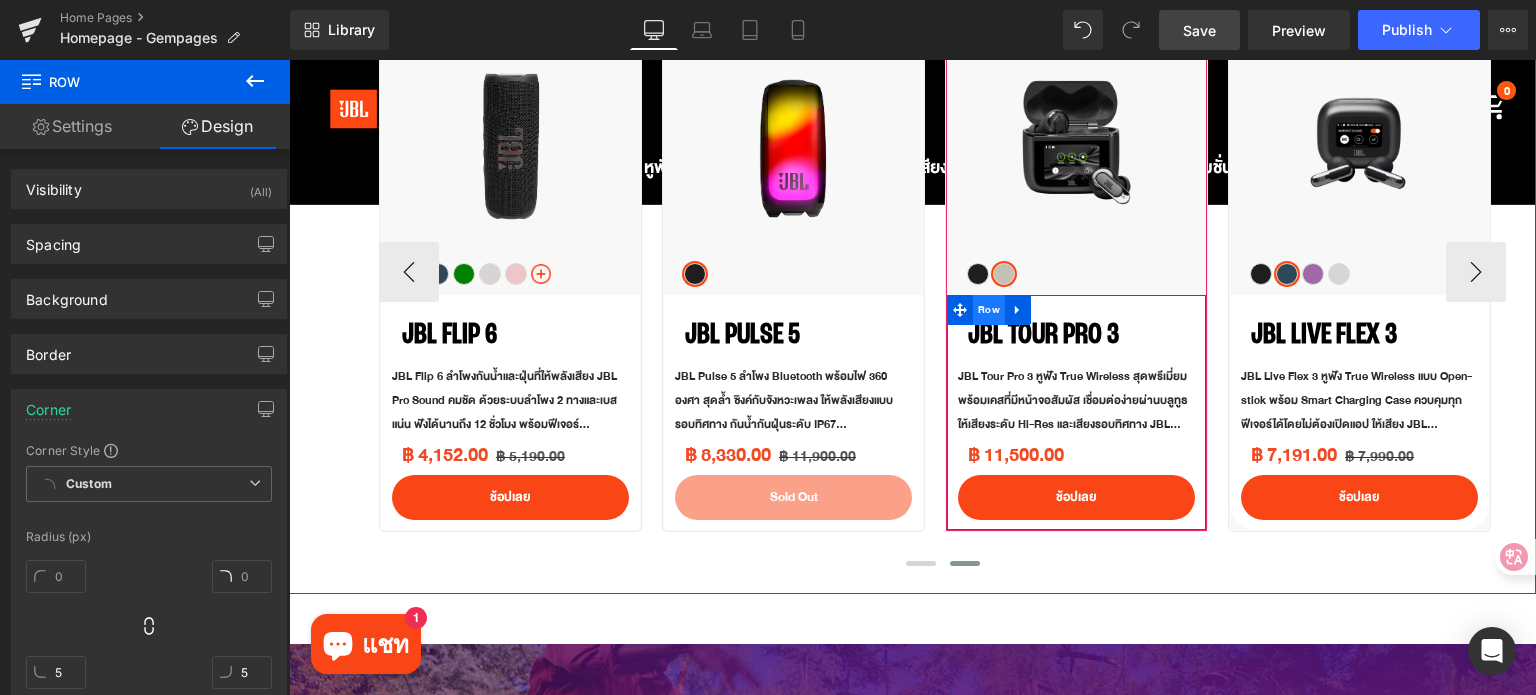 click on "Row" at bounding box center [989, 310] 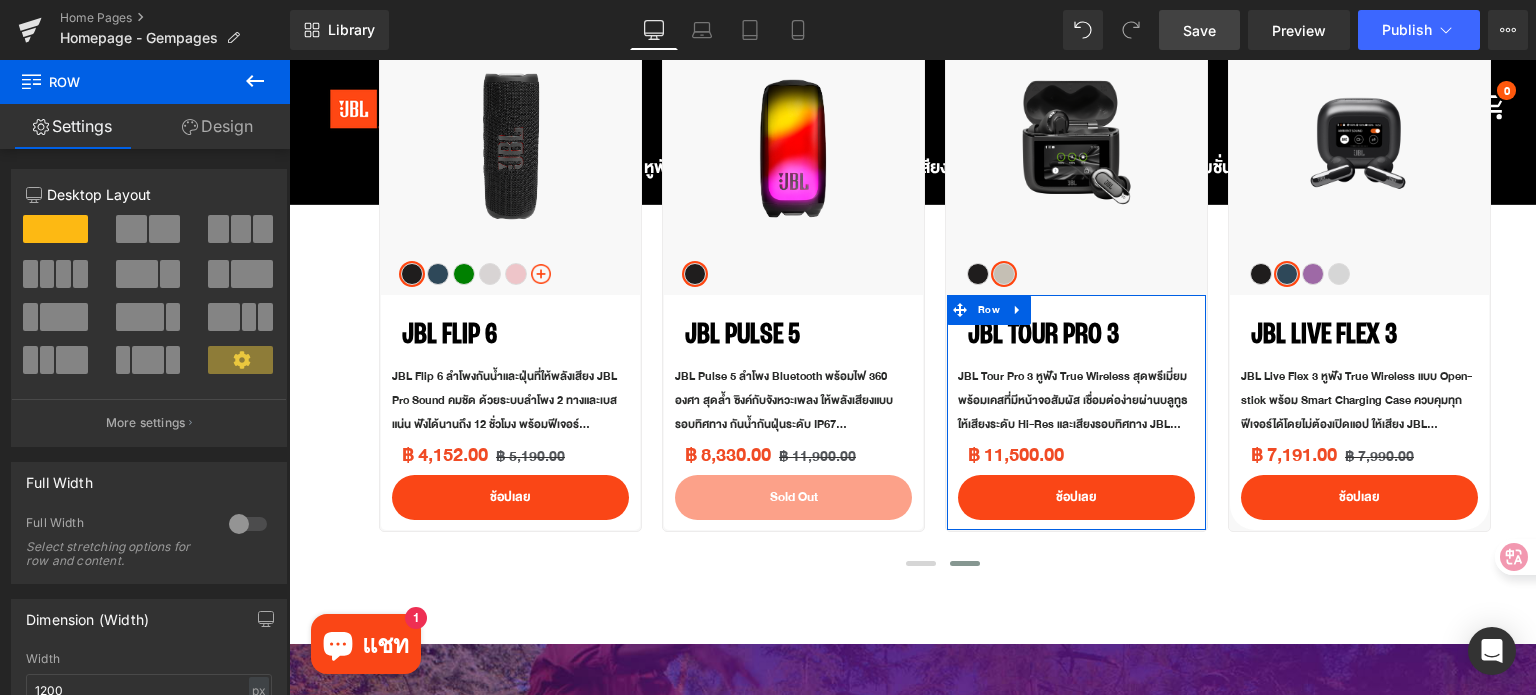 click on "Design" at bounding box center (217, 126) 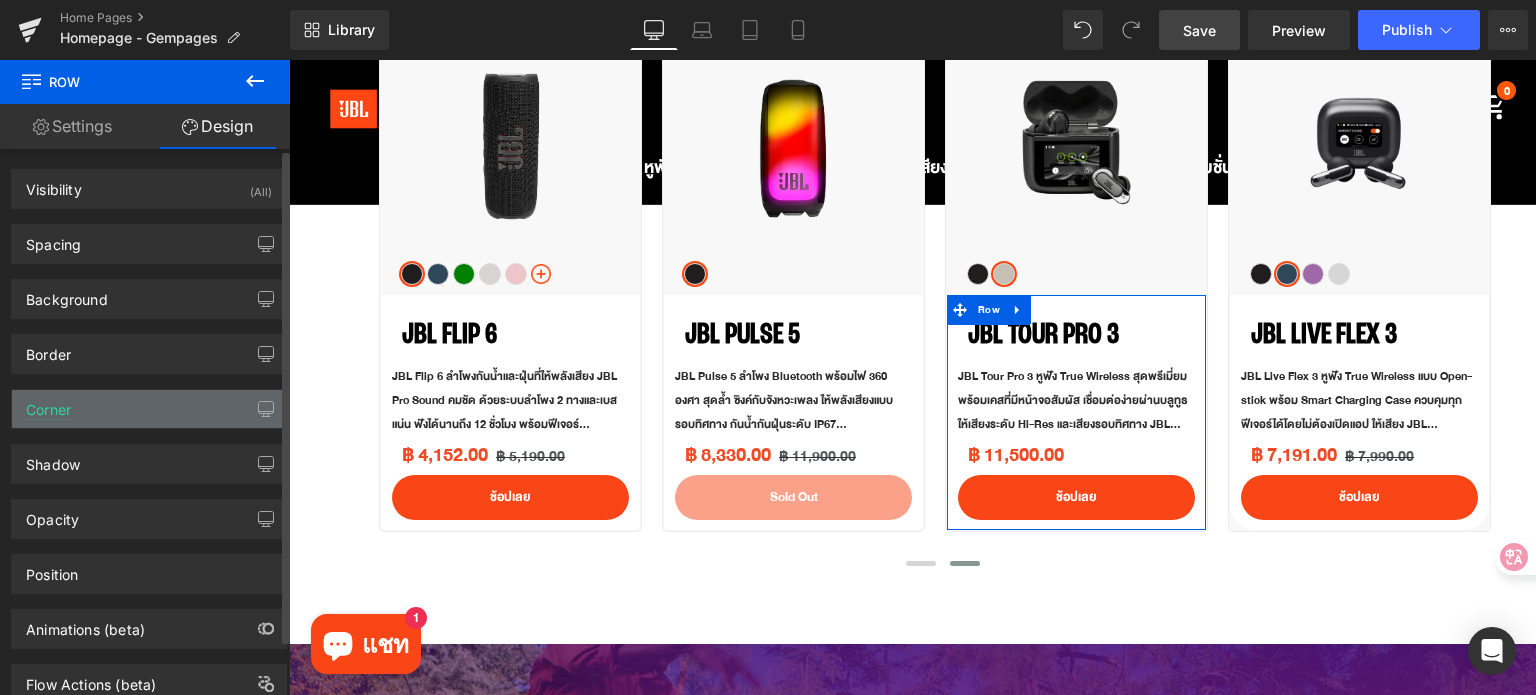 click on "Corner" at bounding box center (149, 409) 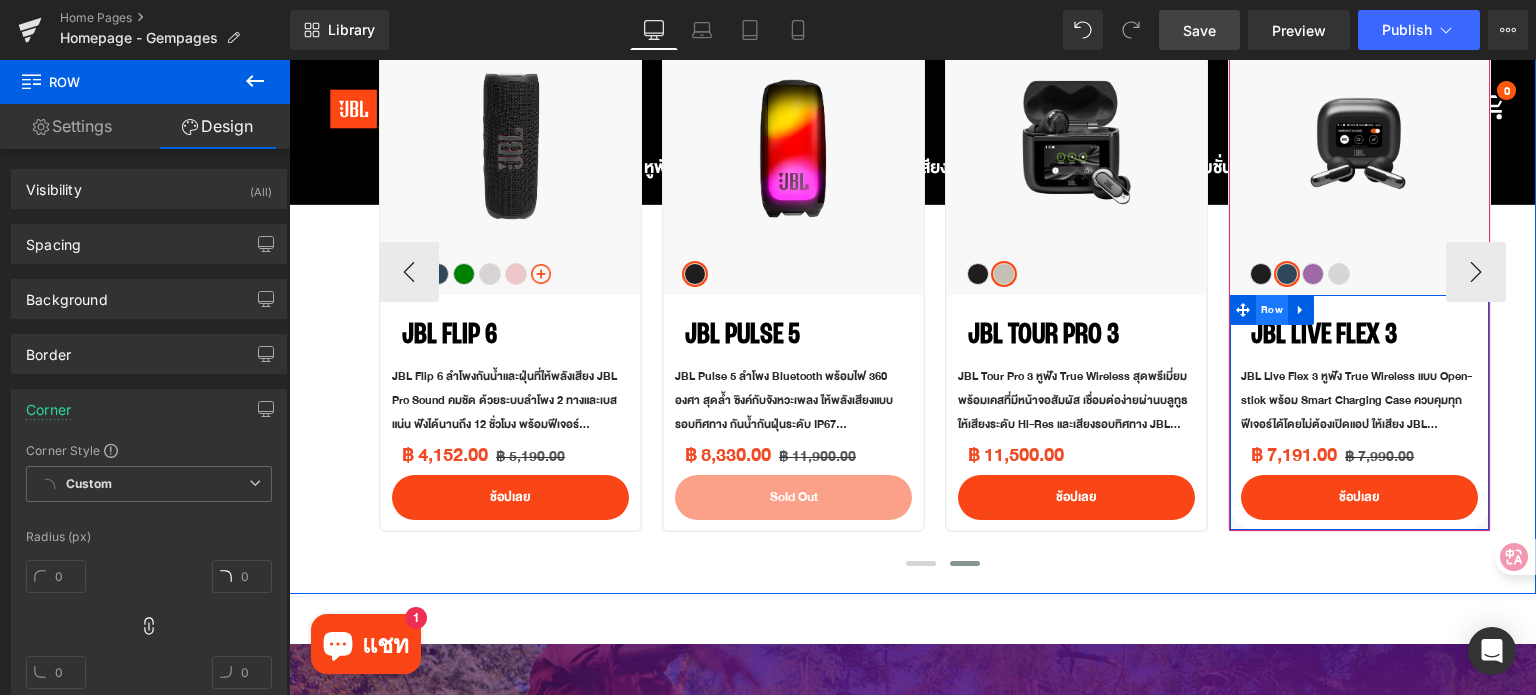click on "Row" at bounding box center [1272, 310] 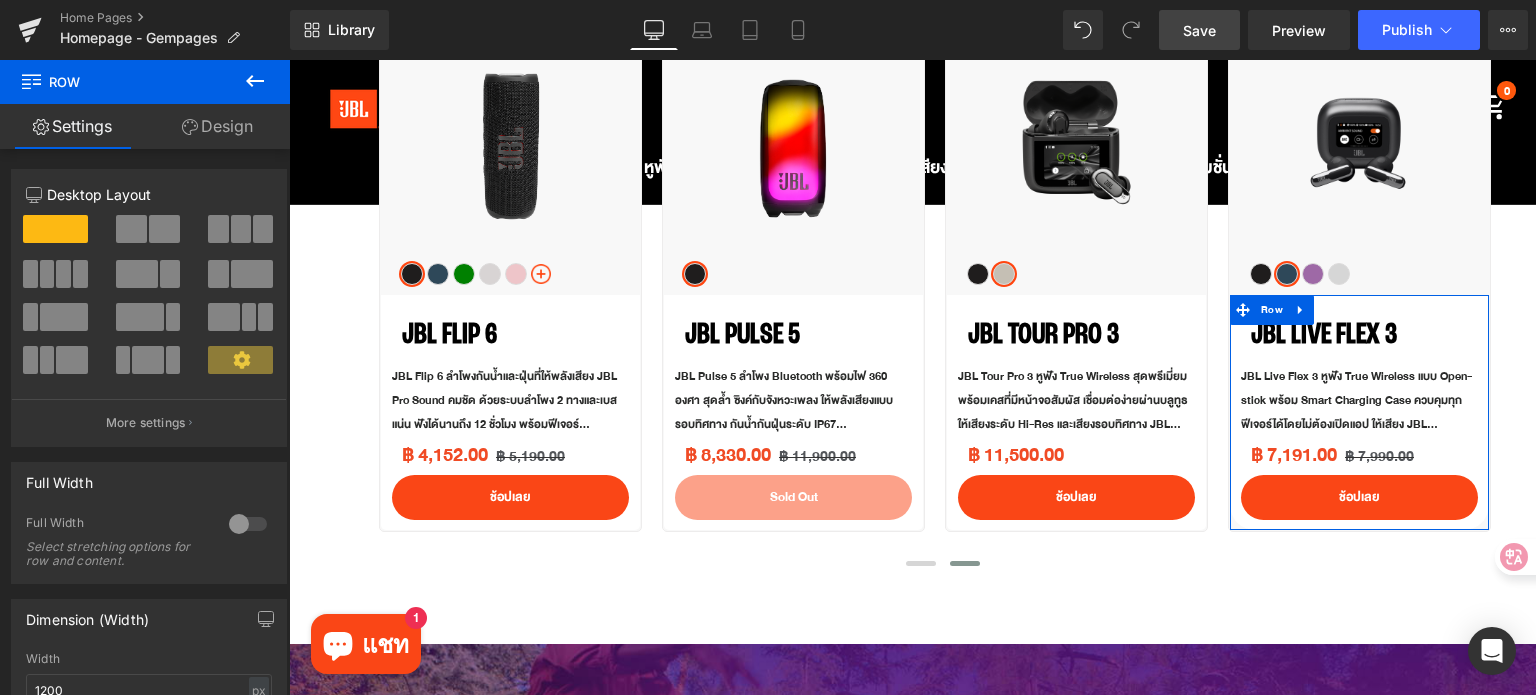 click on "Design" at bounding box center (217, 126) 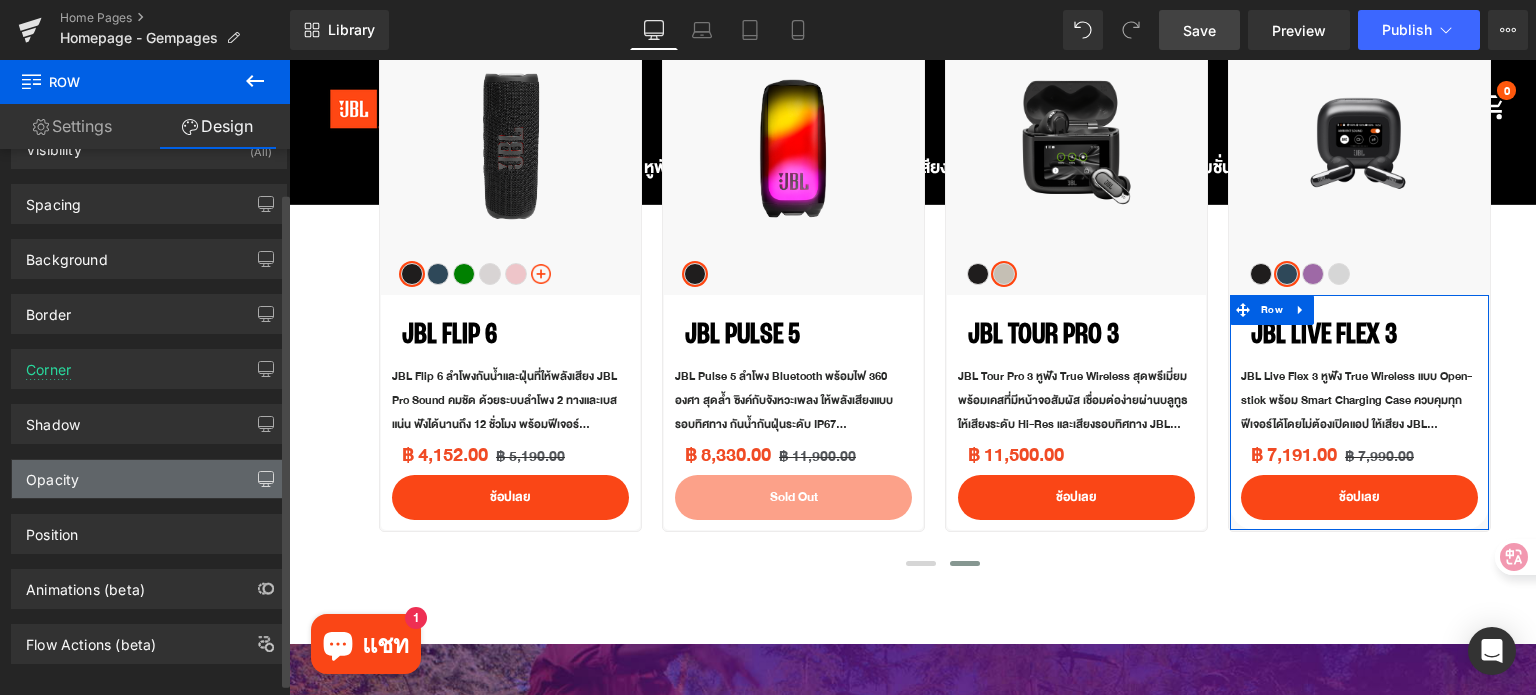 scroll, scrollTop: 60, scrollLeft: 0, axis: vertical 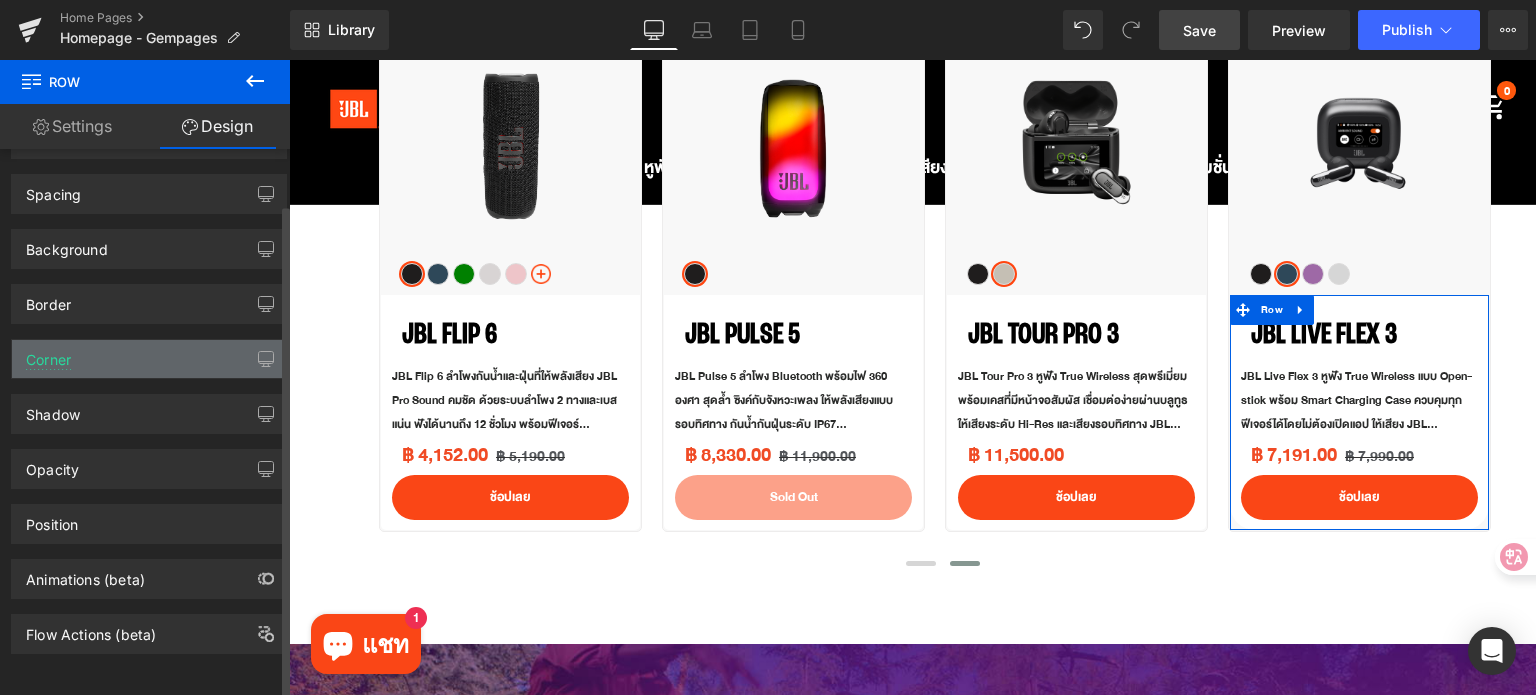 click on "Corner" at bounding box center [149, 359] 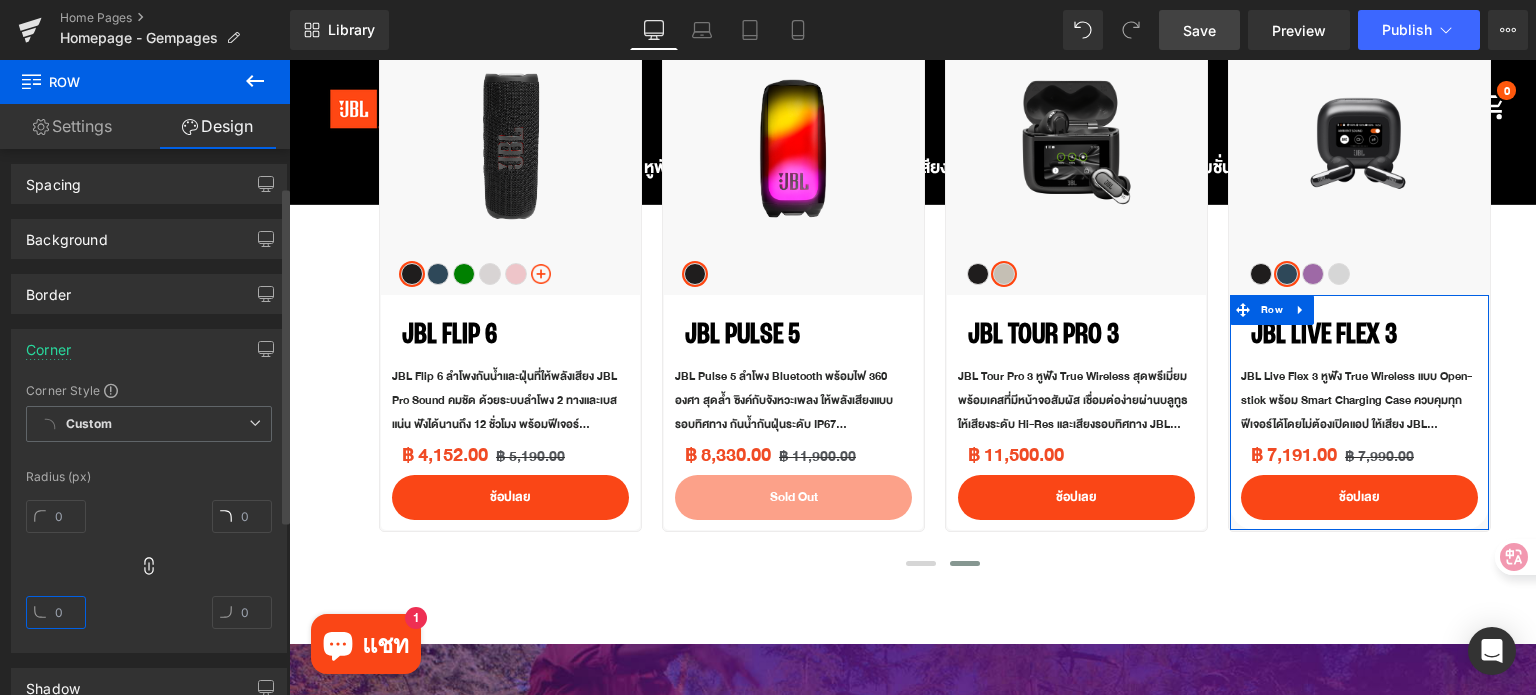 click at bounding box center [56, 612] 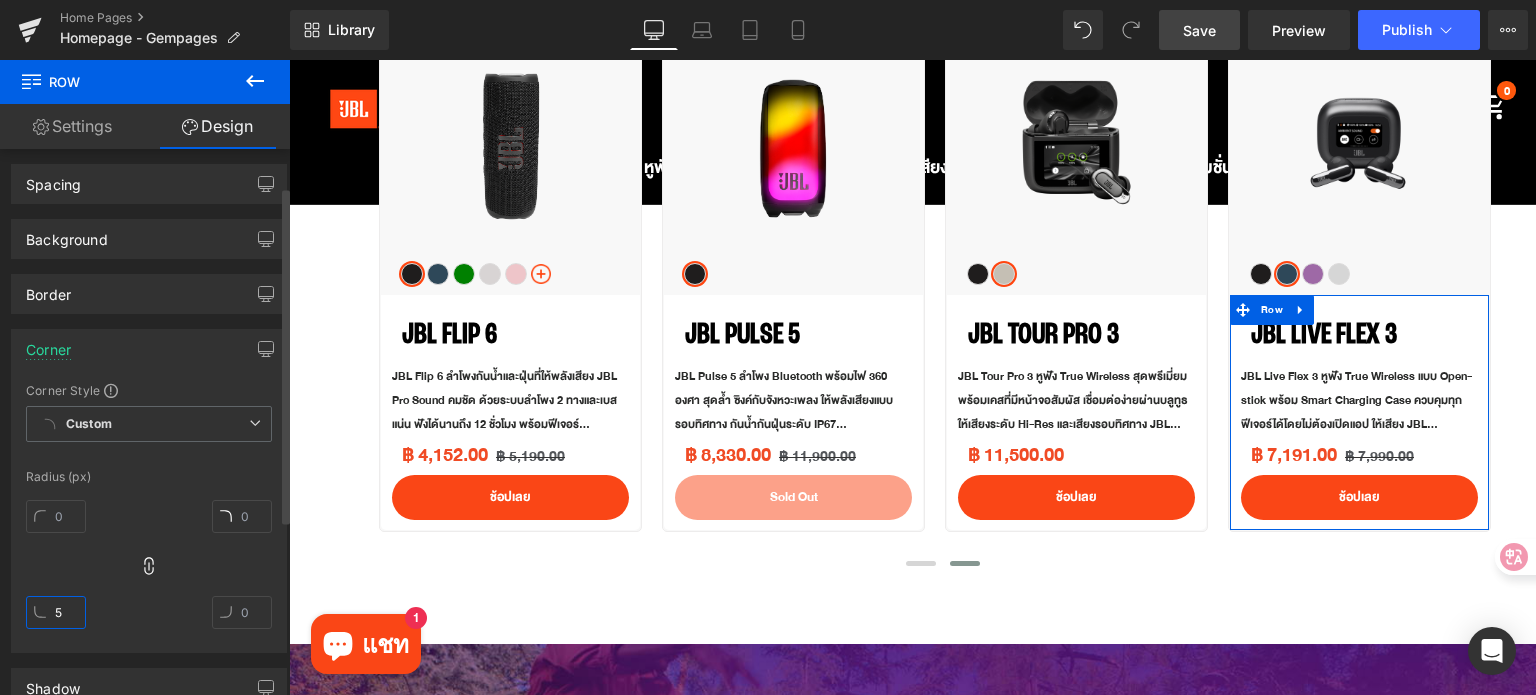 type on "5" 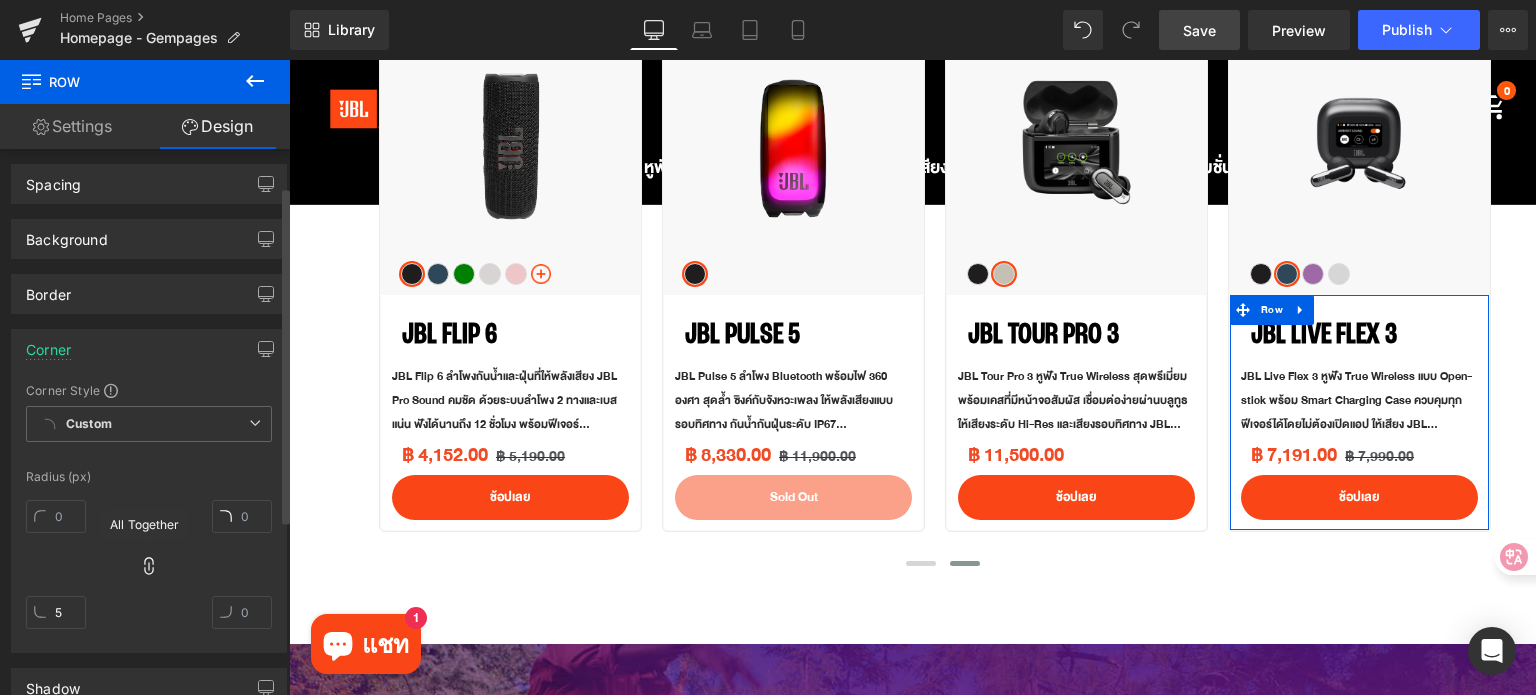click 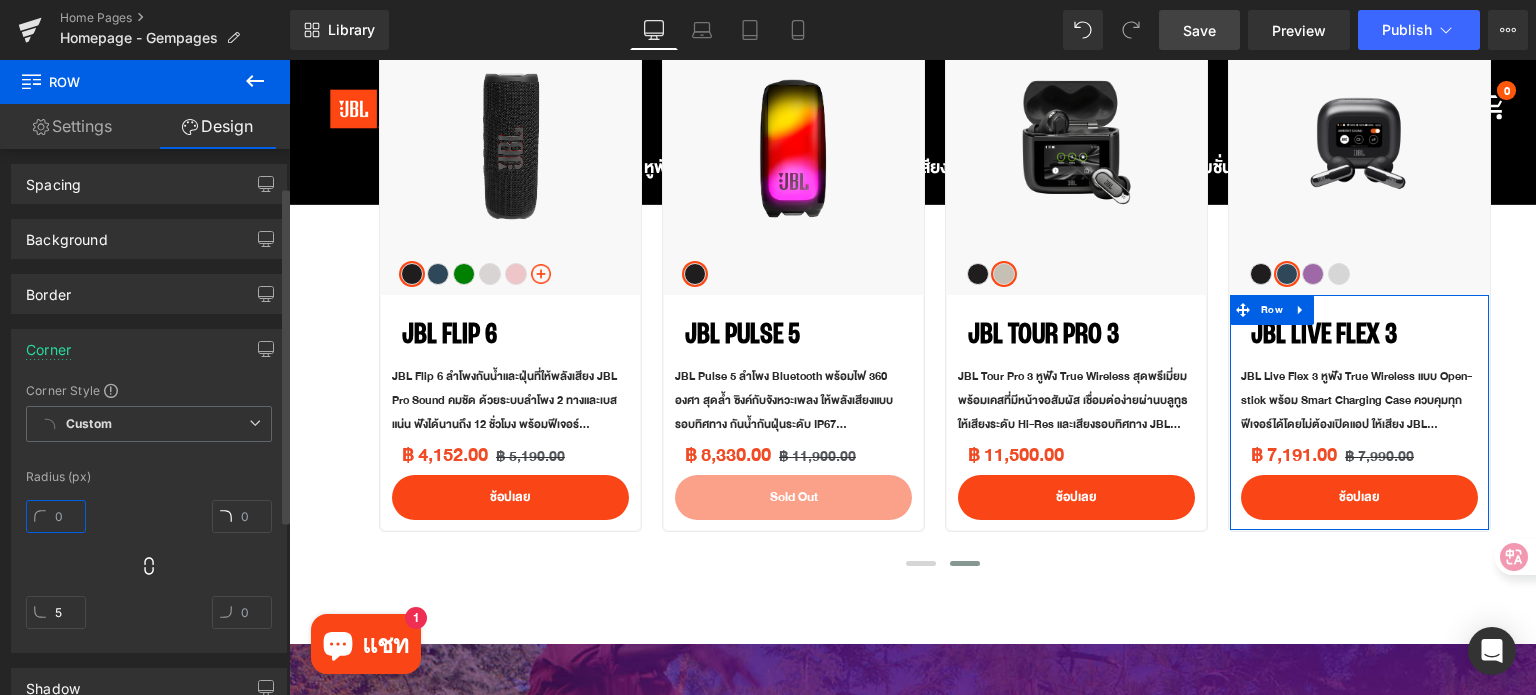 click at bounding box center [56, 516] 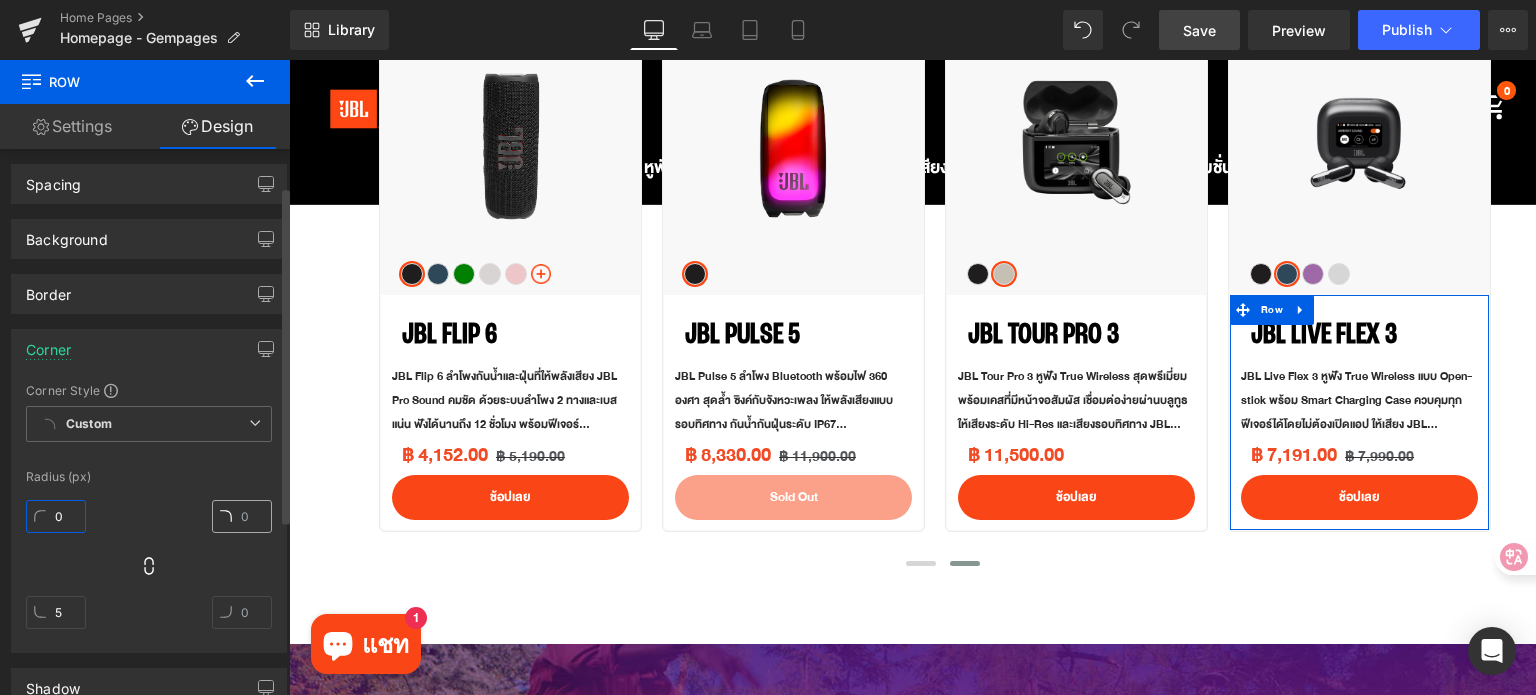 type on "0" 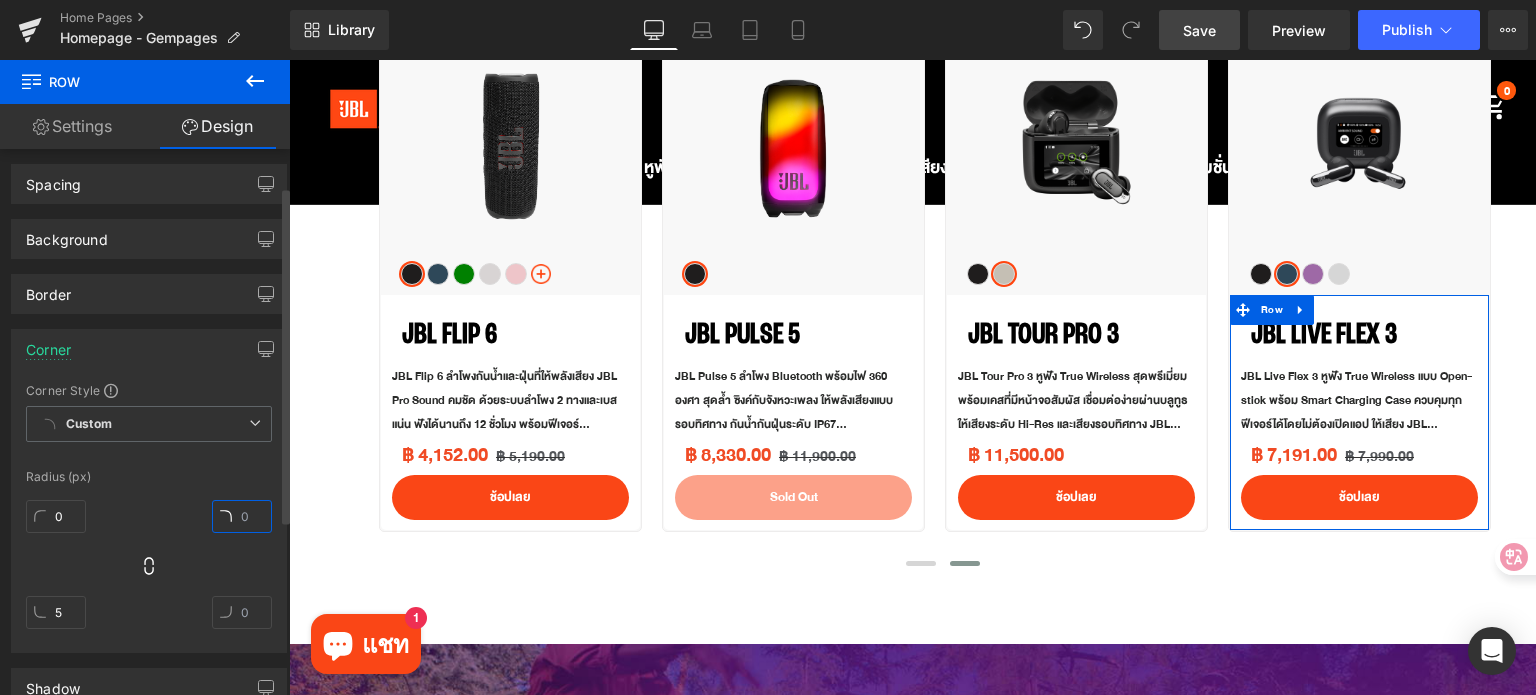 click at bounding box center [242, 516] 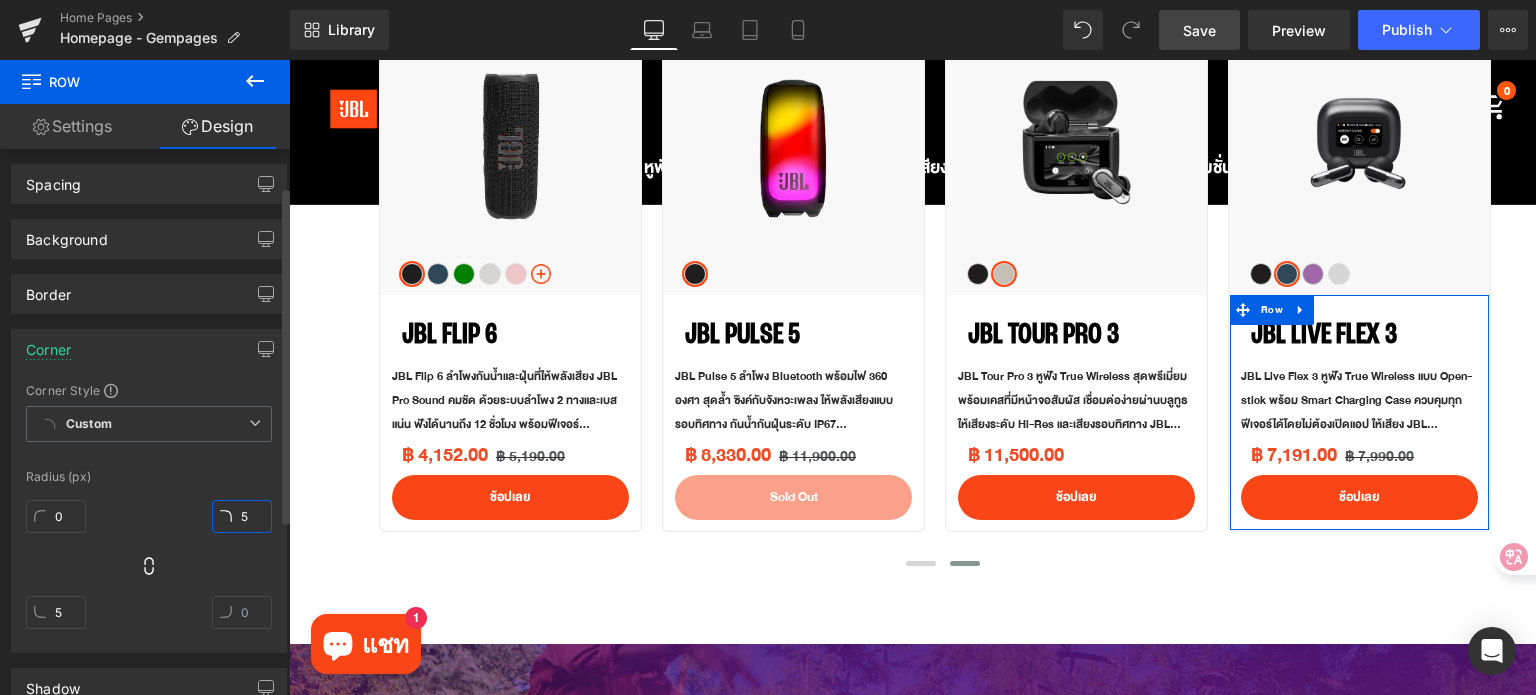 type on "0" 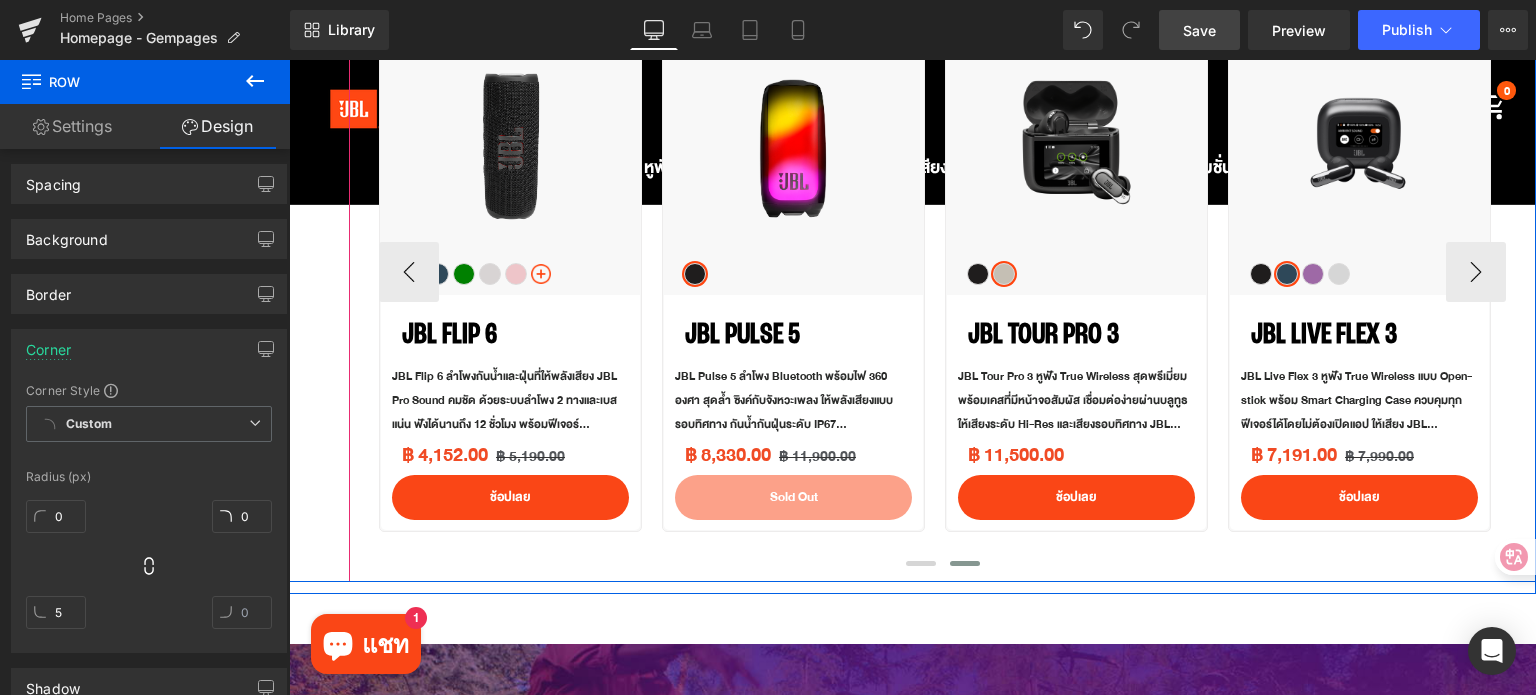 click at bounding box center (942, 567) 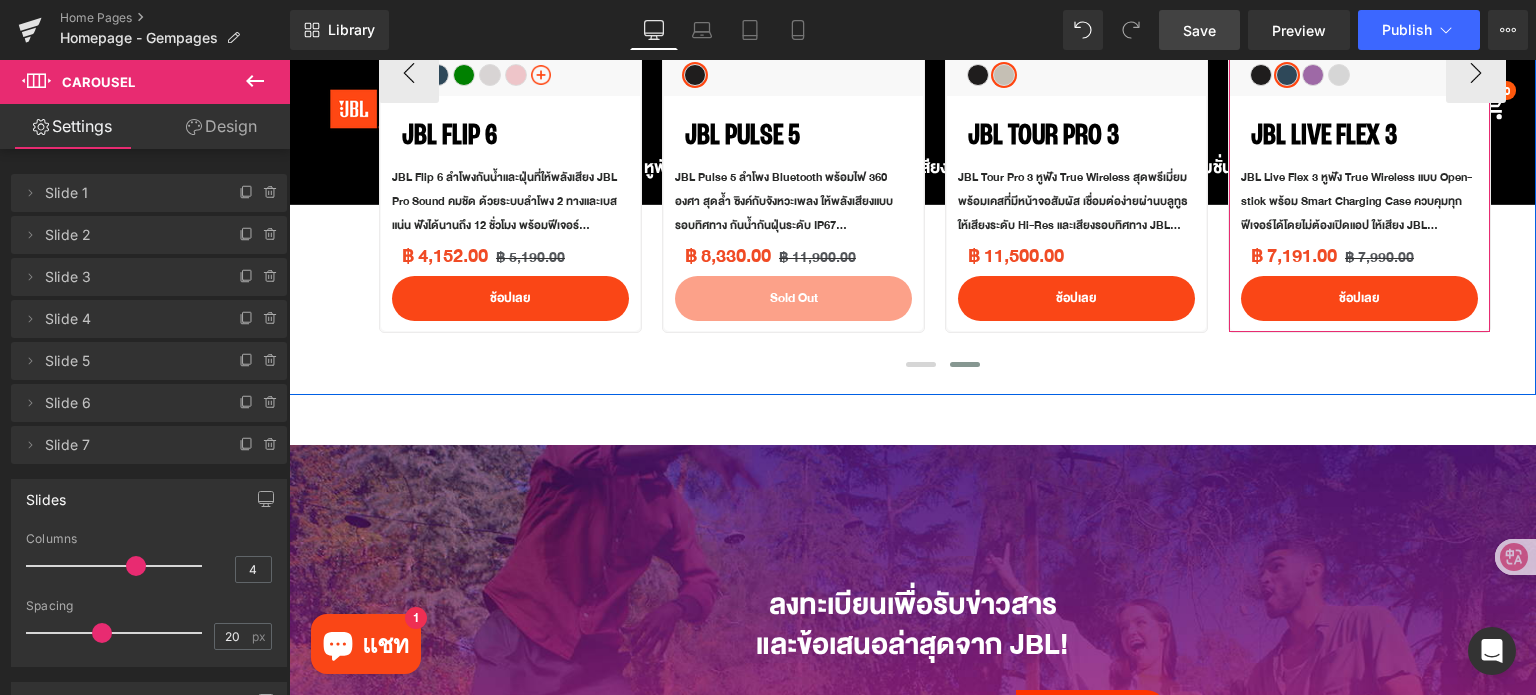 scroll, scrollTop: 2300, scrollLeft: 0, axis: vertical 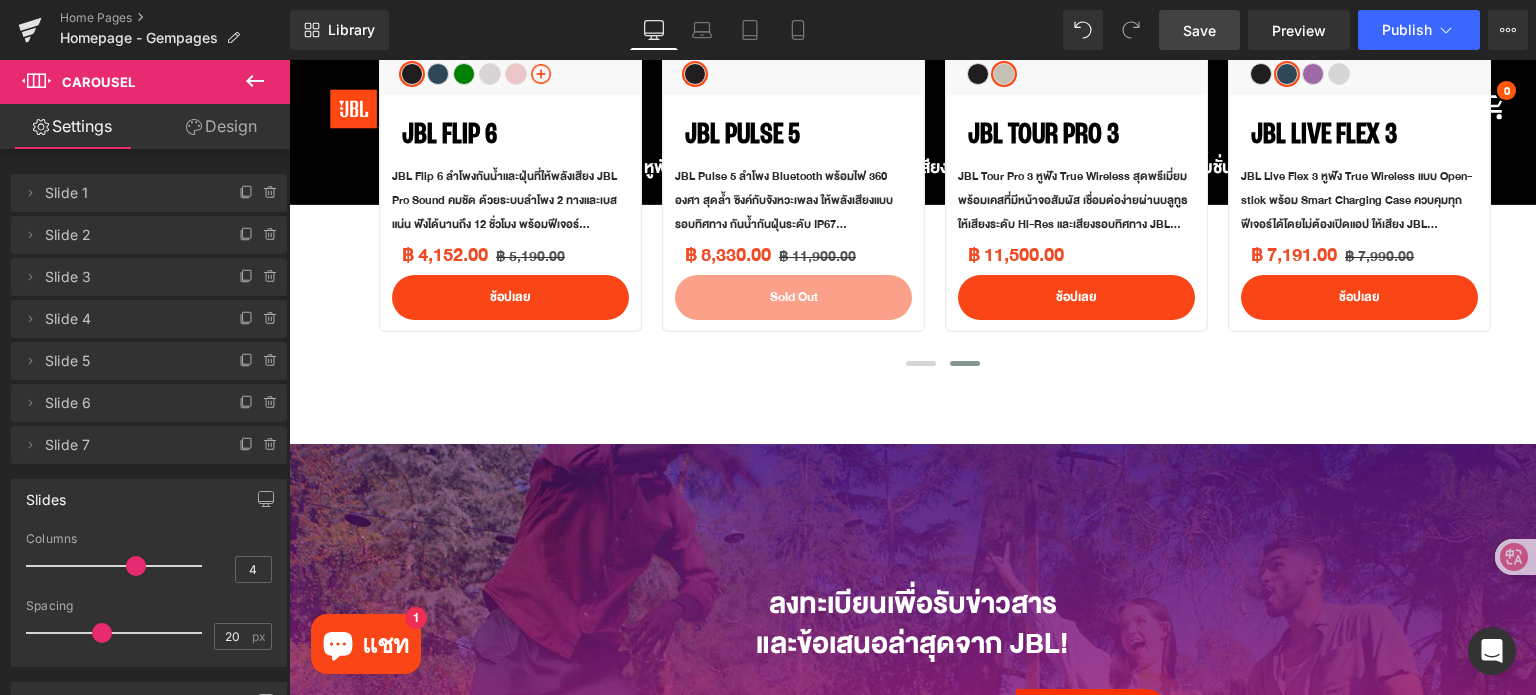 drag, startPoint x: 1211, startPoint y: 28, endPoint x: 1052, endPoint y: 212, distance: 243.181 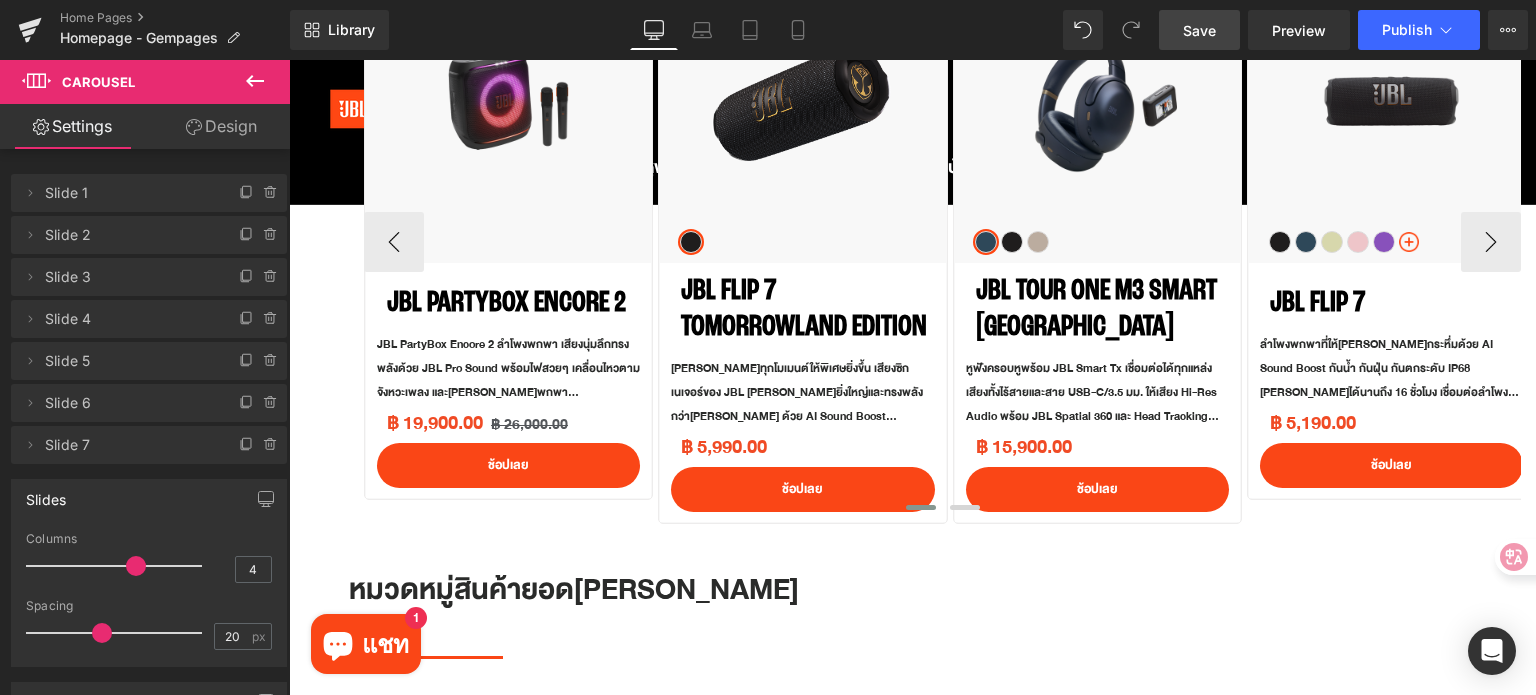 scroll, scrollTop: 1000, scrollLeft: 0, axis: vertical 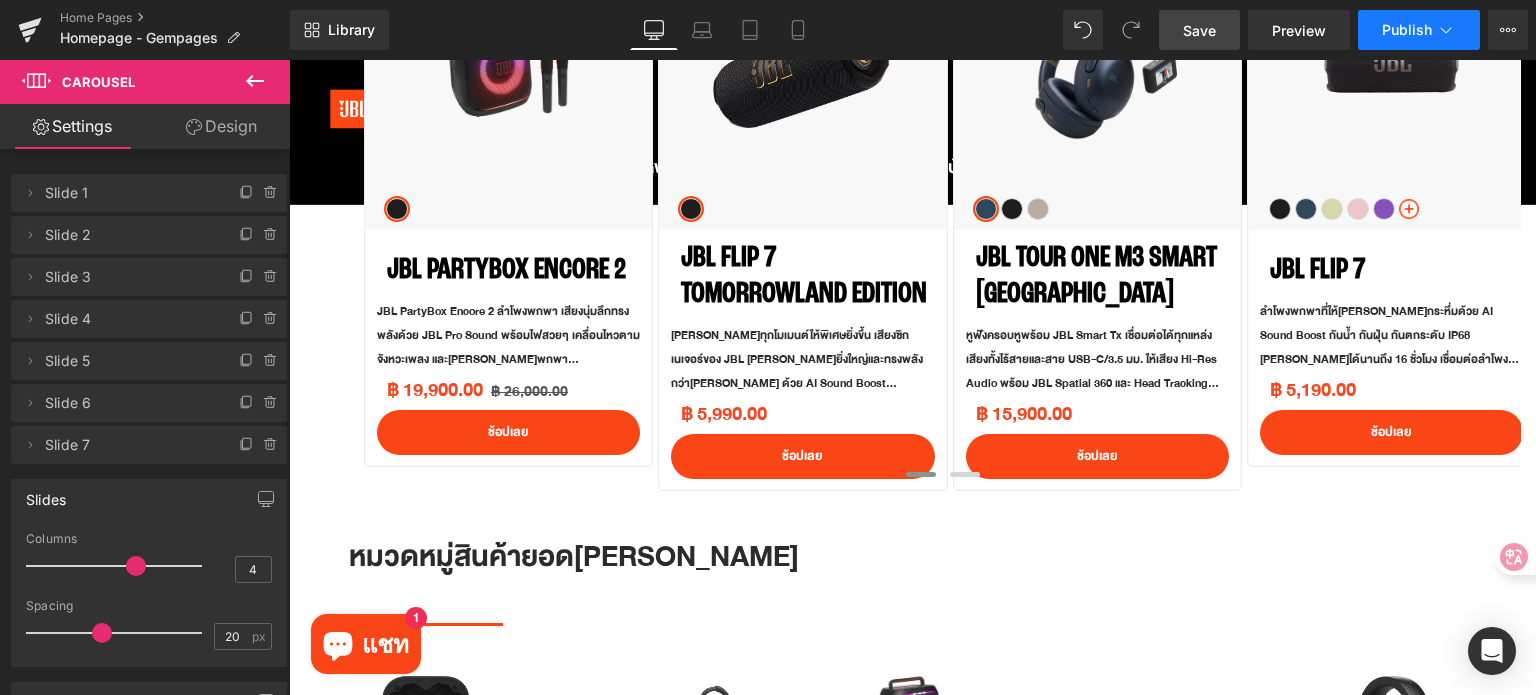 click on "Publish" at bounding box center (1407, 30) 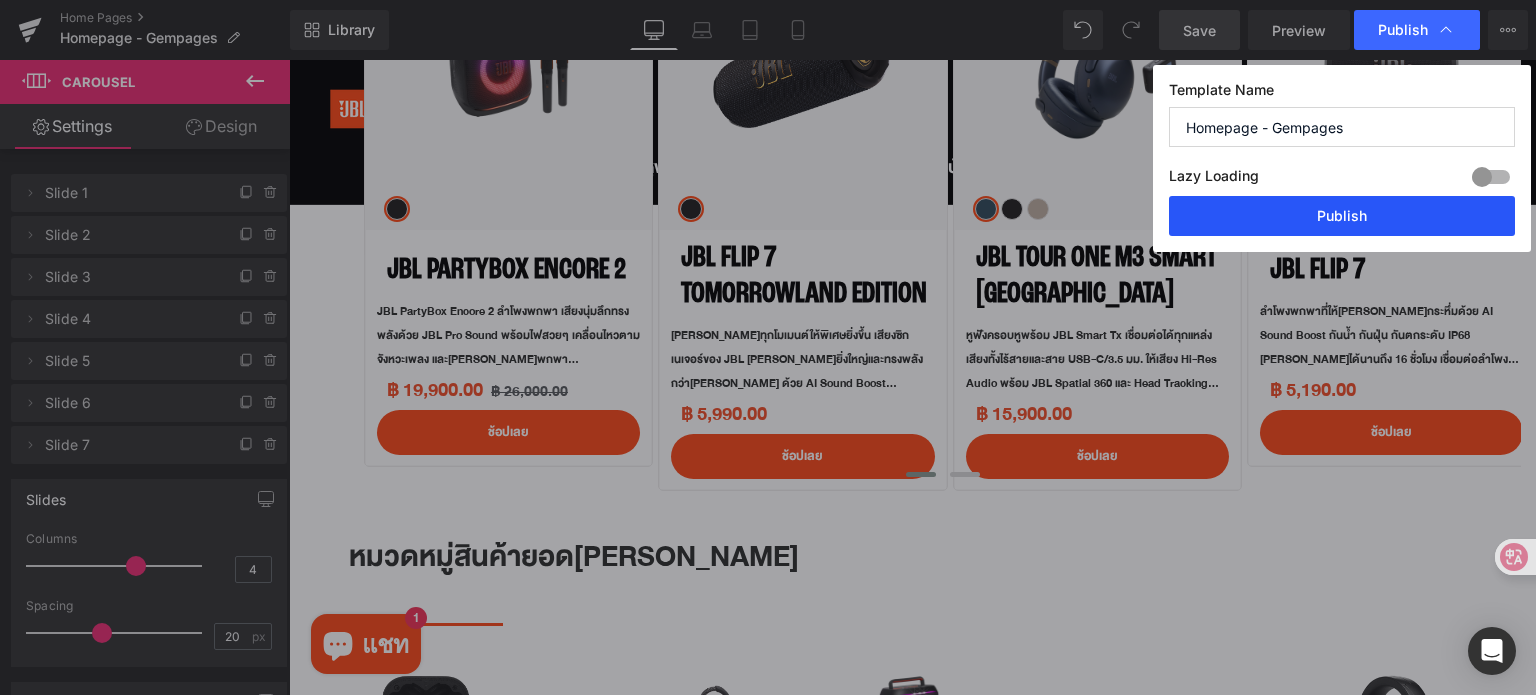 click on "Publish" at bounding box center [1342, 216] 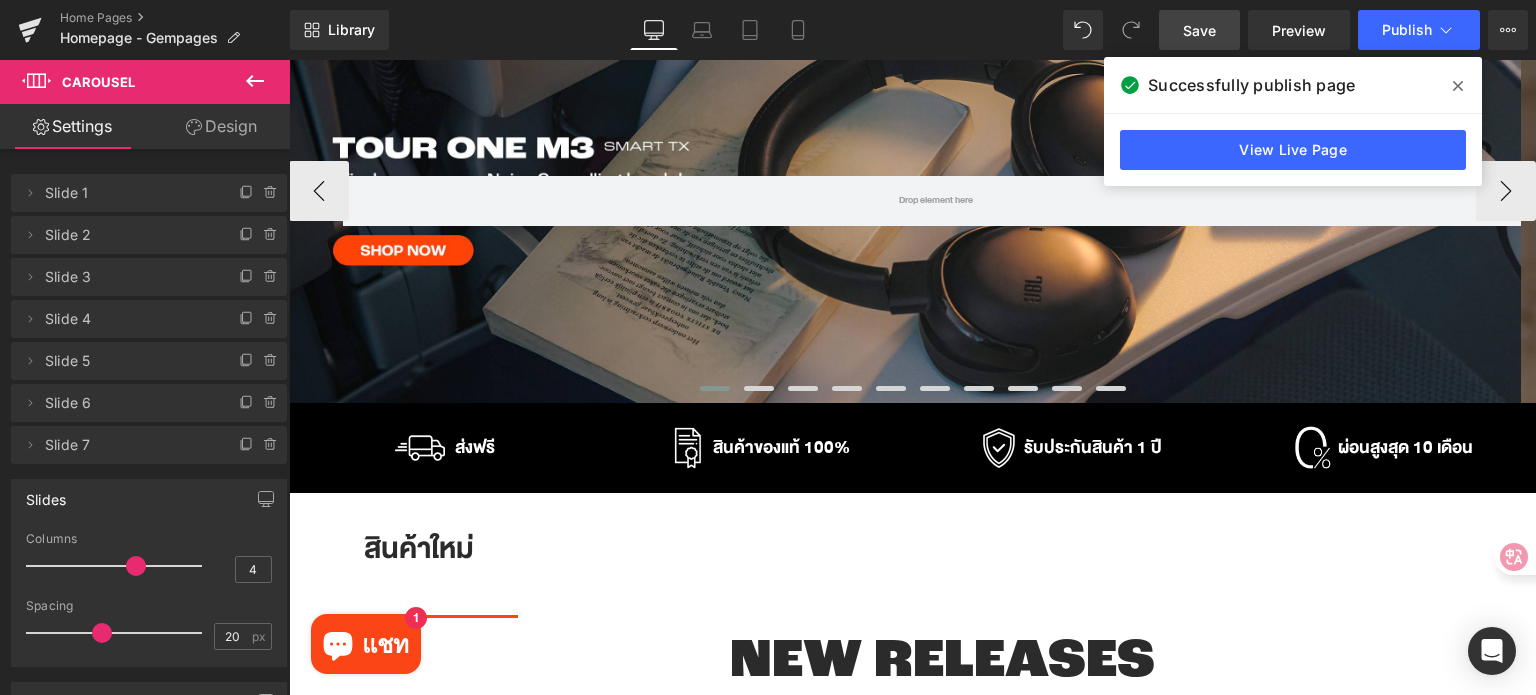 scroll, scrollTop: 200, scrollLeft: 0, axis: vertical 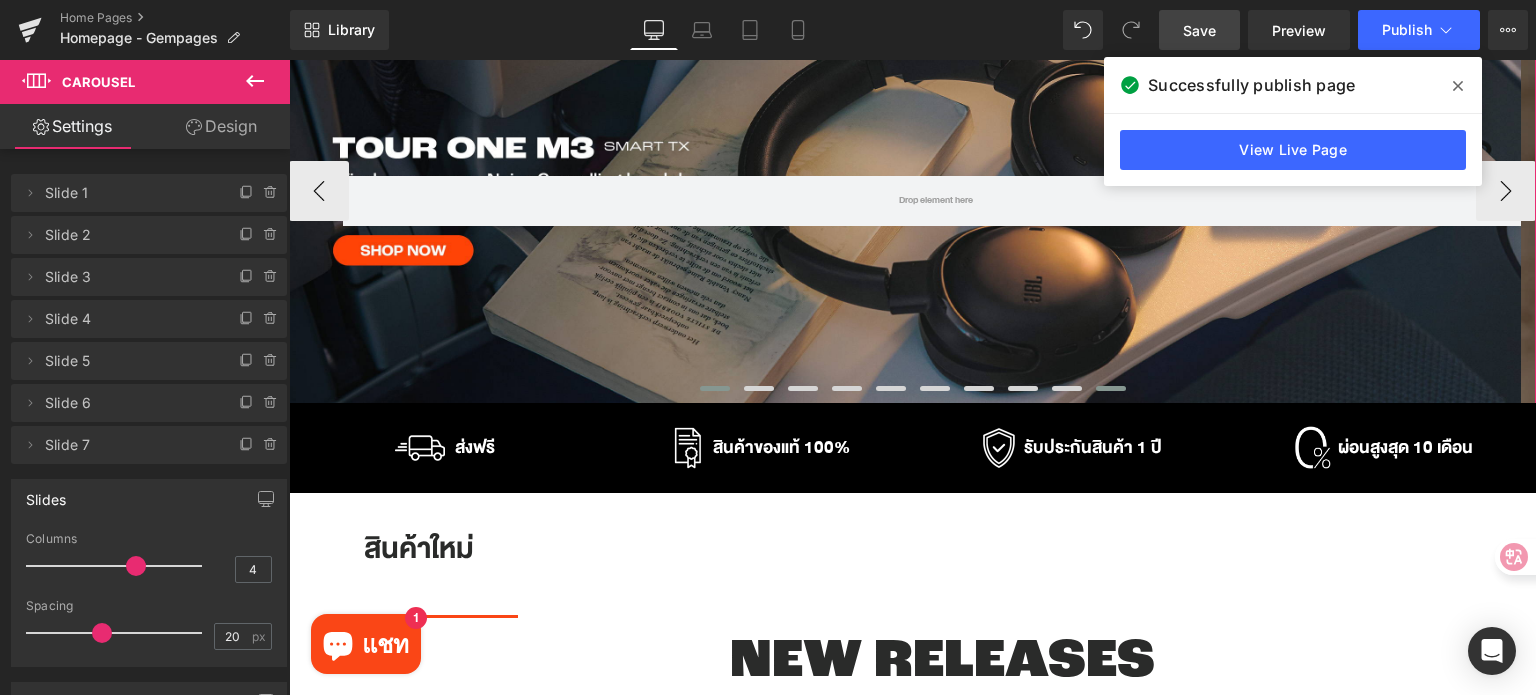 click at bounding box center (1111, 388) 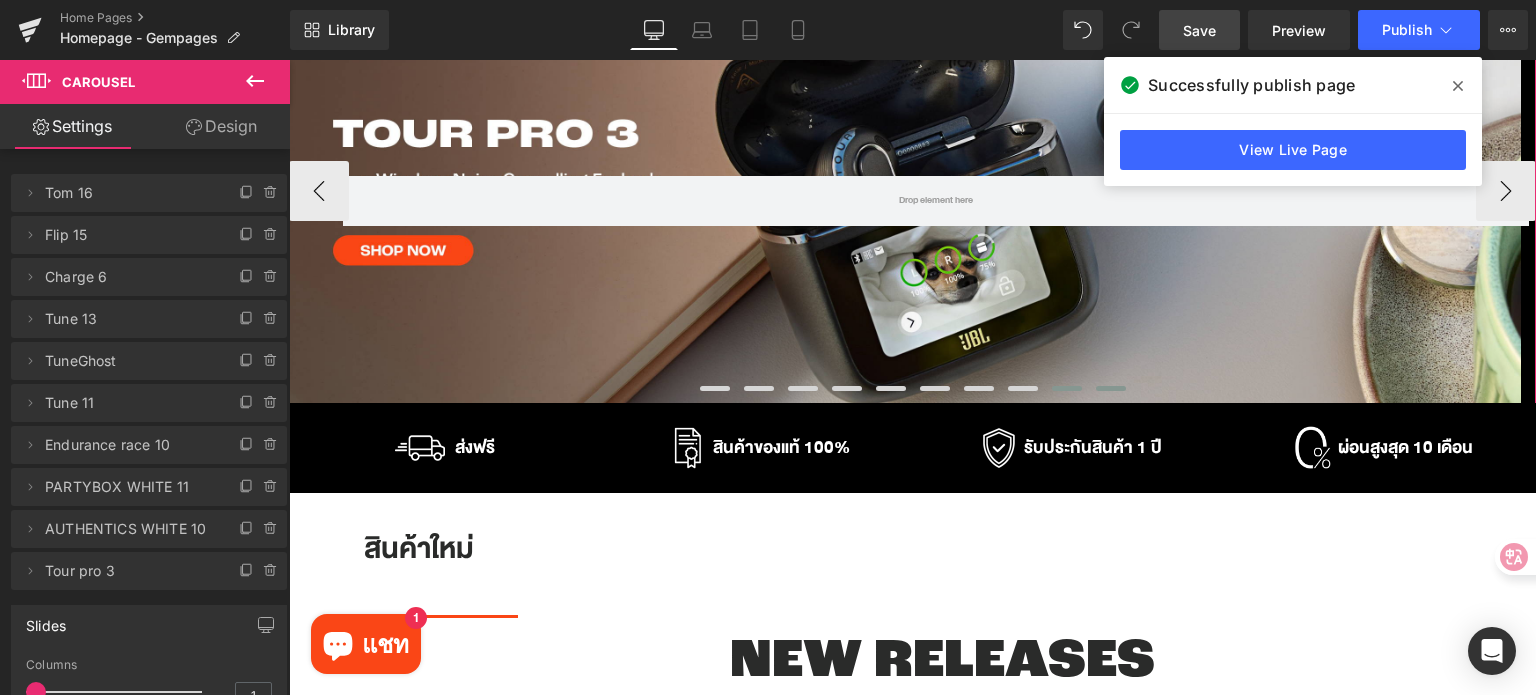 click at bounding box center [1067, 388] 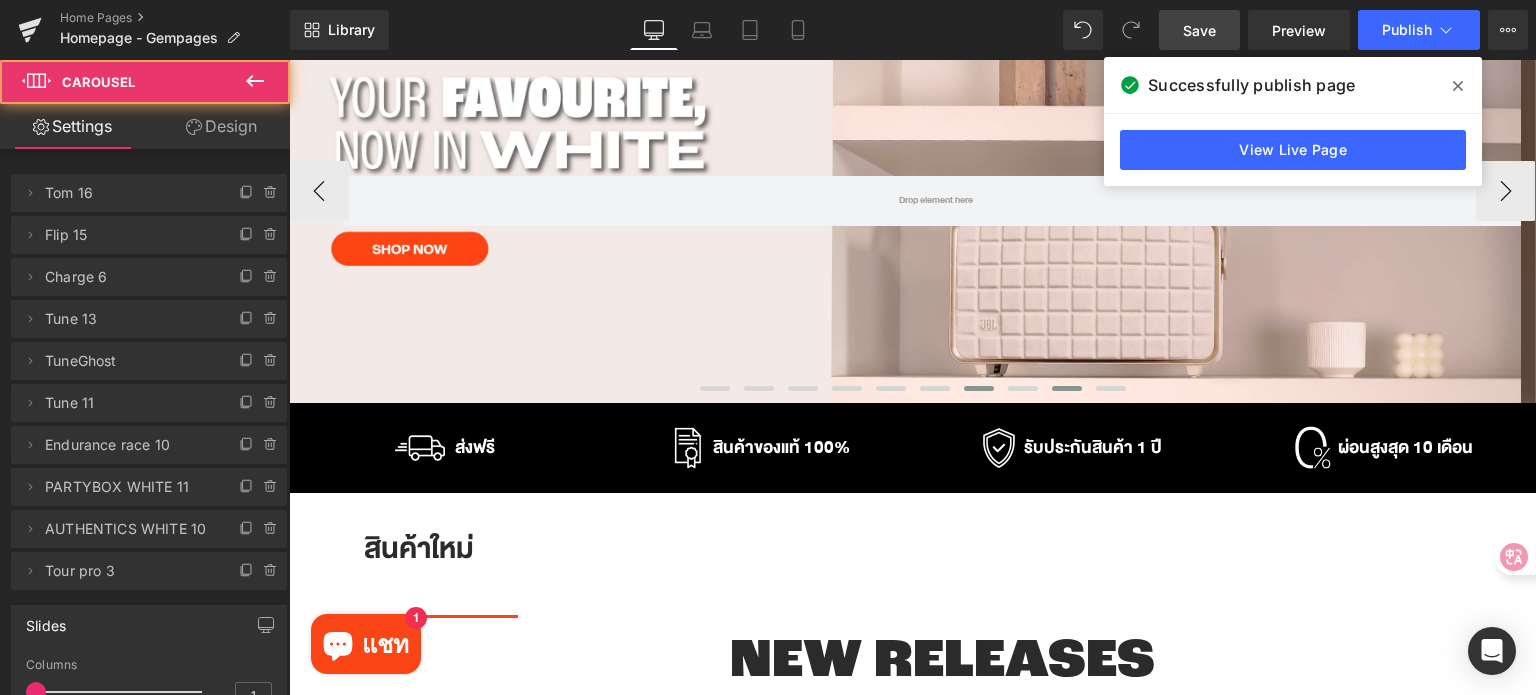 drag, startPoint x: 1011, startPoint y: 391, endPoint x: 983, endPoint y: 389, distance: 28.071337 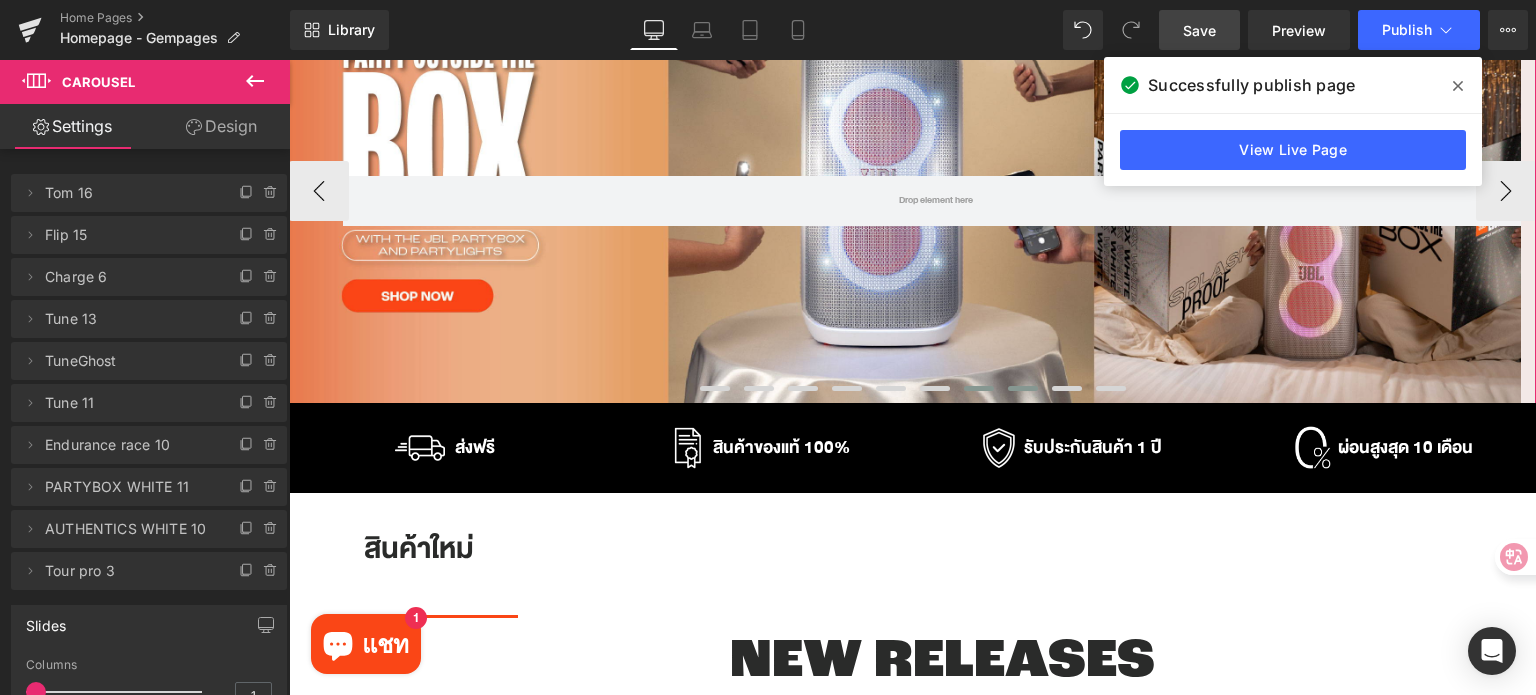 drag, startPoint x: 971, startPoint y: 387, endPoint x: 957, endPoint y: 383, distance: 14.56022 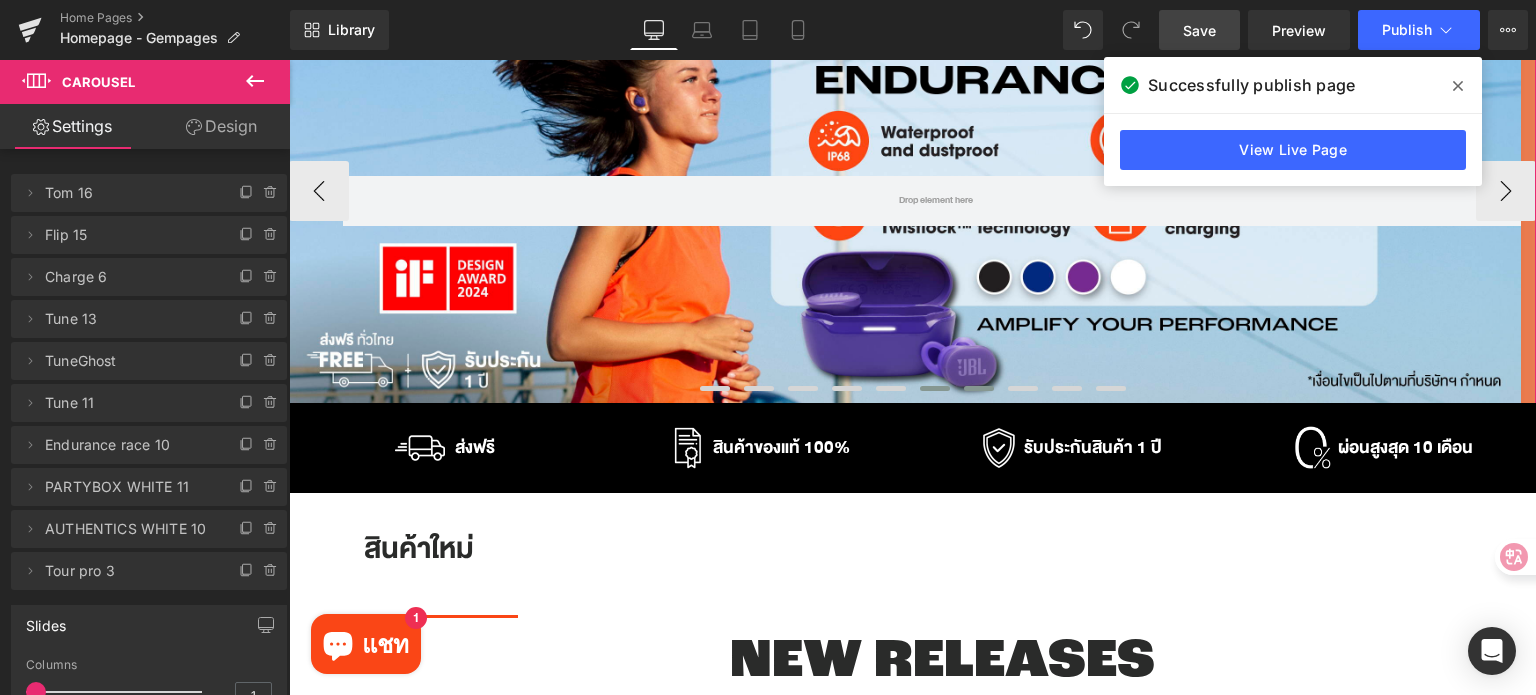 click at bounding box center (935, 388) 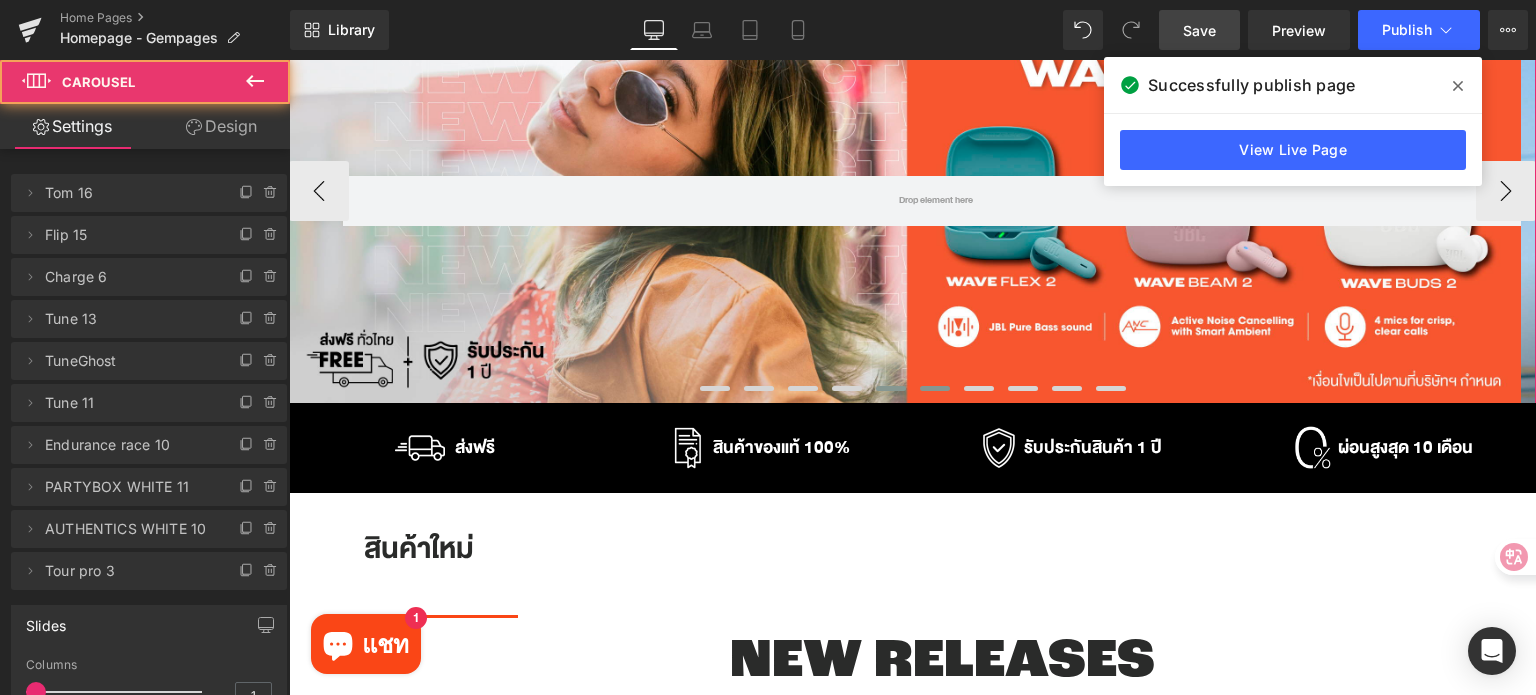 click at bounding box center (891, 388) 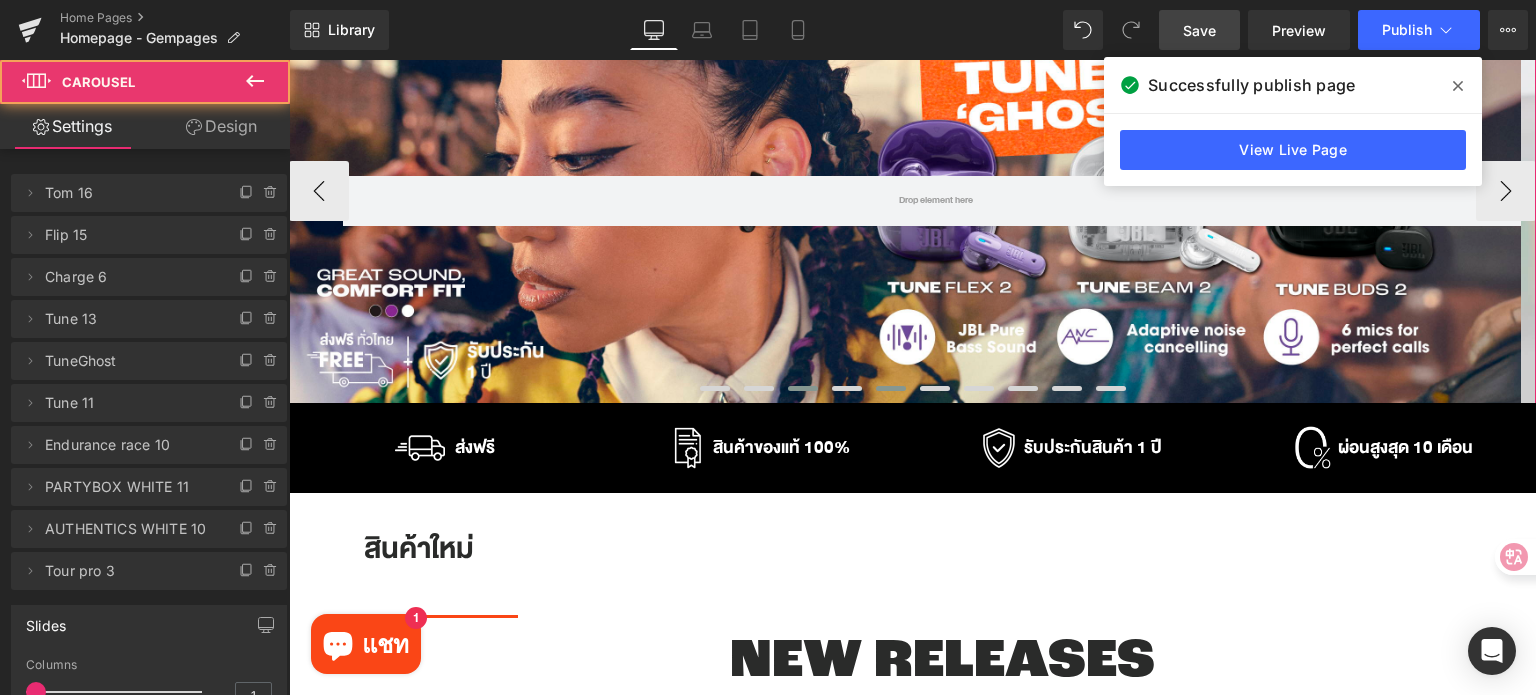 click at bounding box center [803, 388] 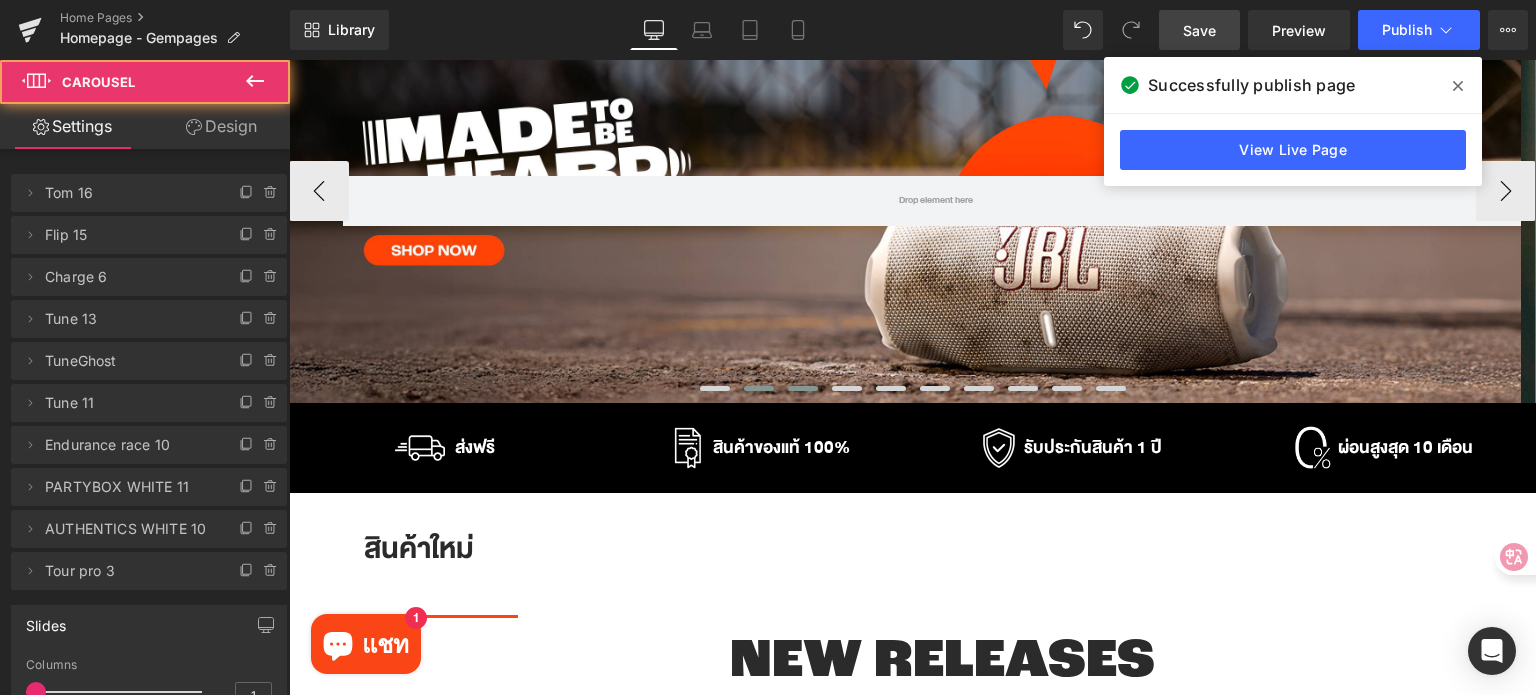 click at bounding box center [759, 388] 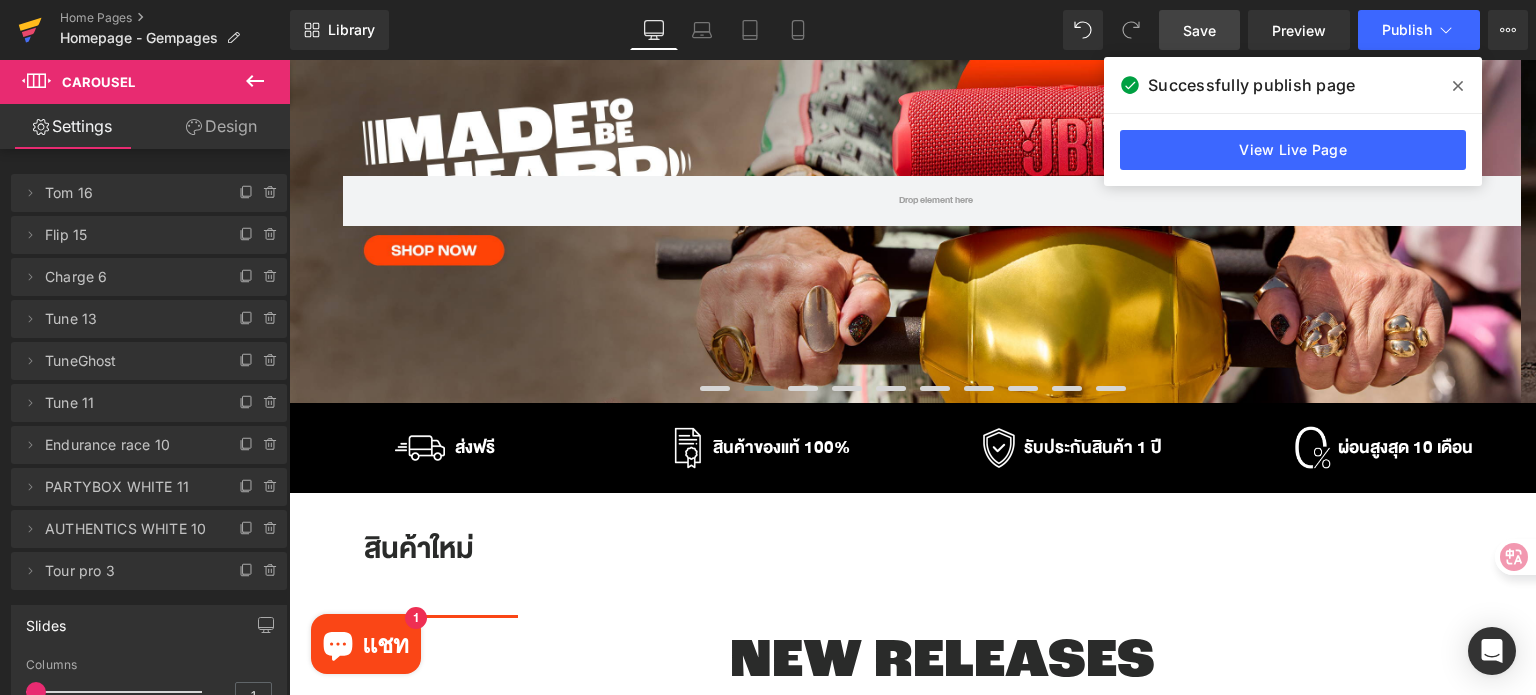 click 